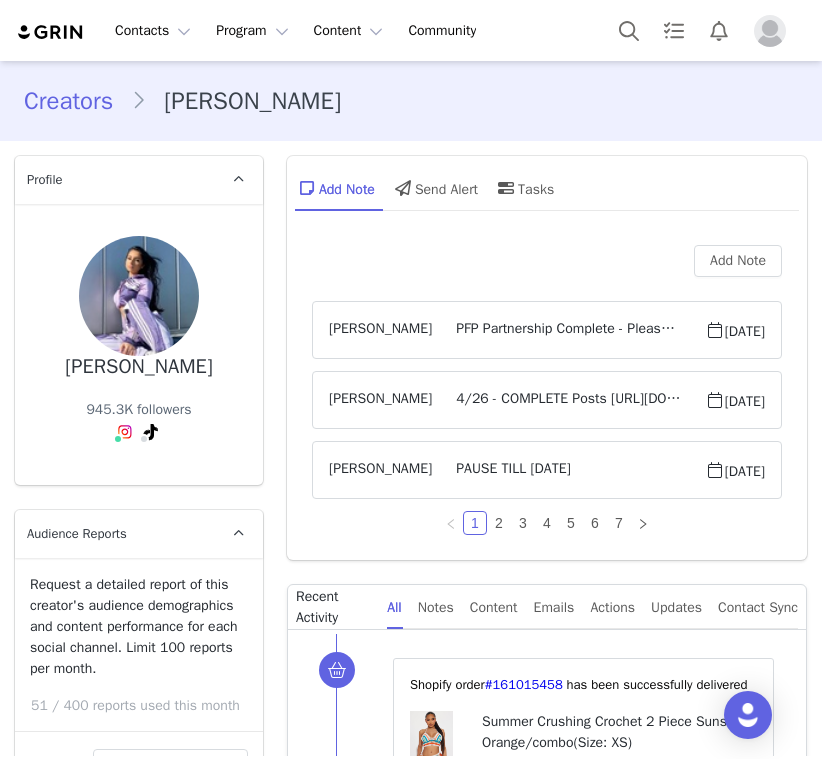 scroll, scrollTop: 0, scrollLeft: 0, axis: both 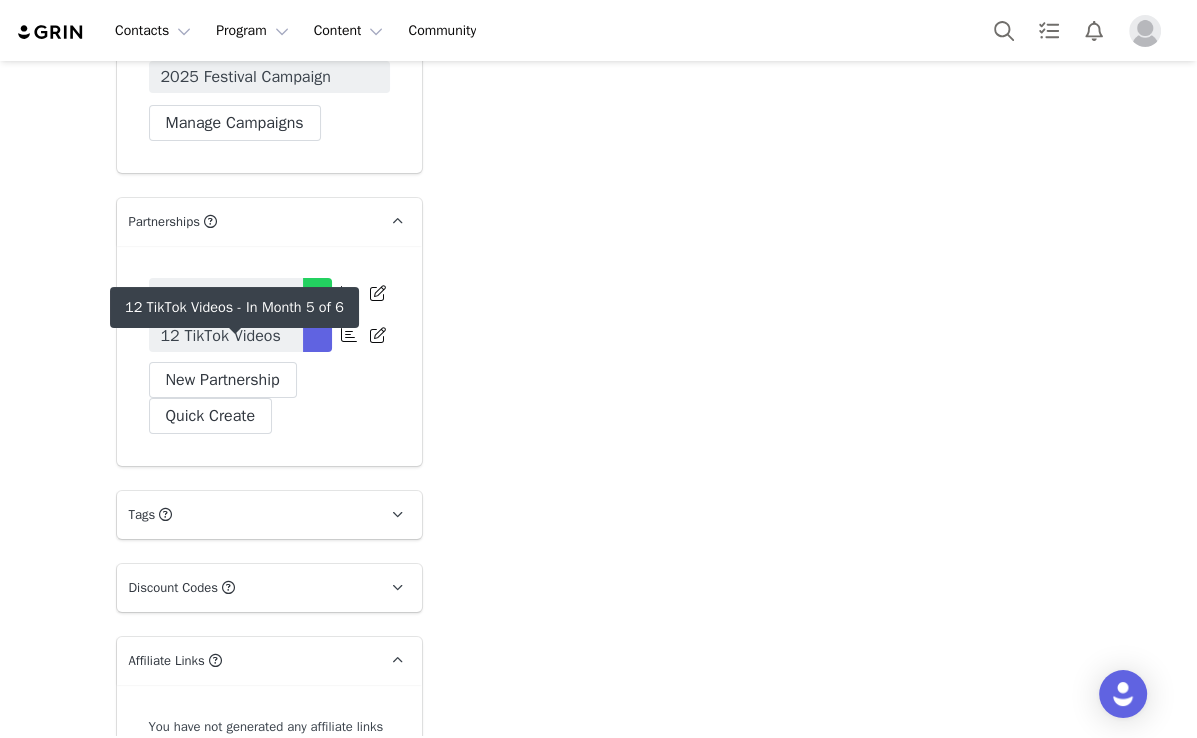 click on "12 TikTok Videos" at bounding box center [221, 336] 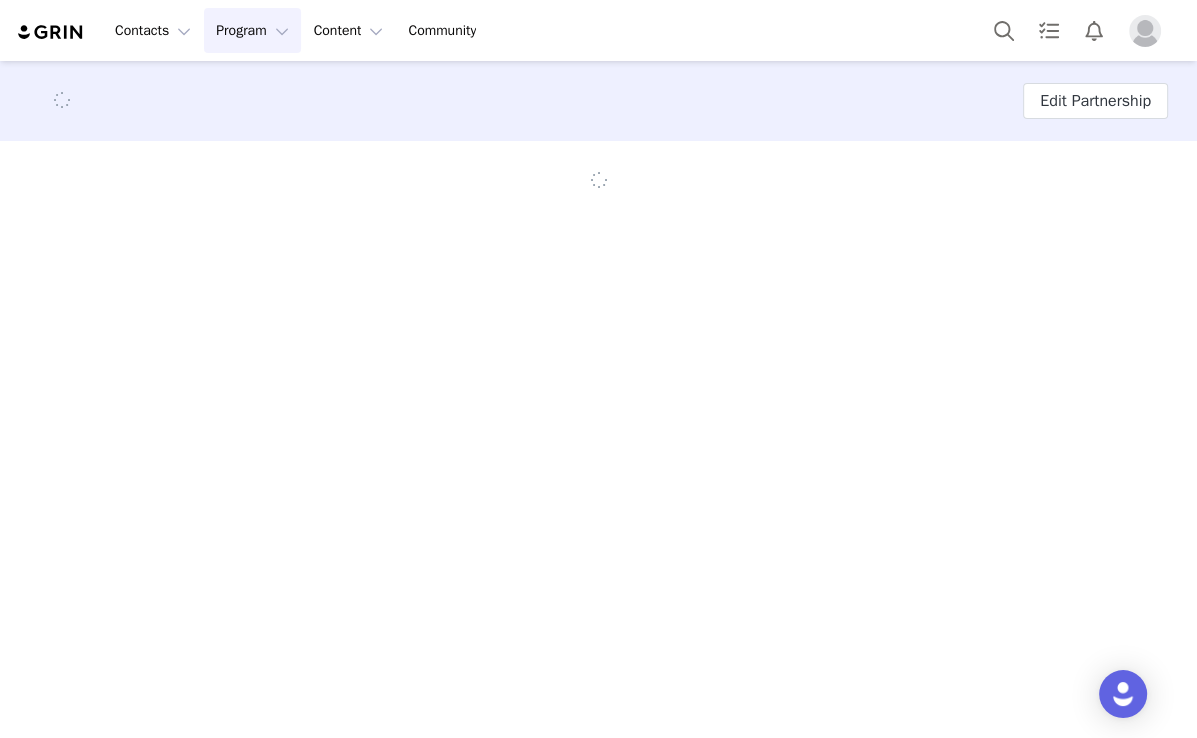 scroll, scrollTop: 0, scrollLeft: 0, axis: both 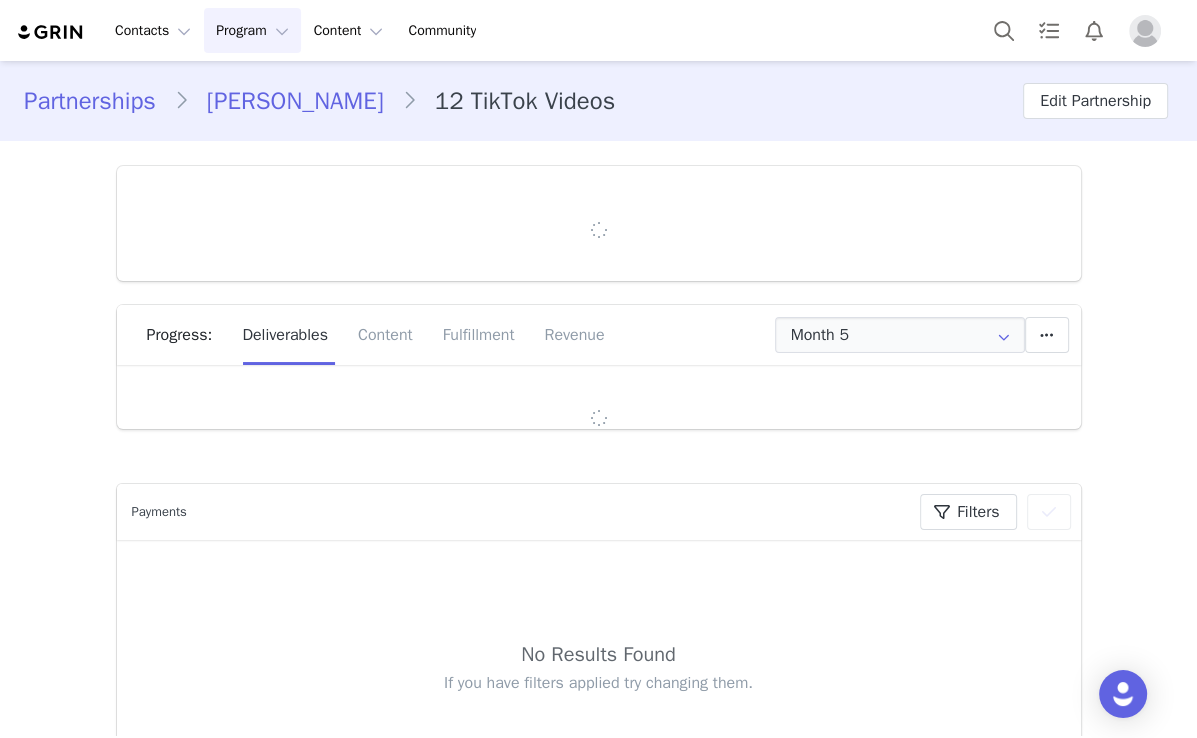 type on "+1 ([GEOGRAPHIC_DATA])" 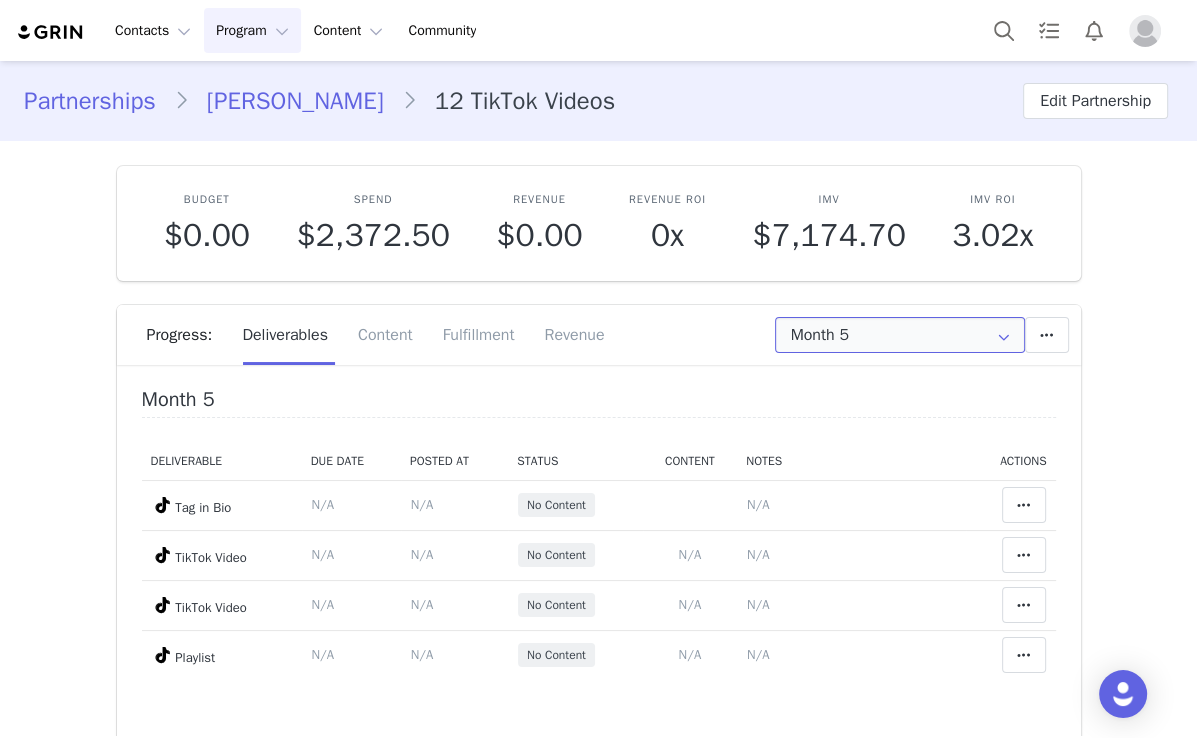 scroll, scrollTop: 160, scrollLeft: 0, axis: vertical 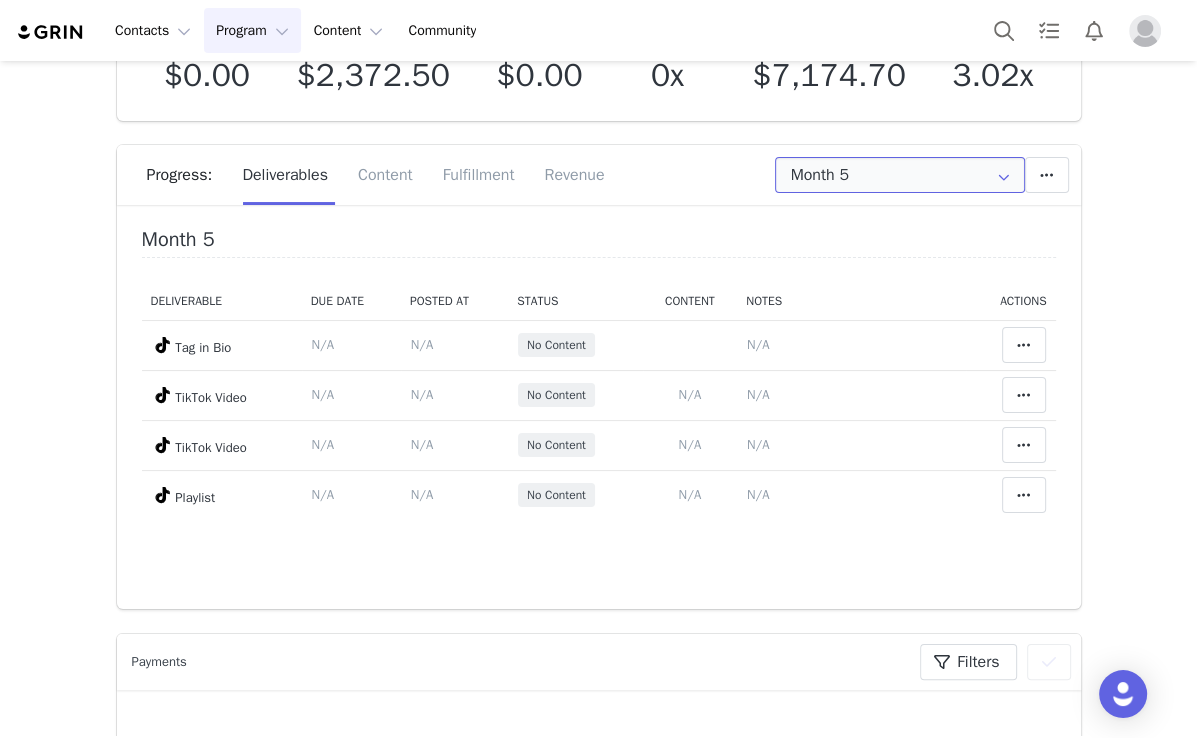 click on "Month 5" at bounding box center (900, 175) 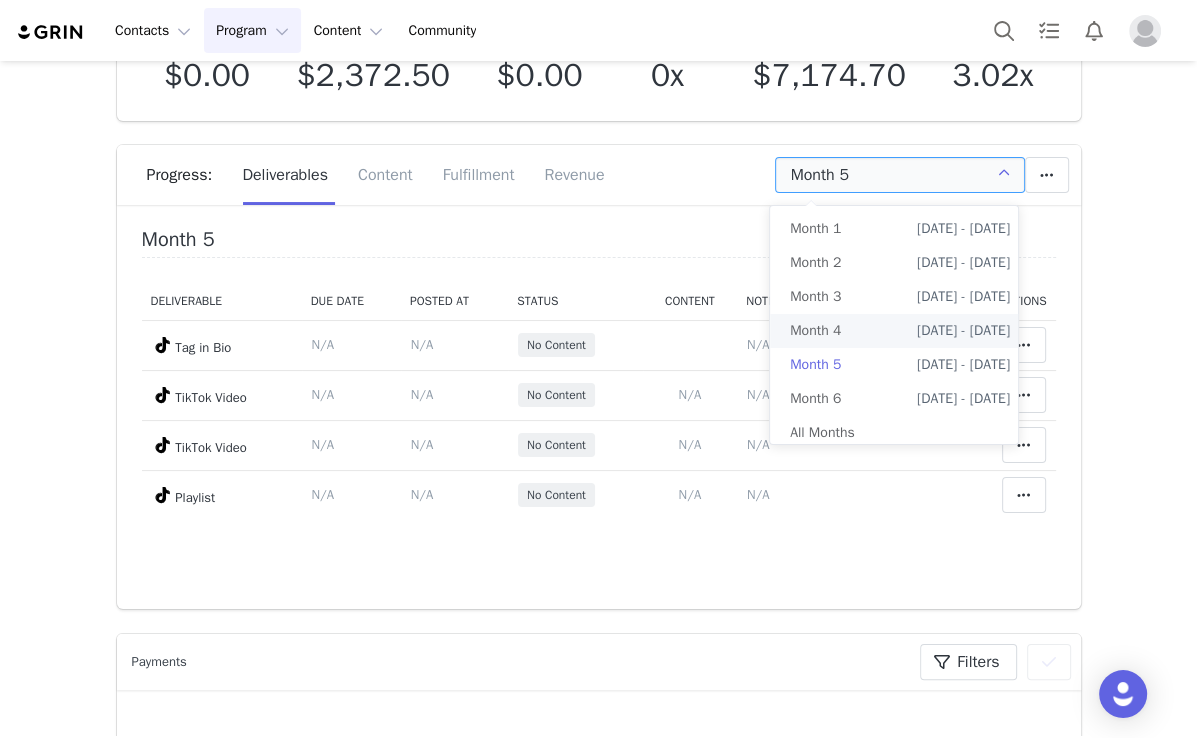 click on "May 17th - Jun 17th" at bounding box center (963, 331) 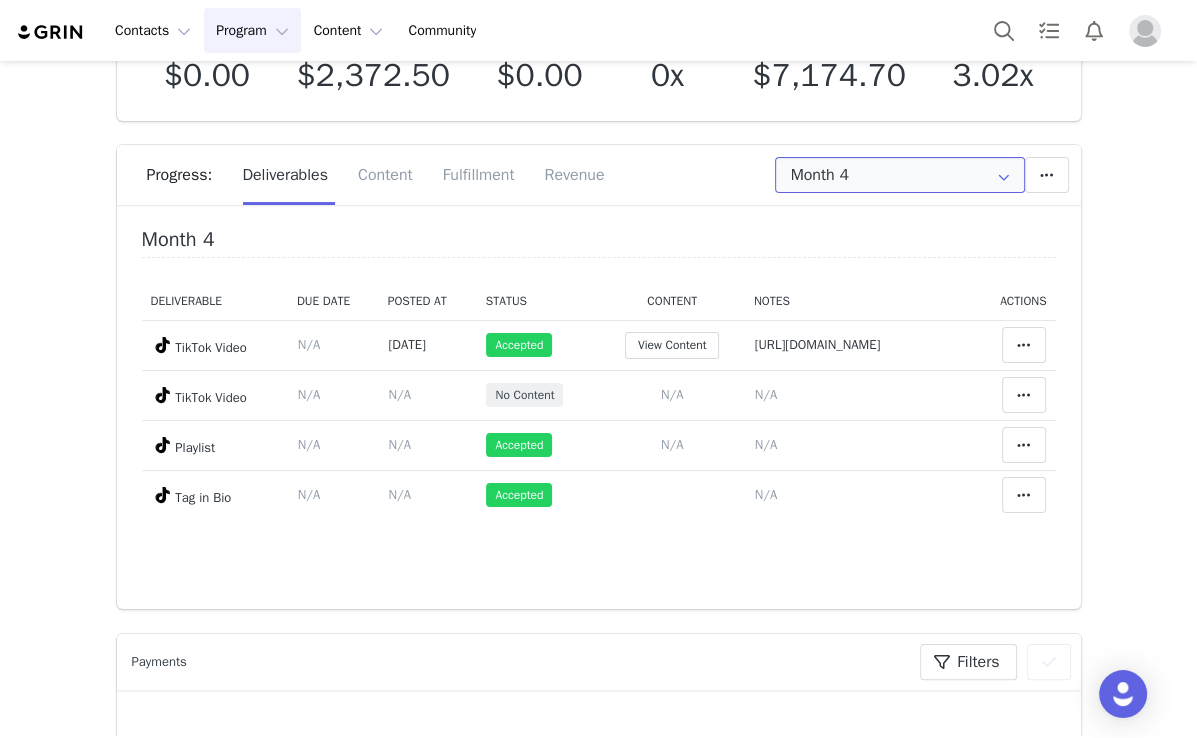 click on "Month 4" at bounding box center (900, 175) 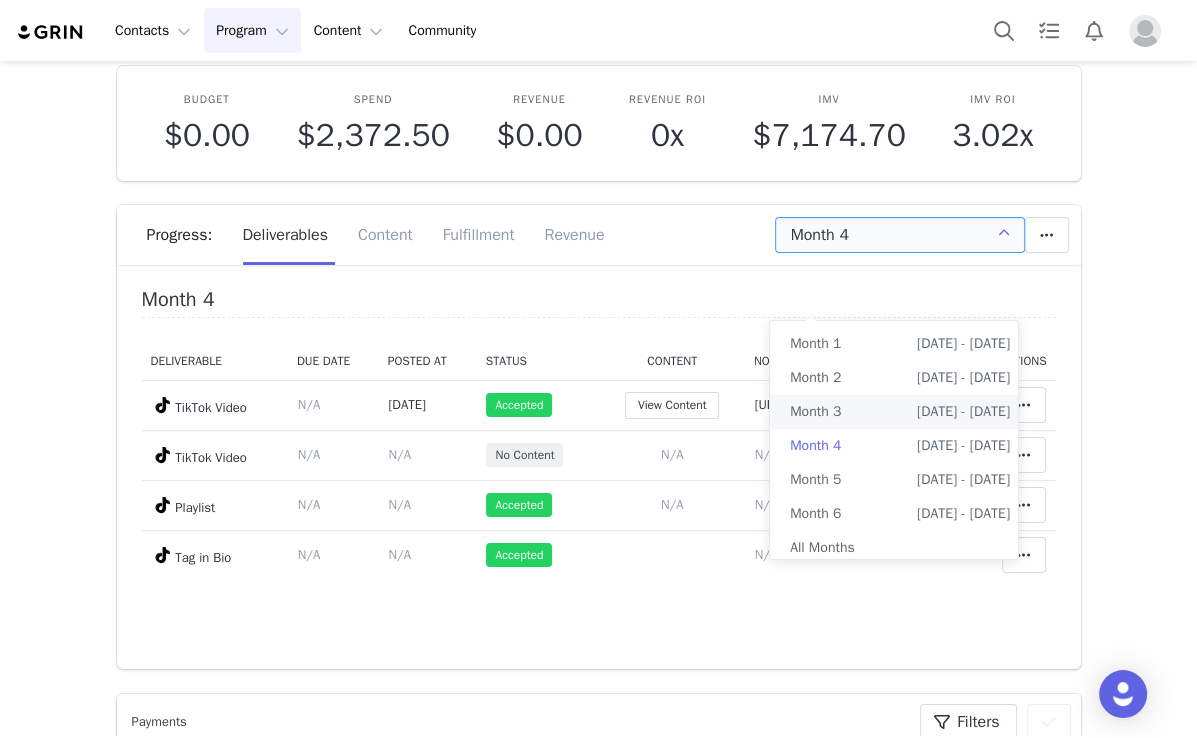 scroll, scrollTop: 0, scrollLeft: 0, axis: both 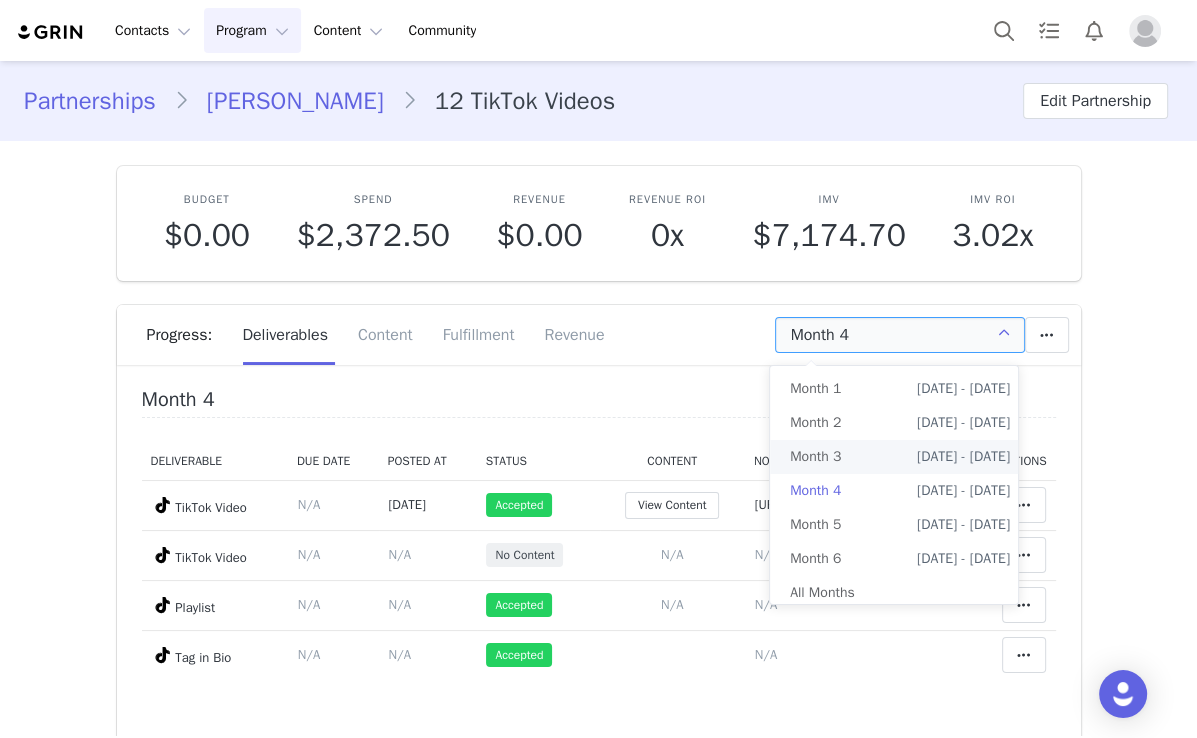click on "Jessica Sosa" at bounding box center (295, 101) 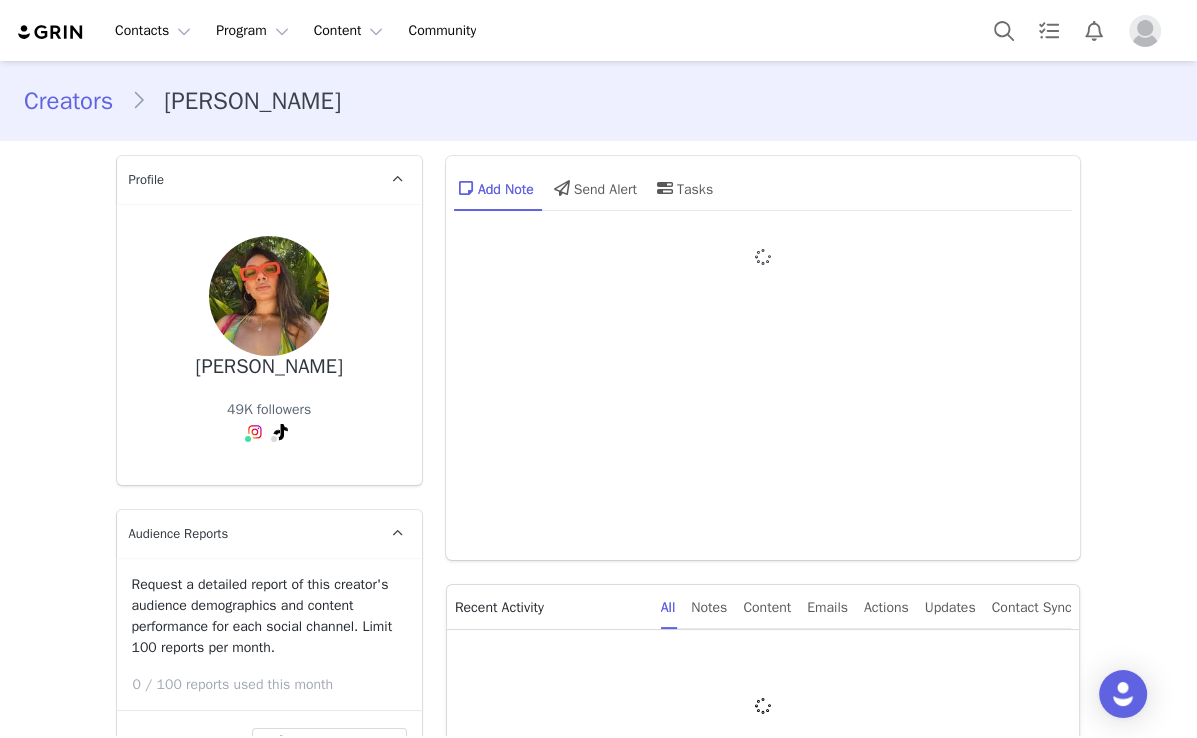 type on "+1 ([GEOGRAPHIC_DATA])" 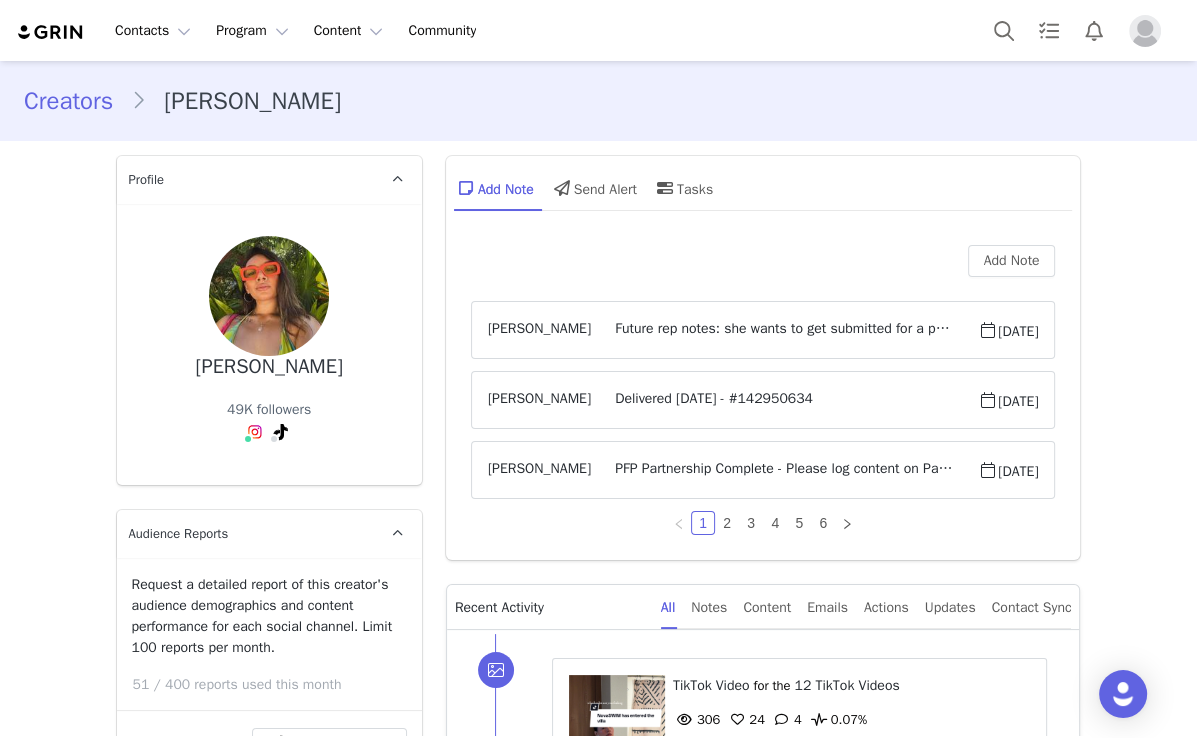 scroll, scrollTop: 0, scrollLeft: 0, axis: both 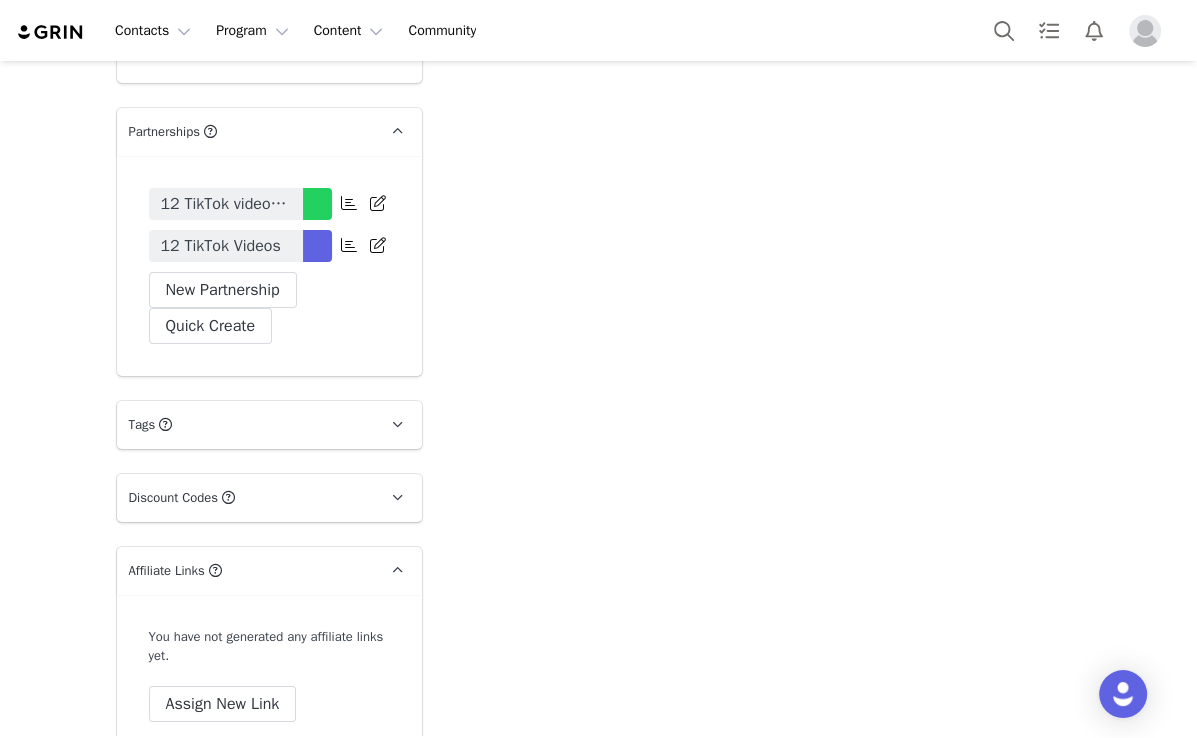 click on "12 TikTok Videos" at bounding box center [221, 246] 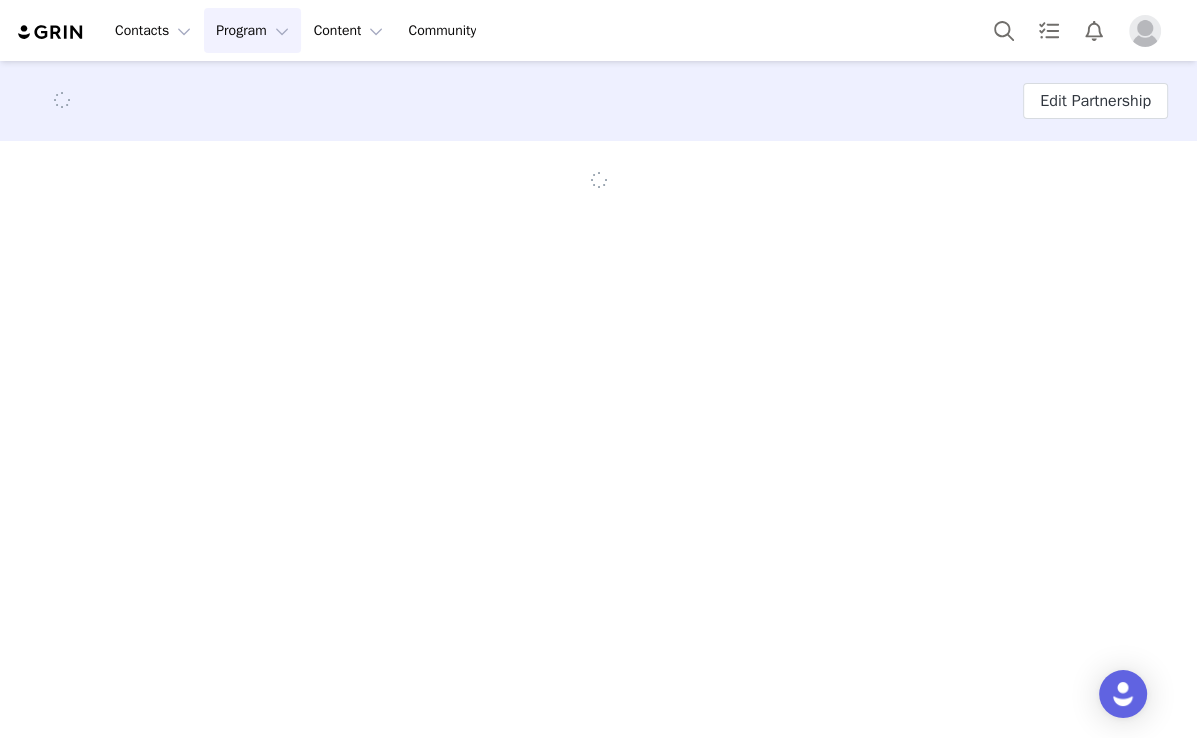scroll, scrollTop: 0, scrollLeft: 0, axis: both 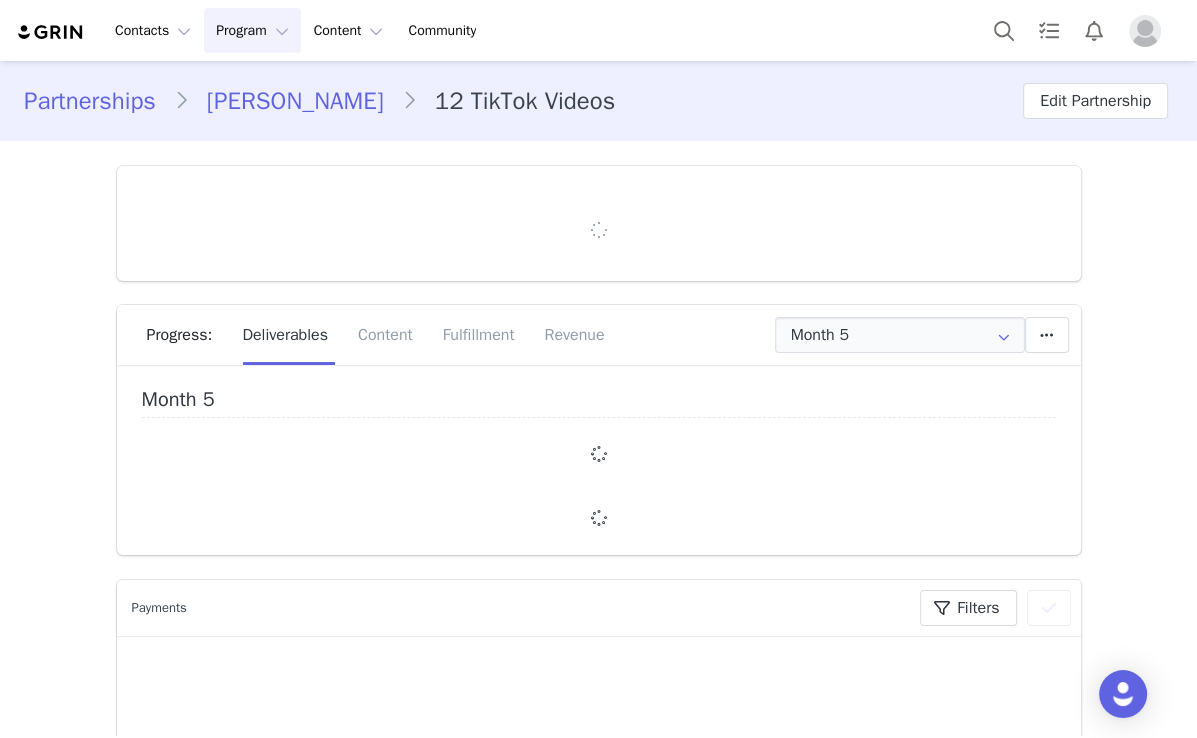 type on "+1 ([GEOGRAPHIC_DATA])" 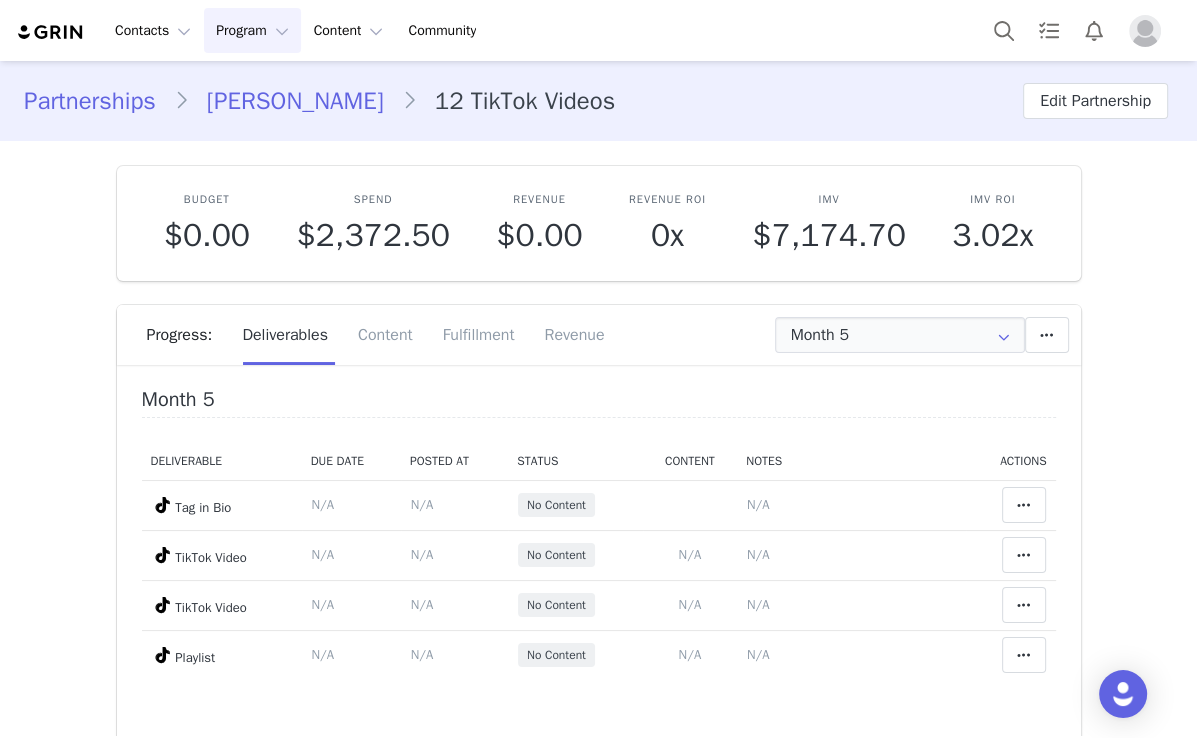 scroll, scrollTop: 0, scrollLeft: 0, axis: both 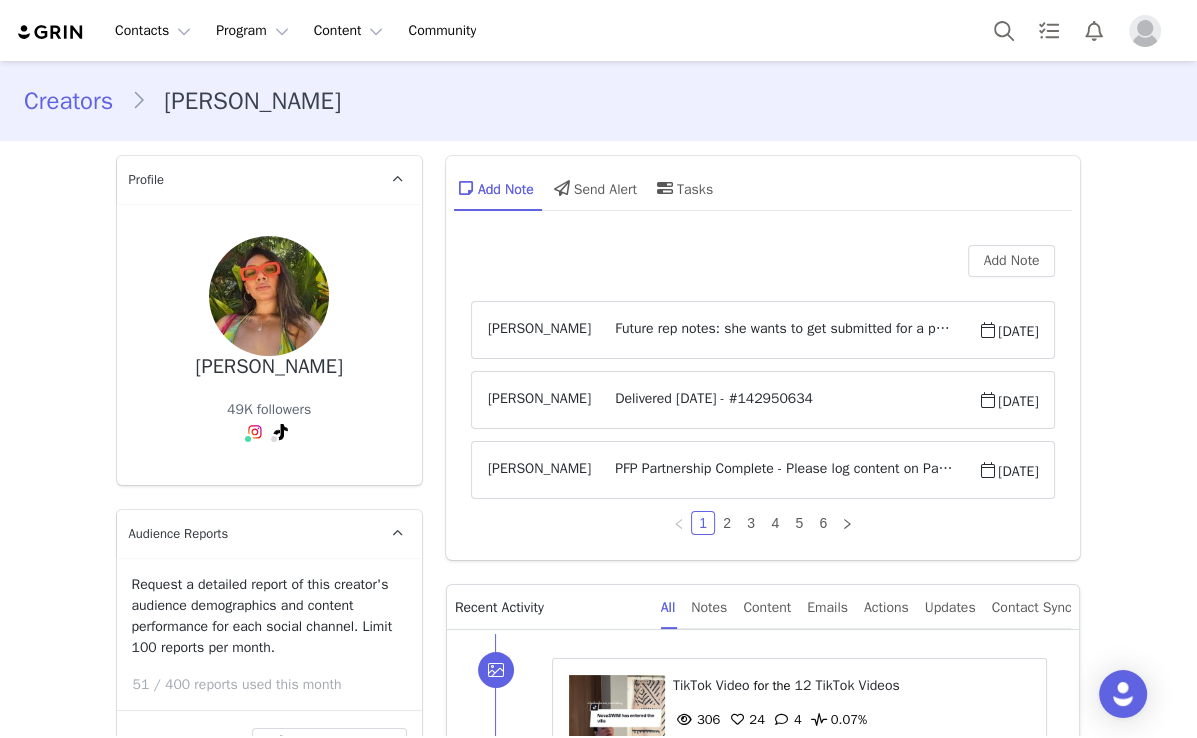 type on "+1 ([GEOGRAPHIC_DATA])" 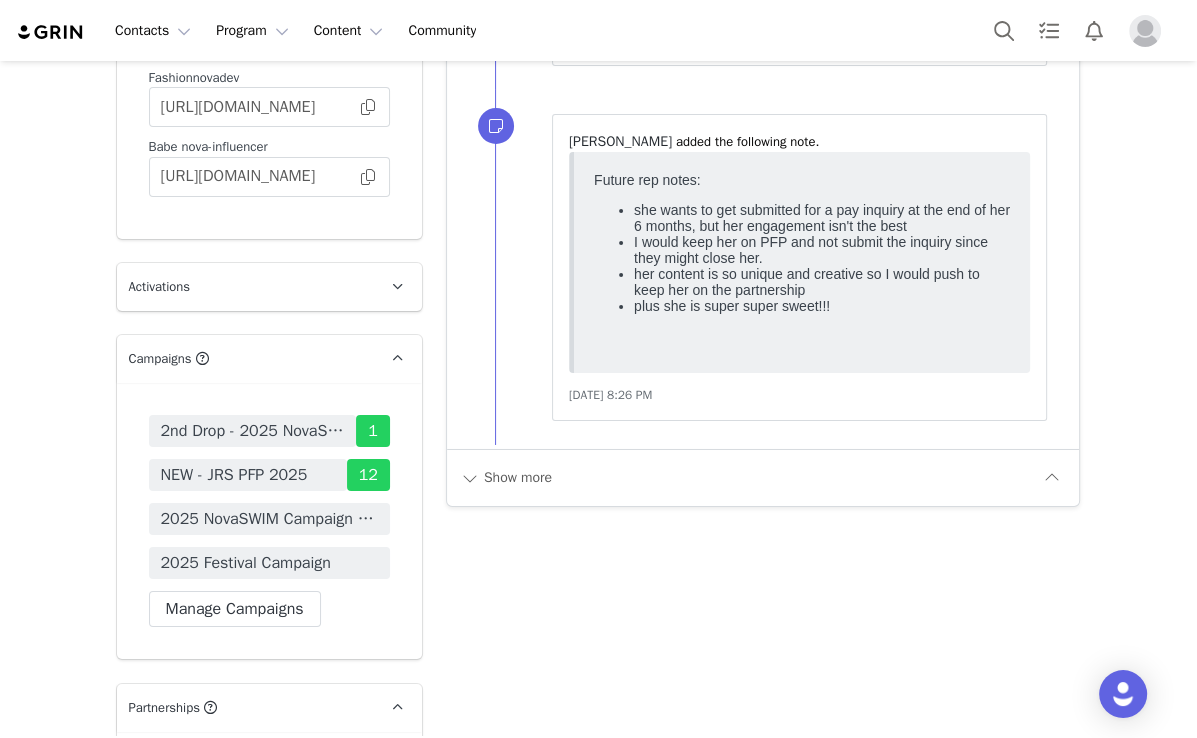 scroll, scrollTop: 5440, scrollLeft: 0, axis: vertical 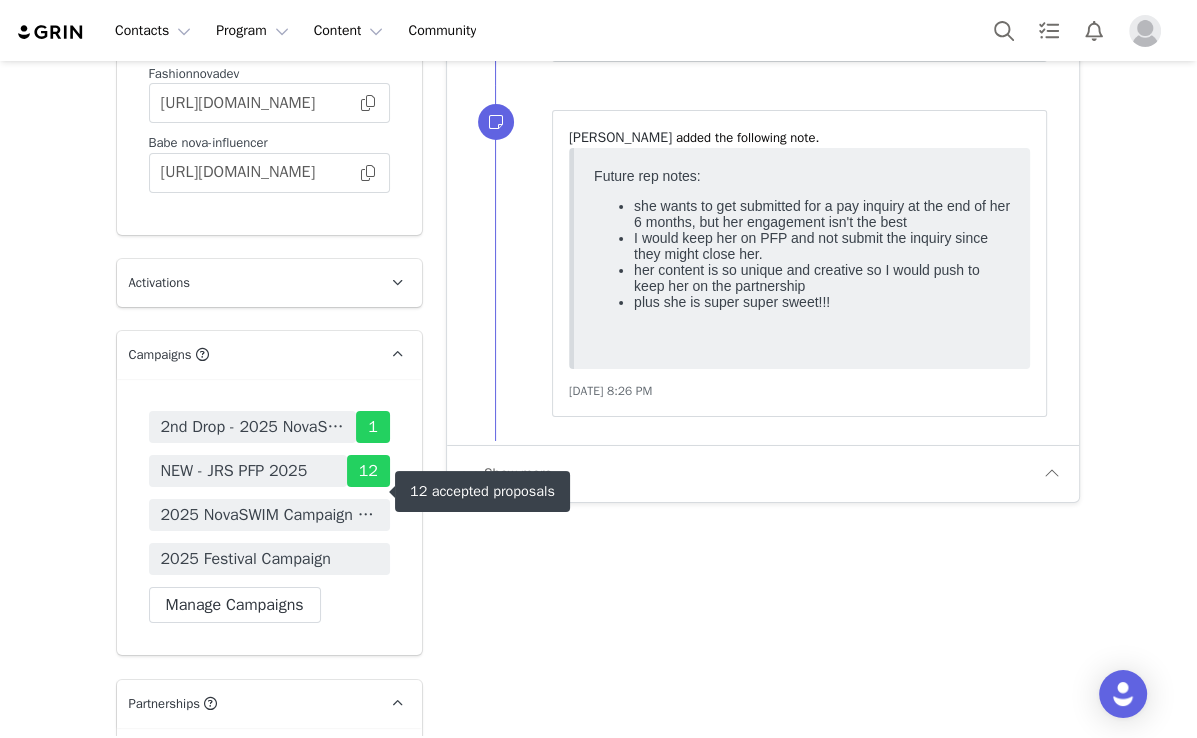 click on "NEW - JRS PFP 2025" at bounding box center (248, 471) 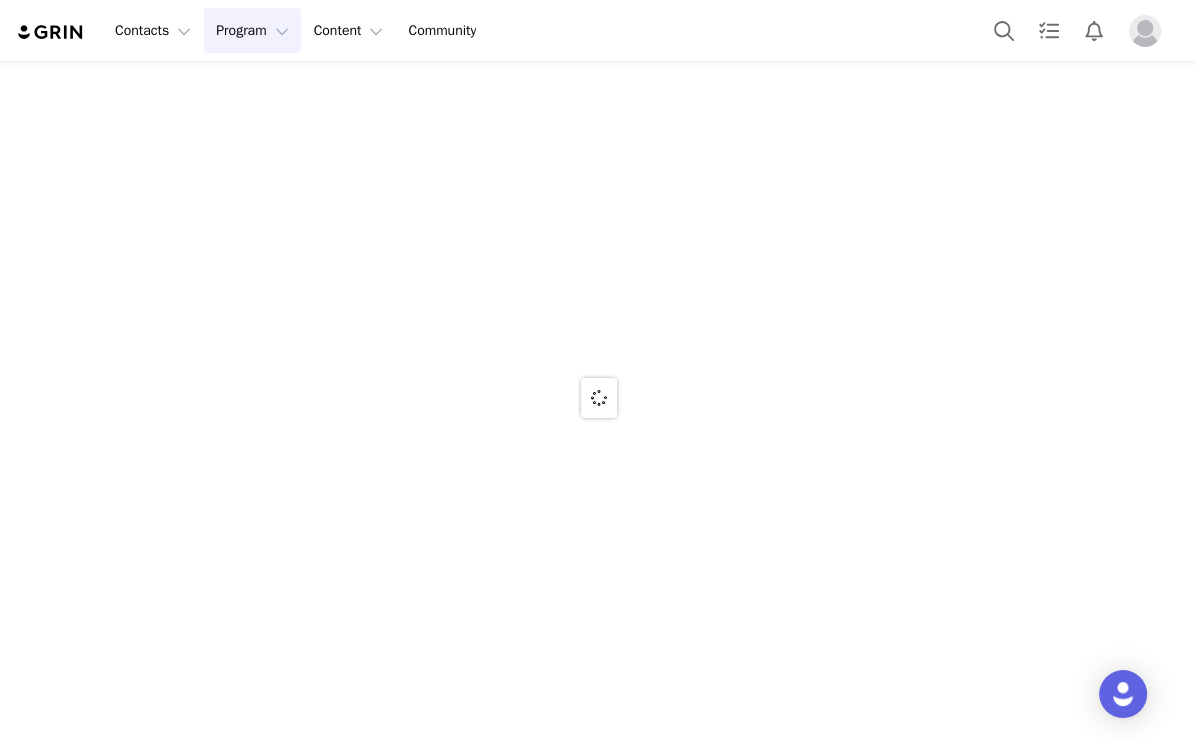 scroll, scrollTop: 0, scrollLeft: 0, axis: both 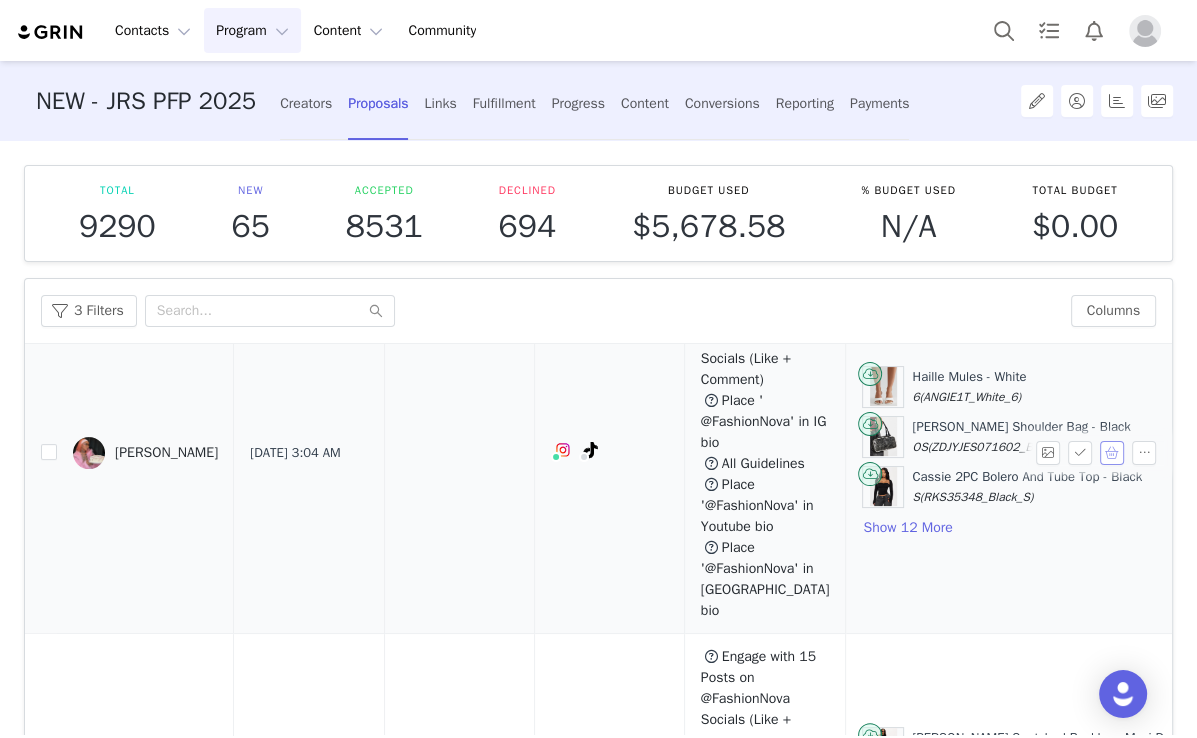click at bounding box center (1112, 453) 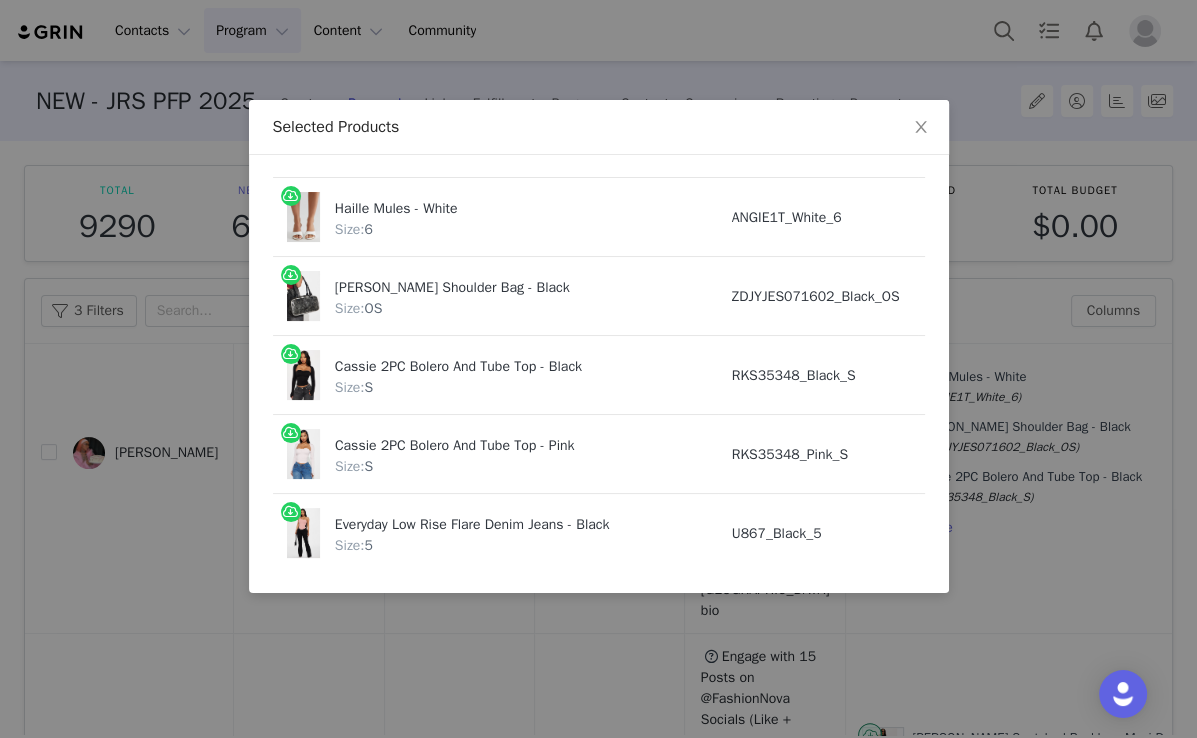 scroll, scrollTop: 0, scrollLeft: 0, axis: both 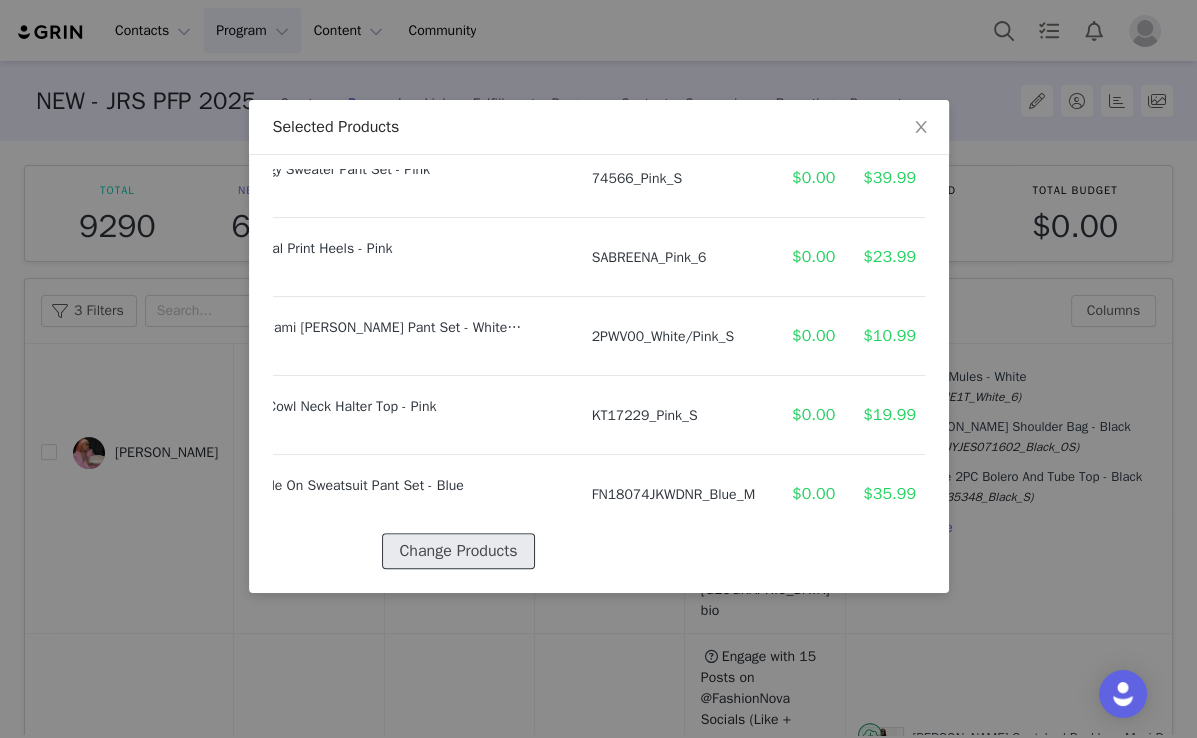 click on "Change Products" at bounding box center (458, 551) 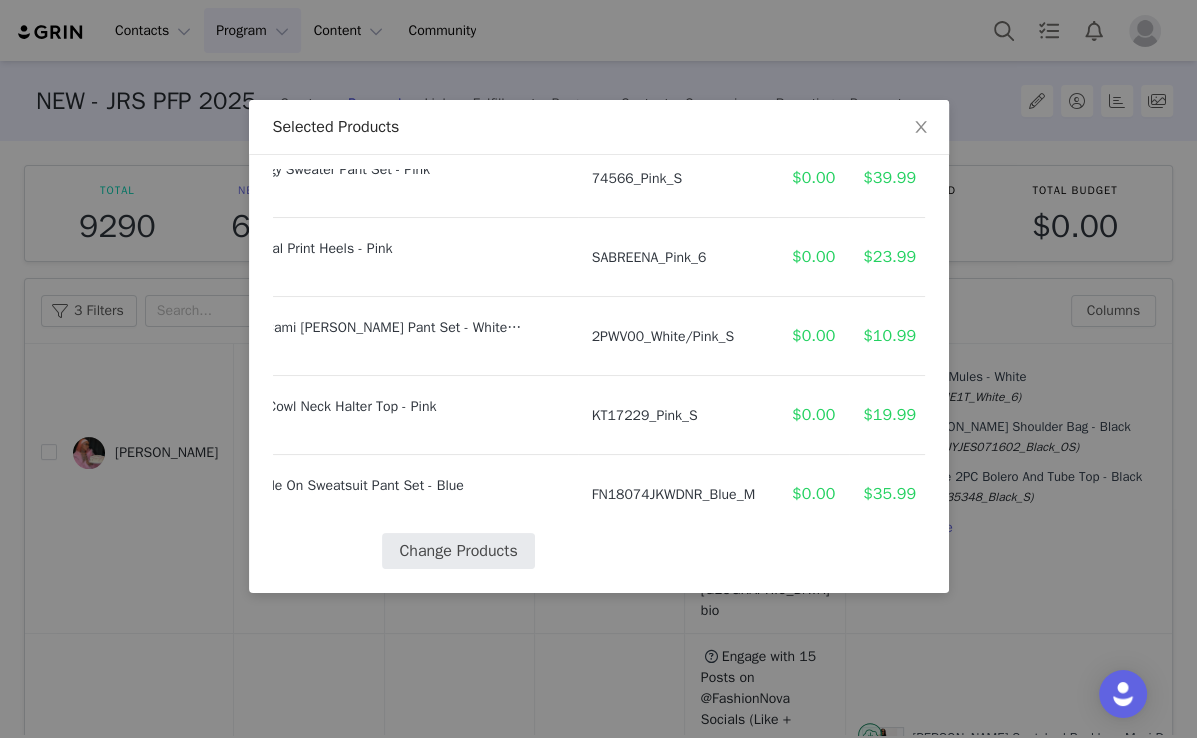 select on "26113657" 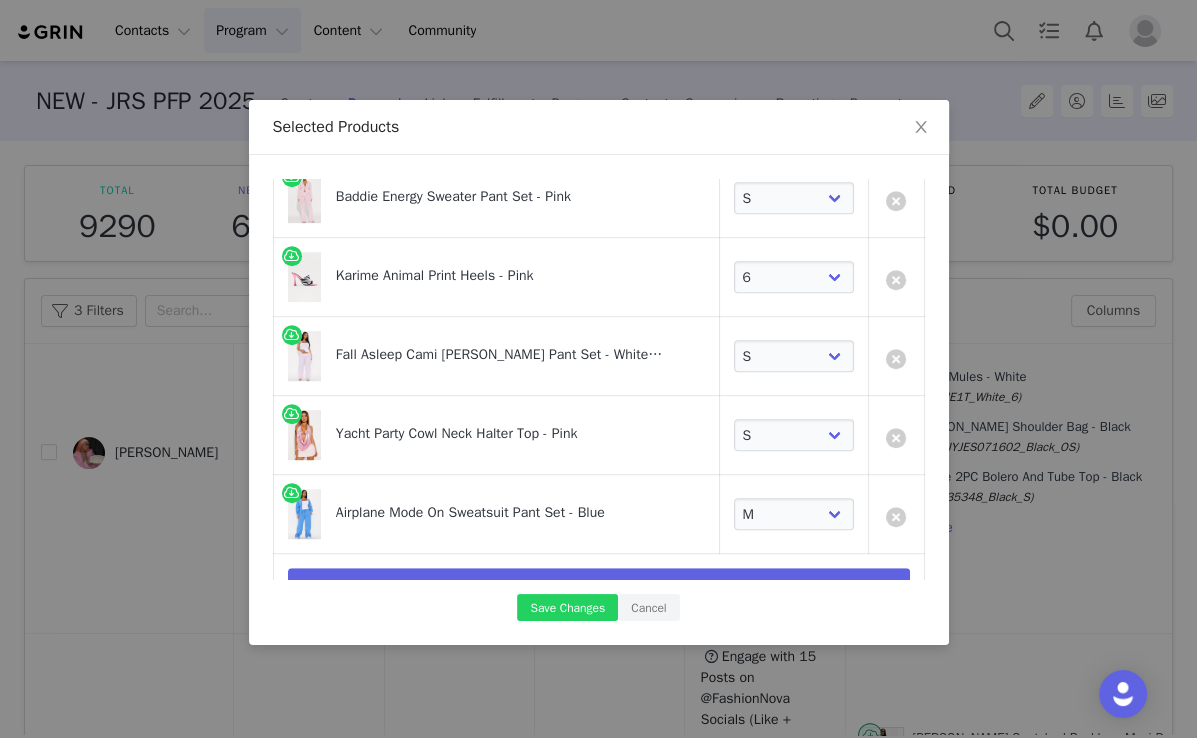 scroll, scrollTop: 910, scrollLeft: 0, axis: vertical 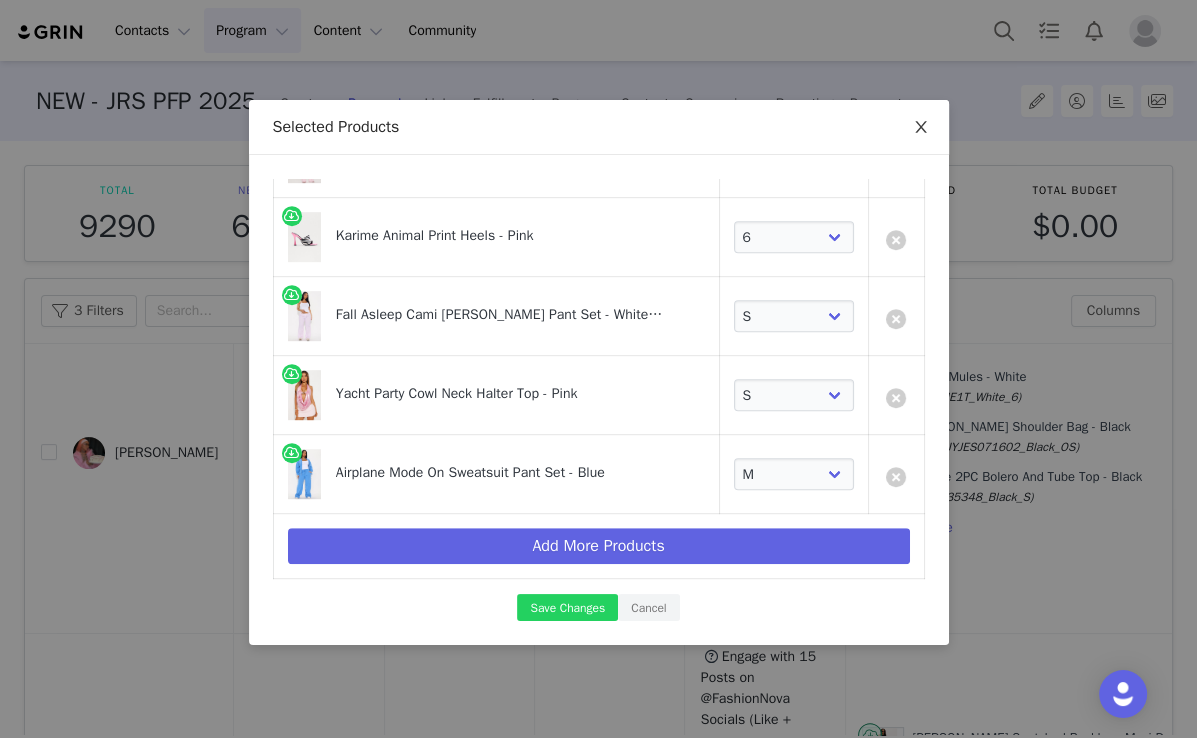 click at bounding box center (921, 128) 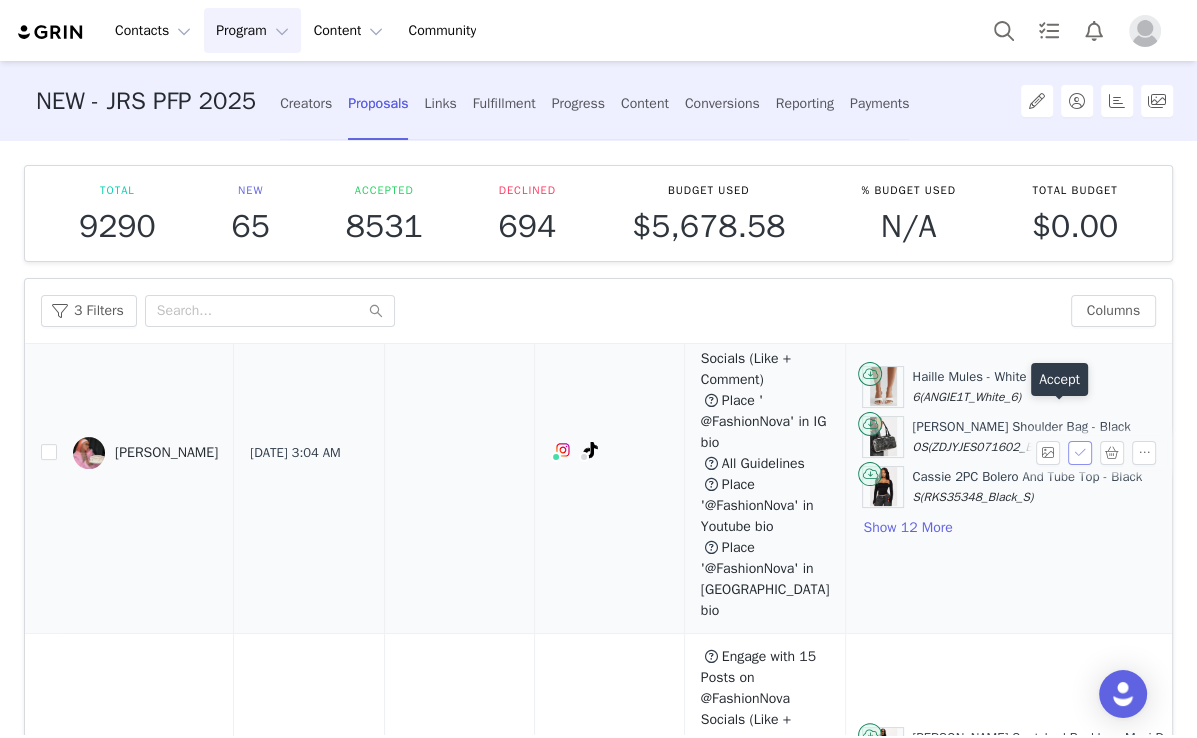 click at bounding box center [1080, 453] 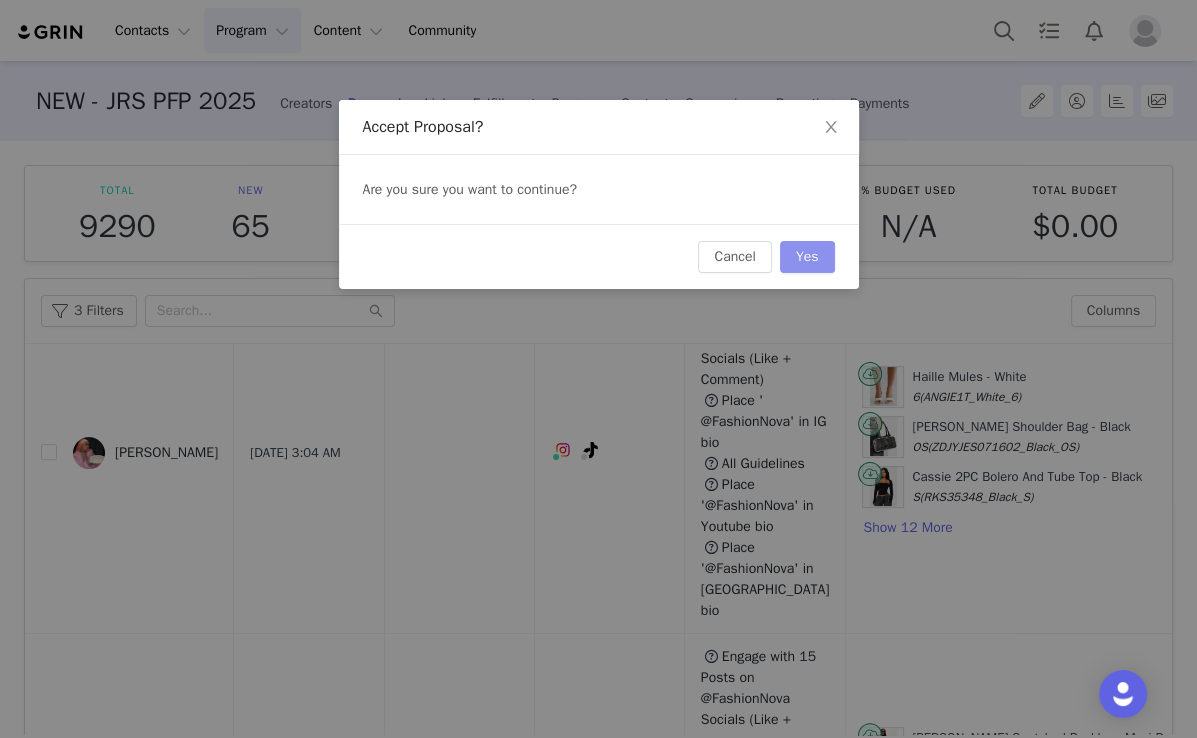 click on "Yes" at bounding box center [807, 257] 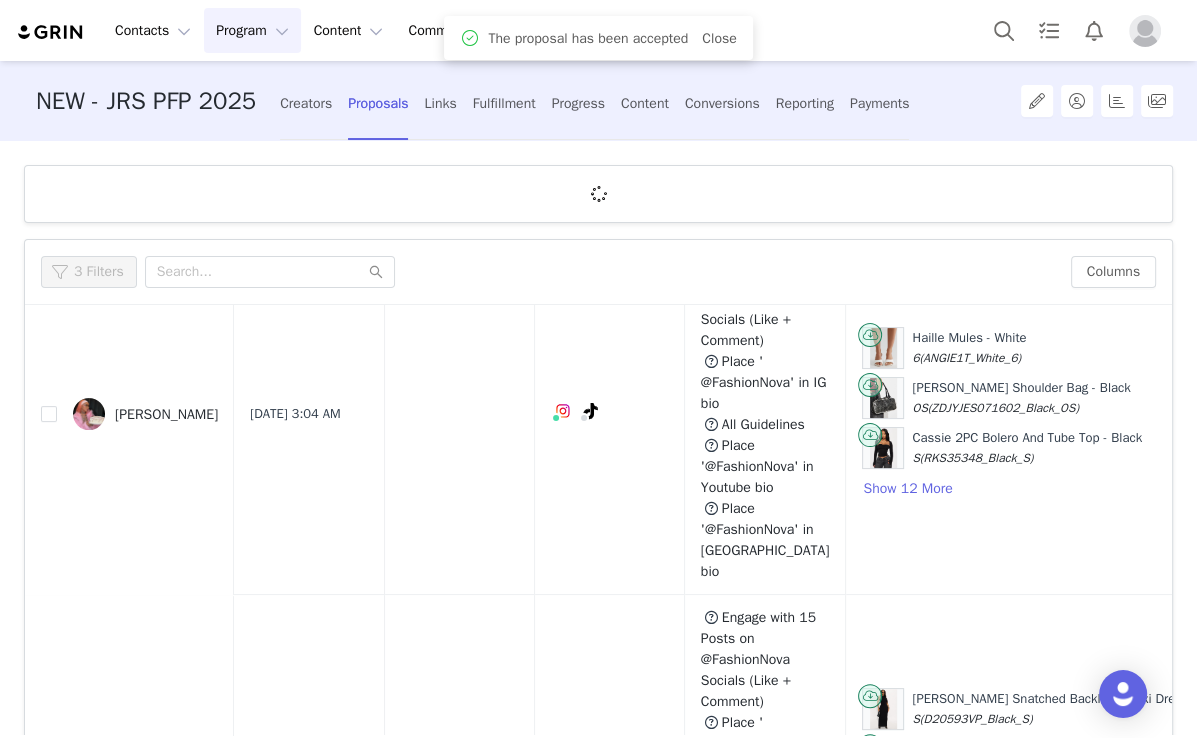 scroll, scrollTop: 0, scrollLeft: 0, axis: both 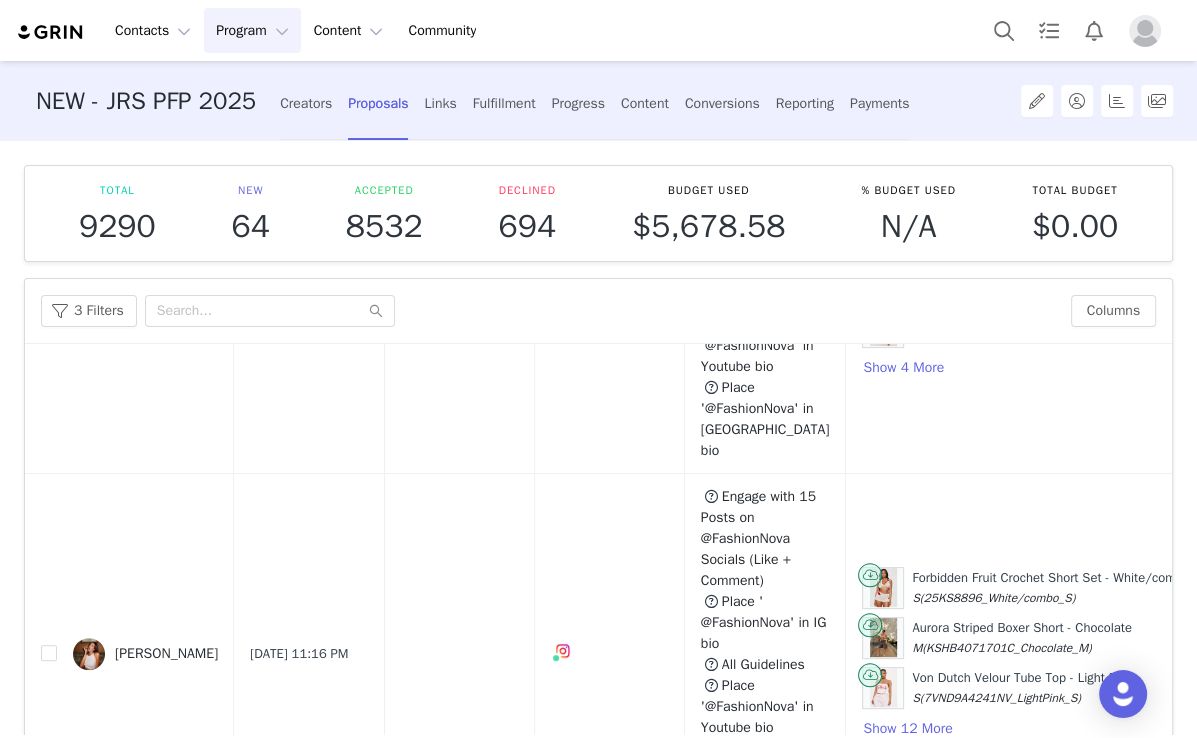 drag, startPoint x: 516, startPoint y: 106, endPoint x: 560, endPoint y: 211, distance: 113.84639 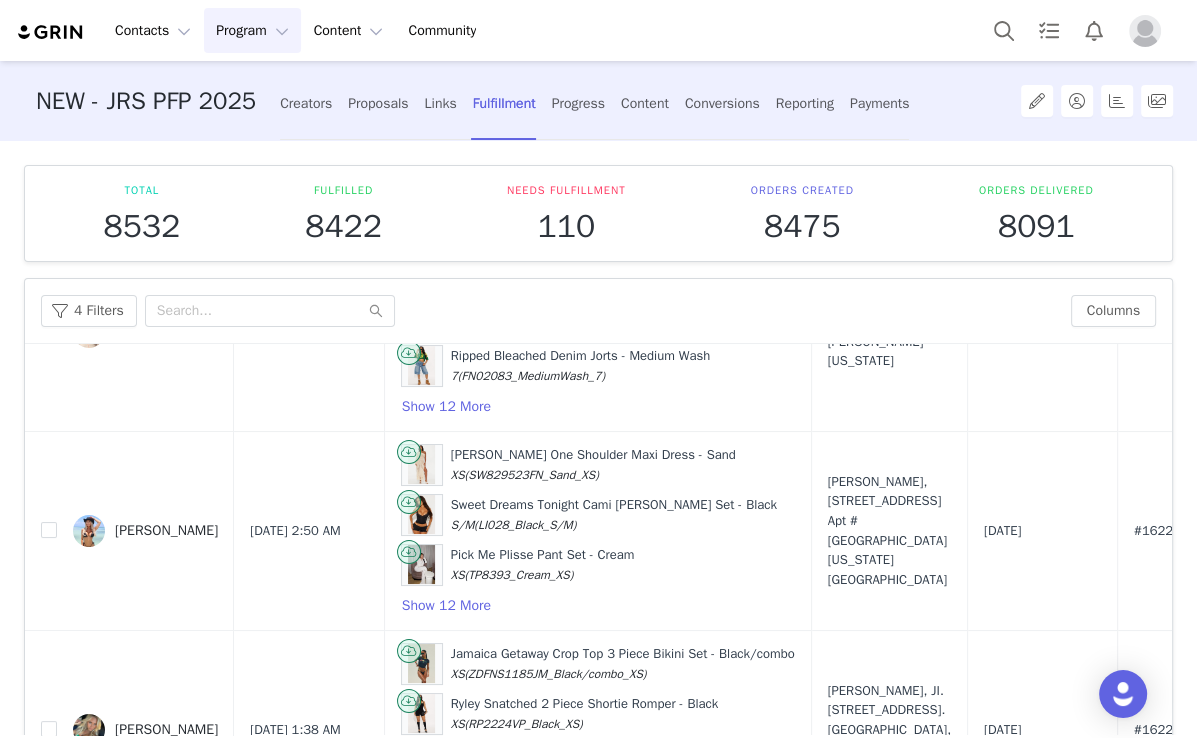 scroll, scrollTop: 160, scrollLeft: 0, axis: vertical 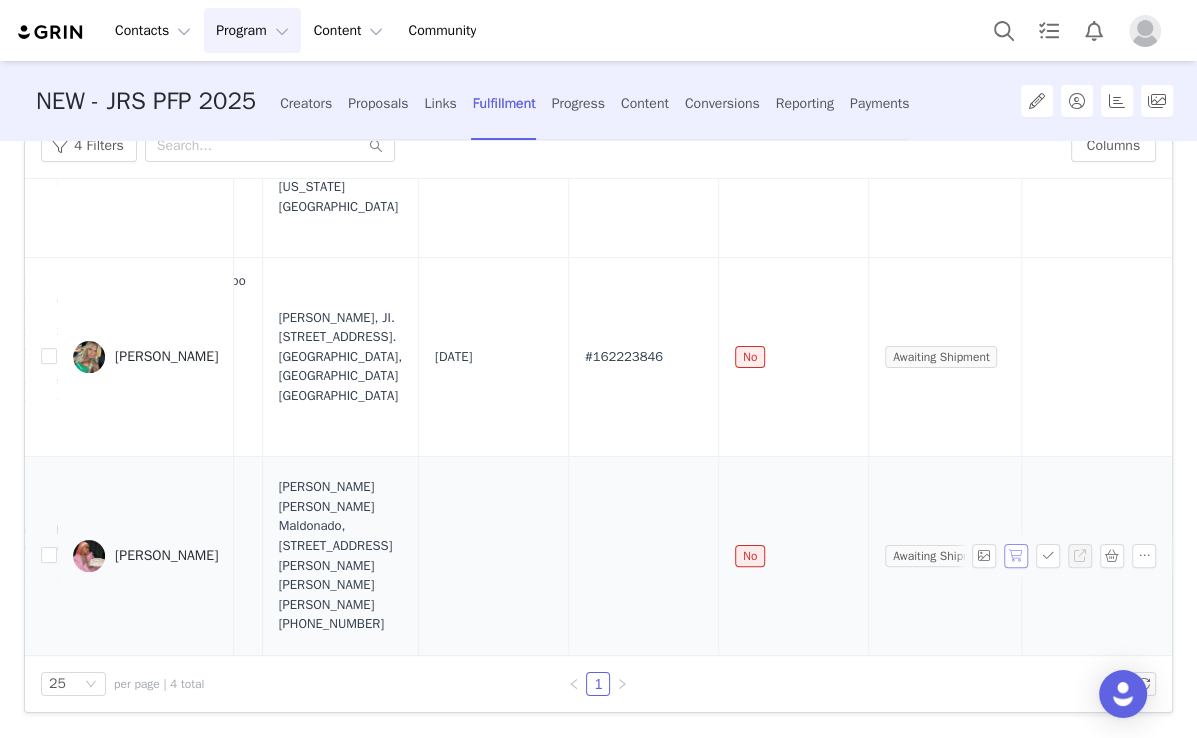 click at bounding box center (1016, 556) 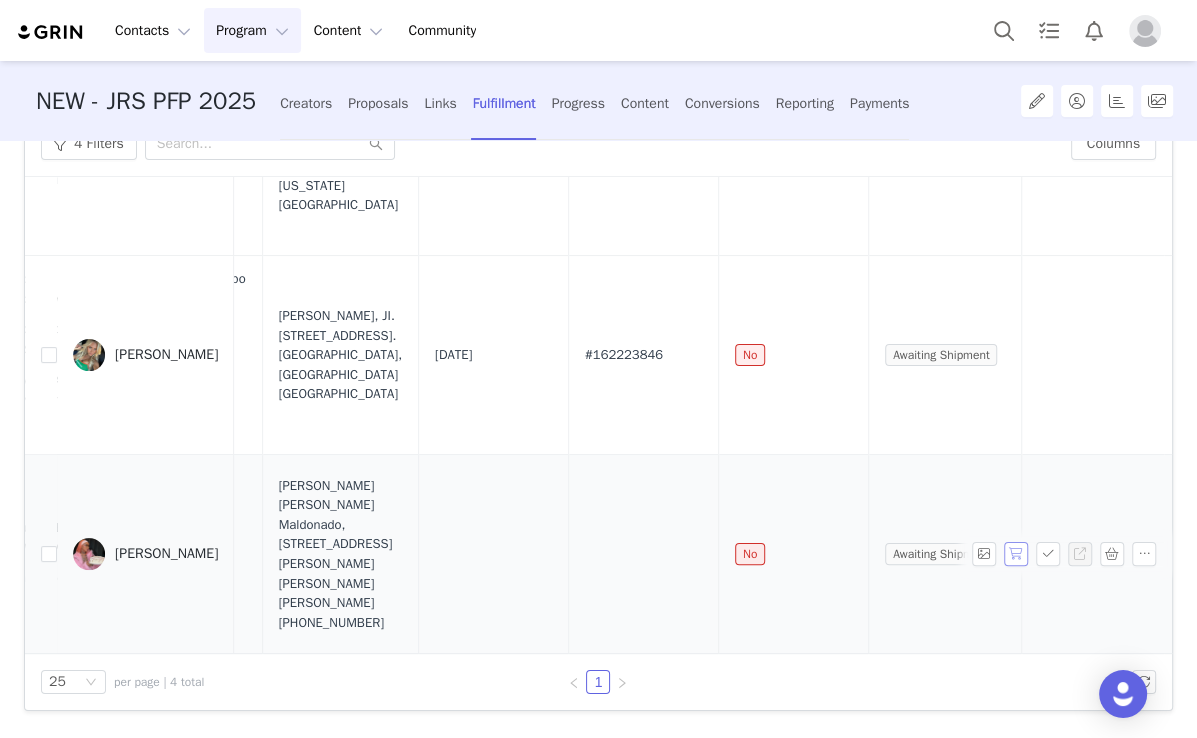 scroll, scrollTop: 127, scrollLeft: 0, axis: vertical 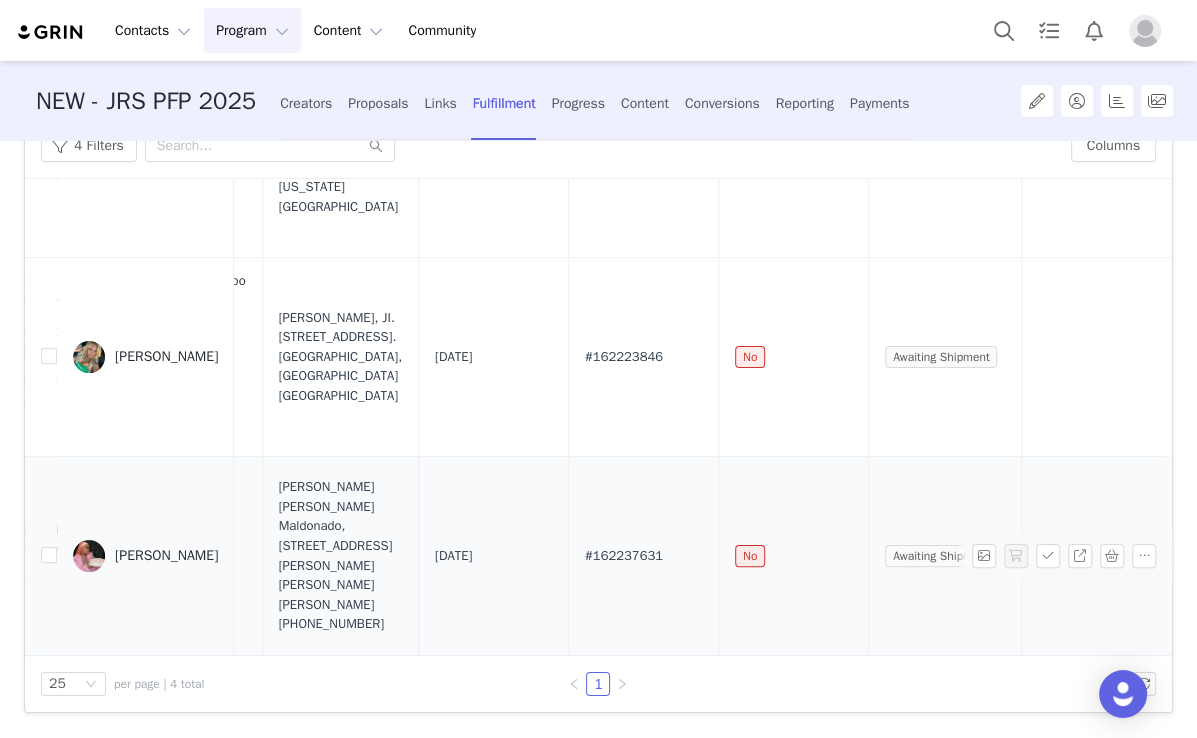 drag, startPoint x: 650, startPoint y: 528, endPoint x: 555, endPoint y: 525, distance: 95.047356 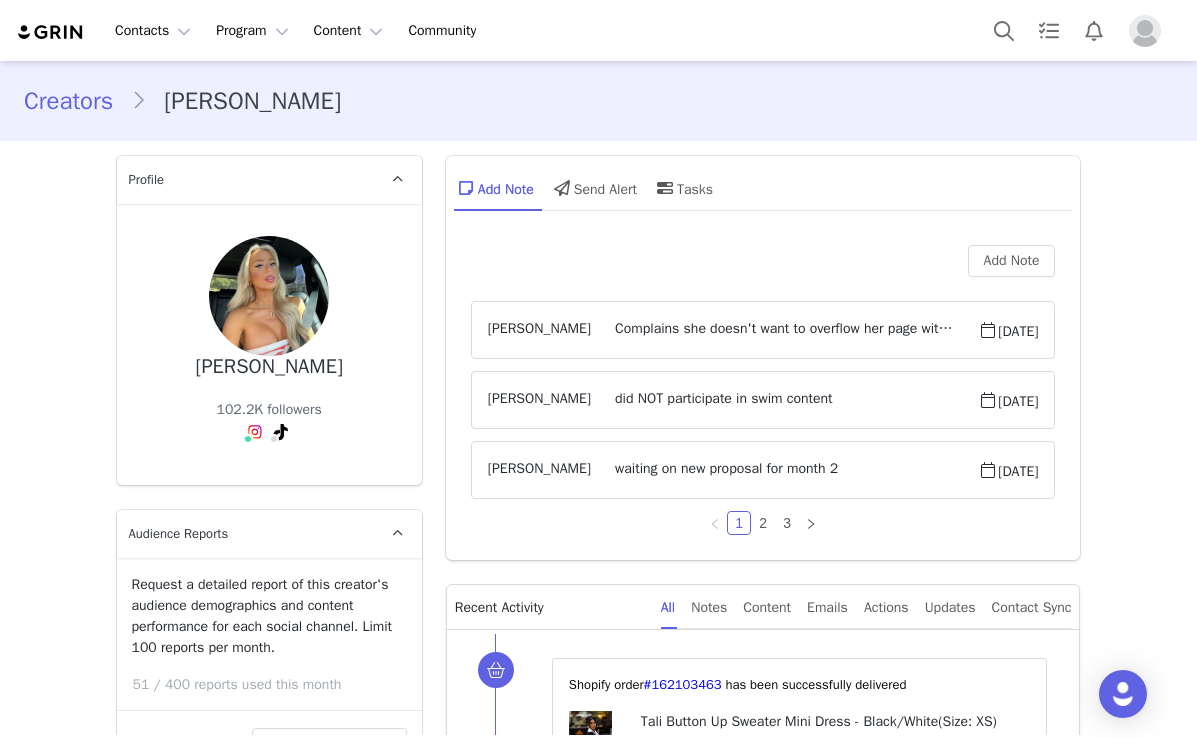 scroll, scrollTop: 0, scrollLeft: 0, axis: both 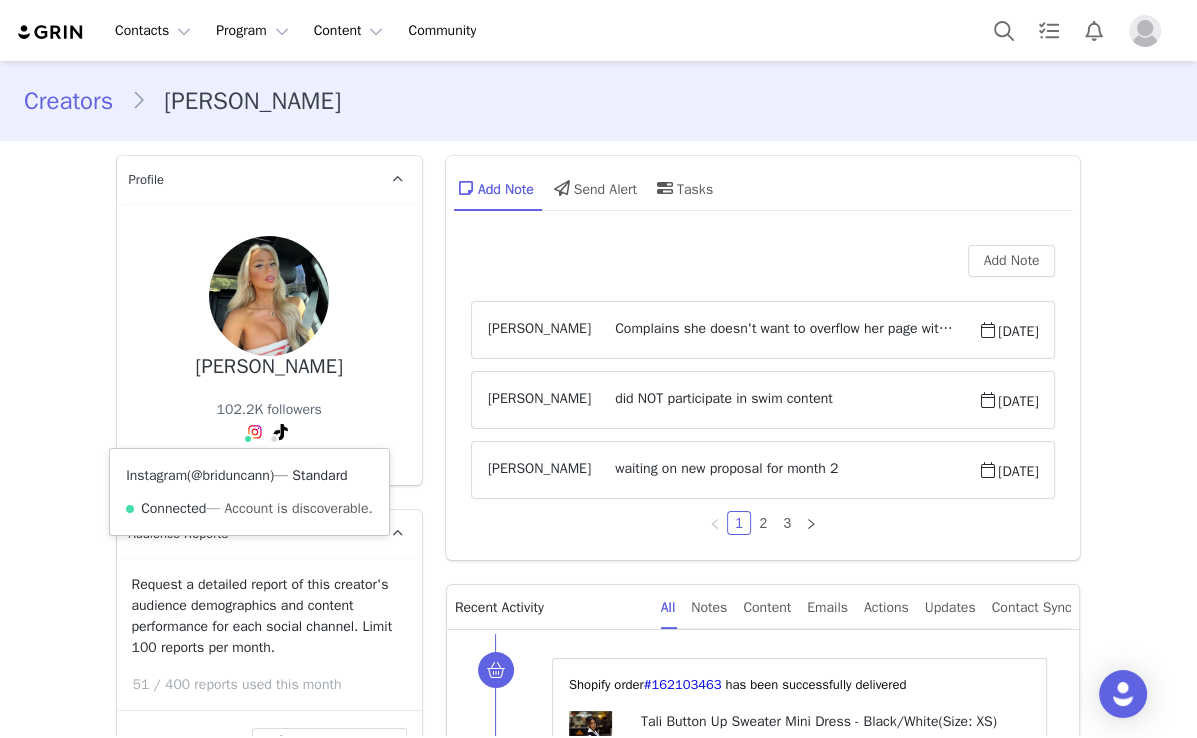 click on "@briduncann" at bounding box center [230, 475] 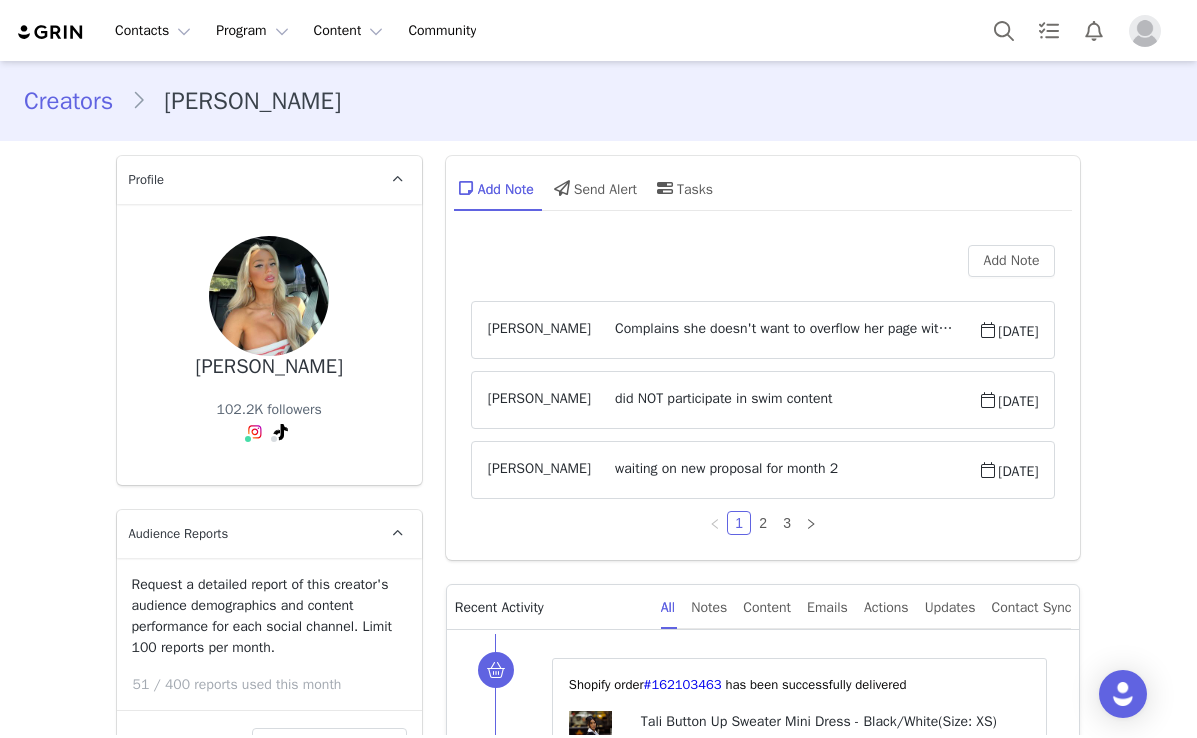 scroll, scrollTop: 0, scrollLeft: 0, axis: both 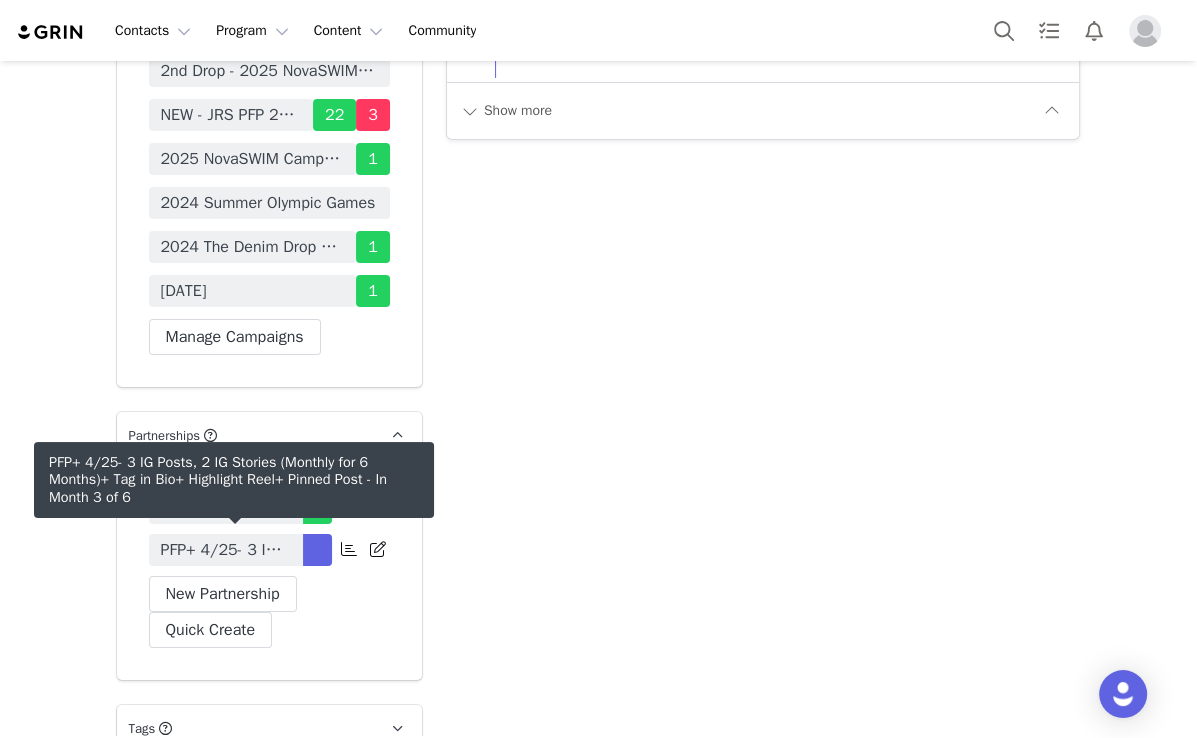 click on "PFP+ 4/25- 3 IG Posts, 2 IG Stories (Monthly for 6 Months)+ Tag in Bio+ Highlight Reel+ Pinned Post" at bounding box center [226, 550] 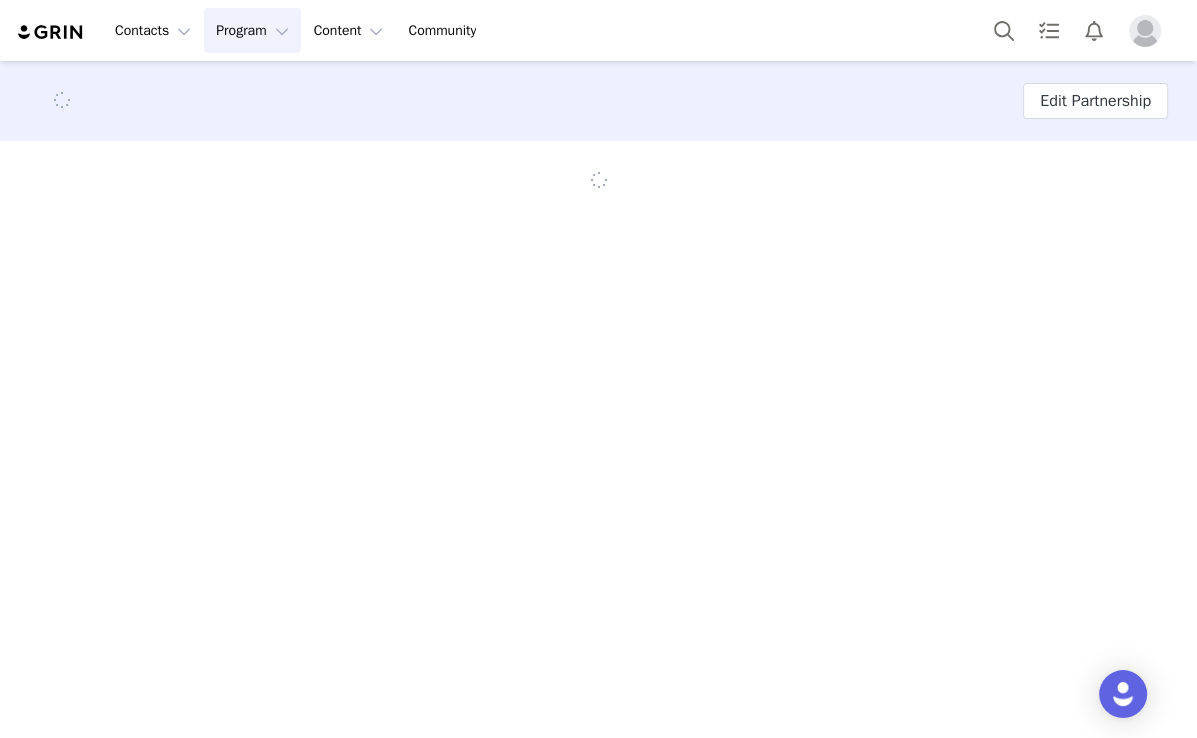 scroll, scrollTop: 0, scrollLeft: 0, axis: both 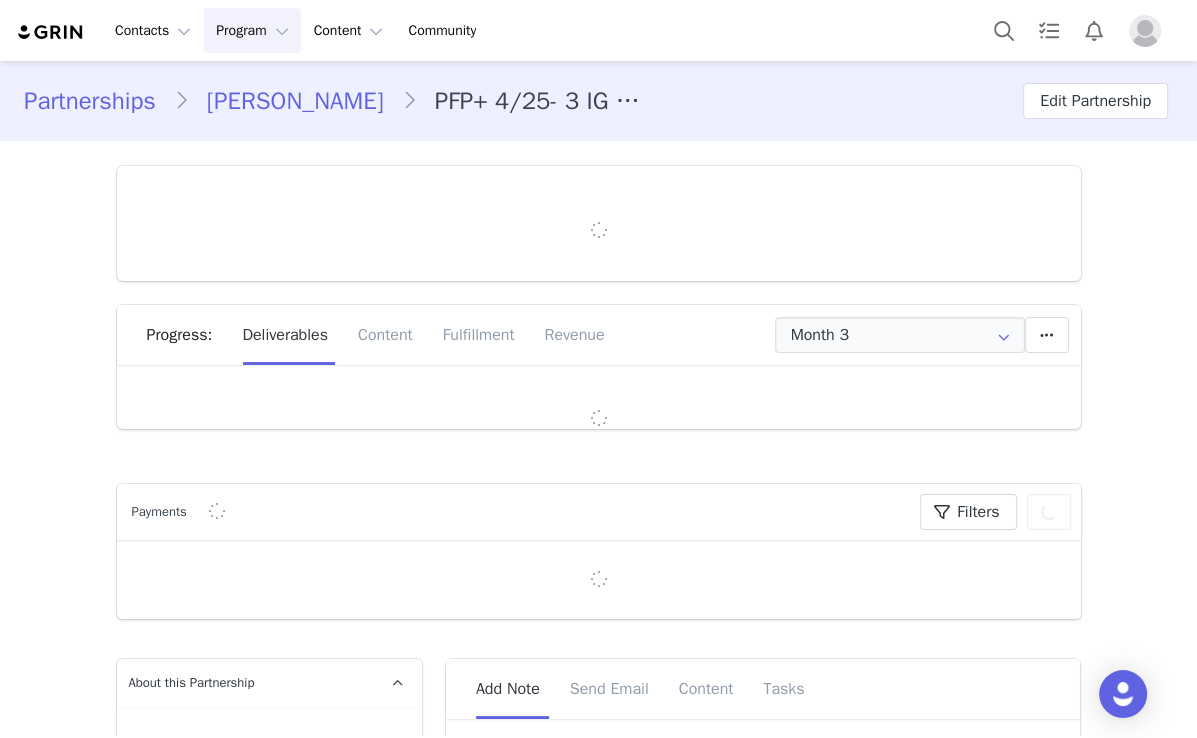 type on "+1 ([GEOGRAPHIC_DATA])" 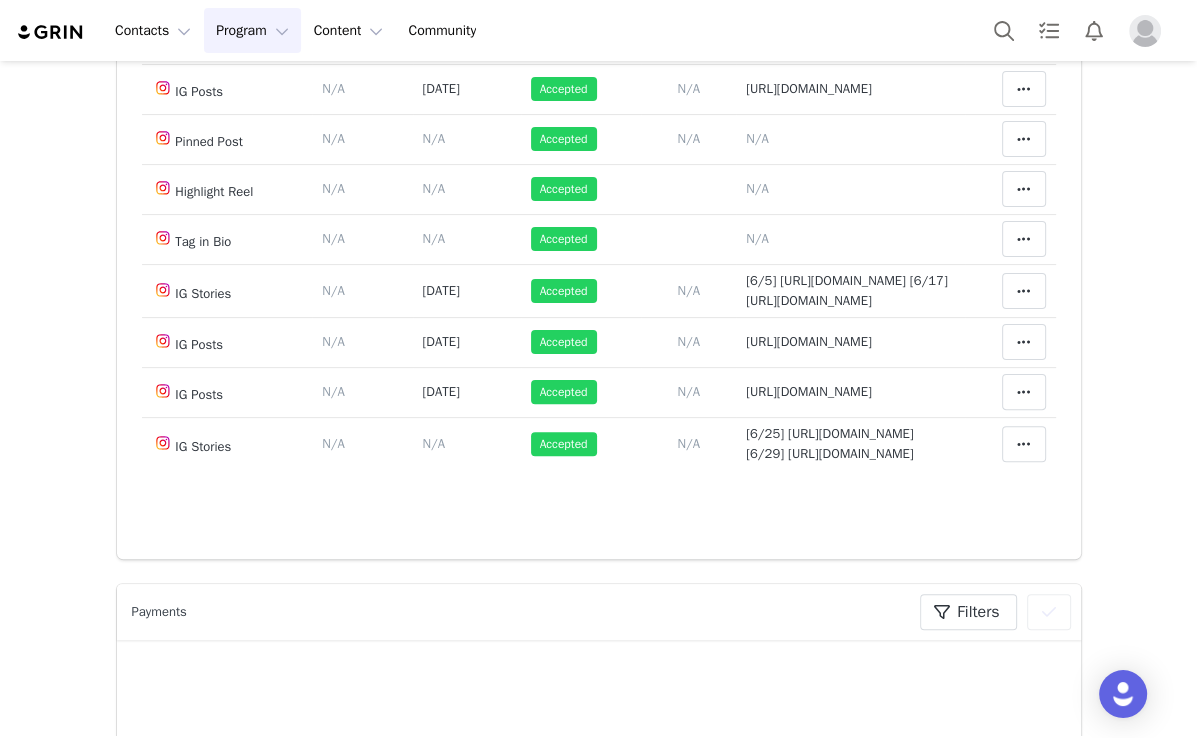 scroll, scrollTop: 240, scrollLeft: 0, axis: vertical 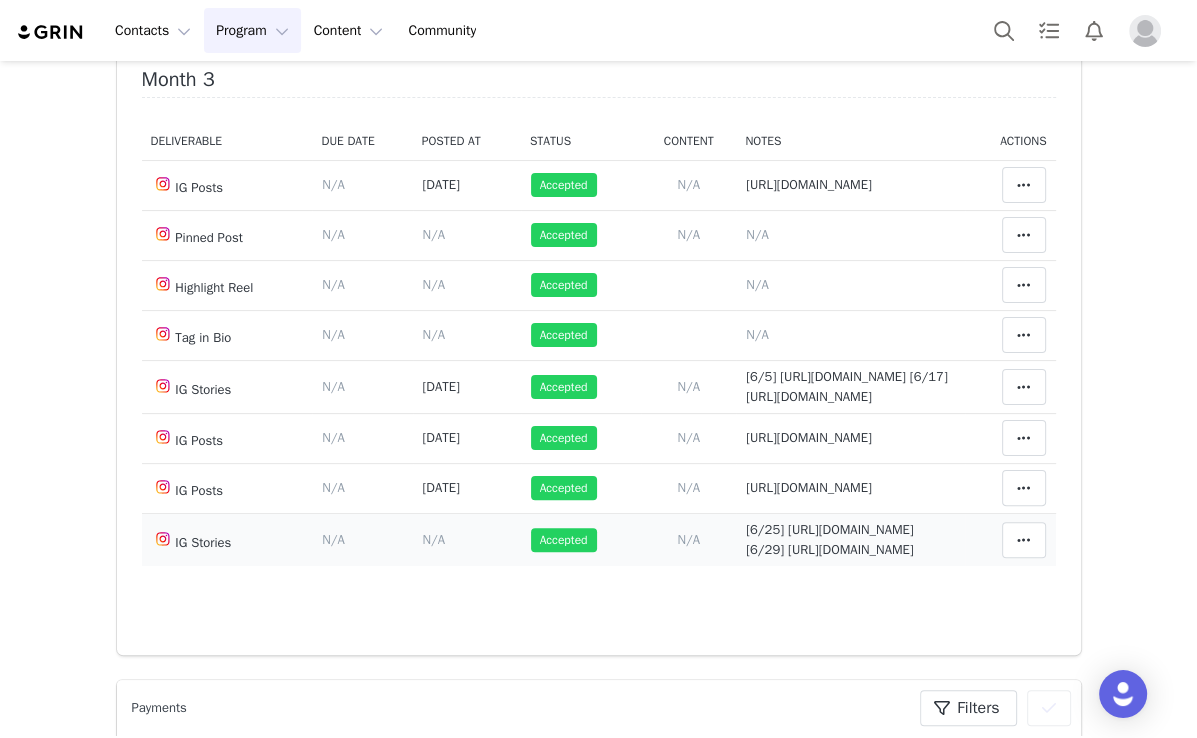 click on "N/A" at bounding box center (433, 539) 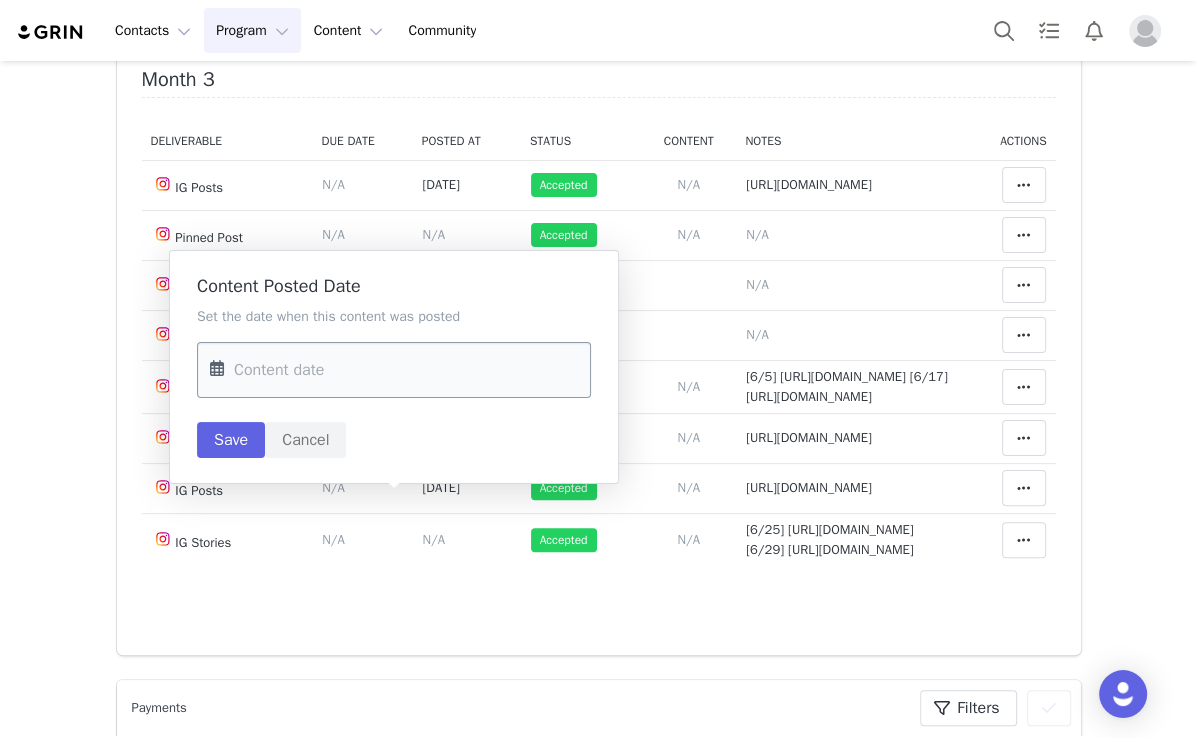 click at bounding box center [394, 370] 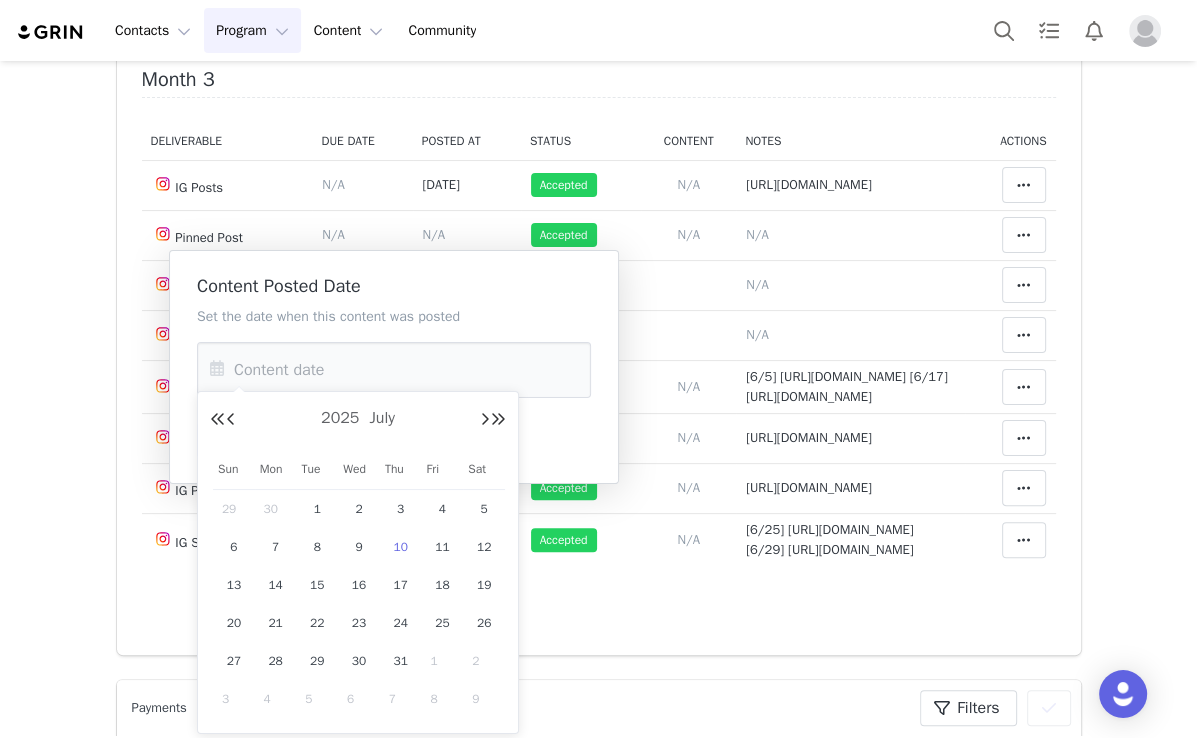 click on "29" at bounding box center (234, 509) 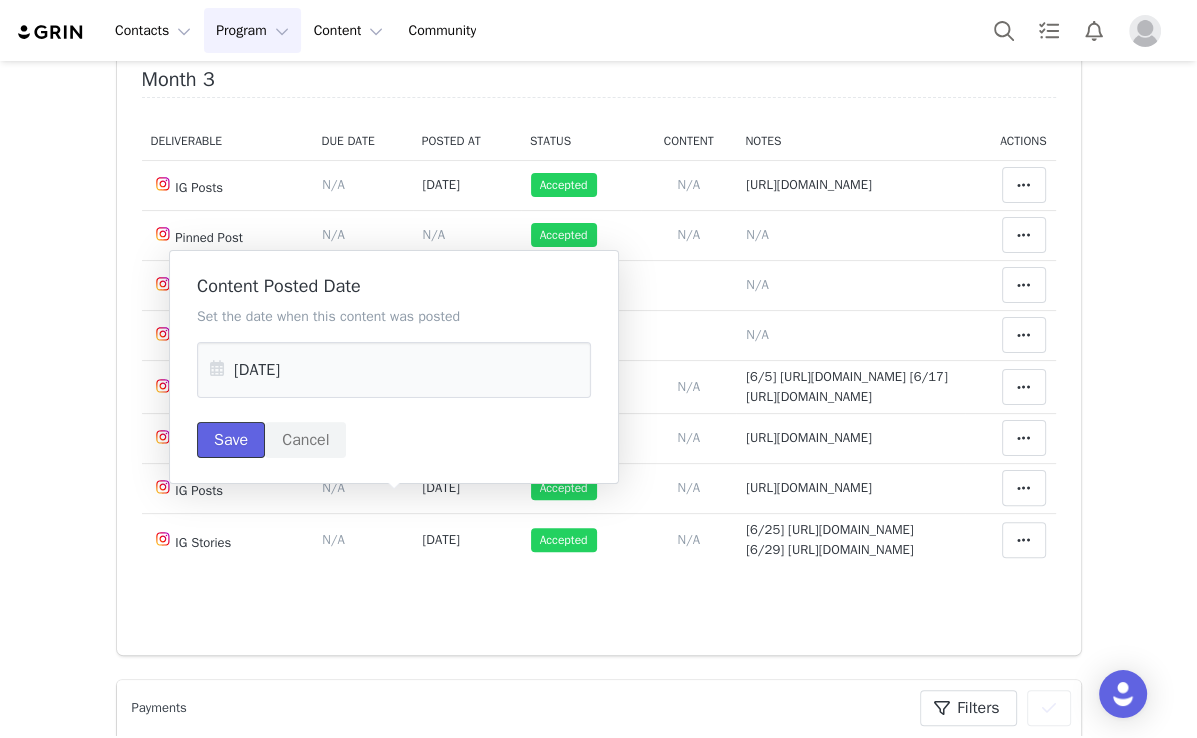 click on "Save" at bounding box center (231, 440) 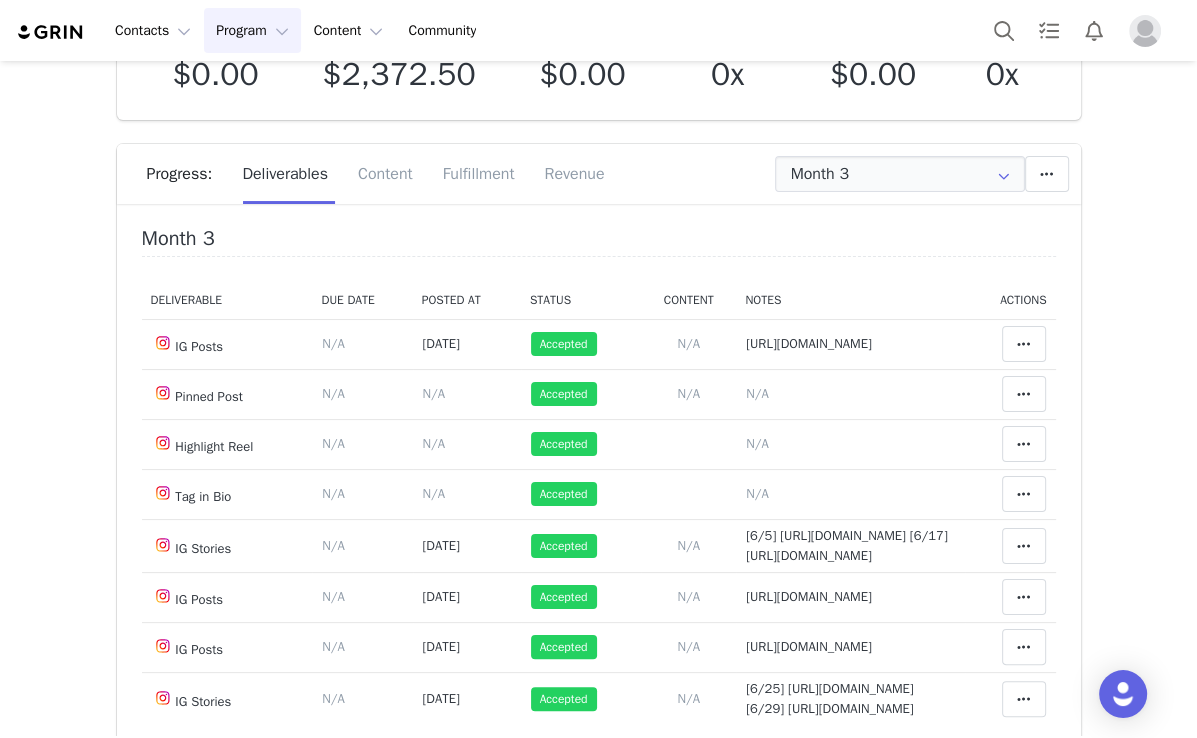 scroll, scrollTop: 160, scrollLeft: 0, axis: vertical 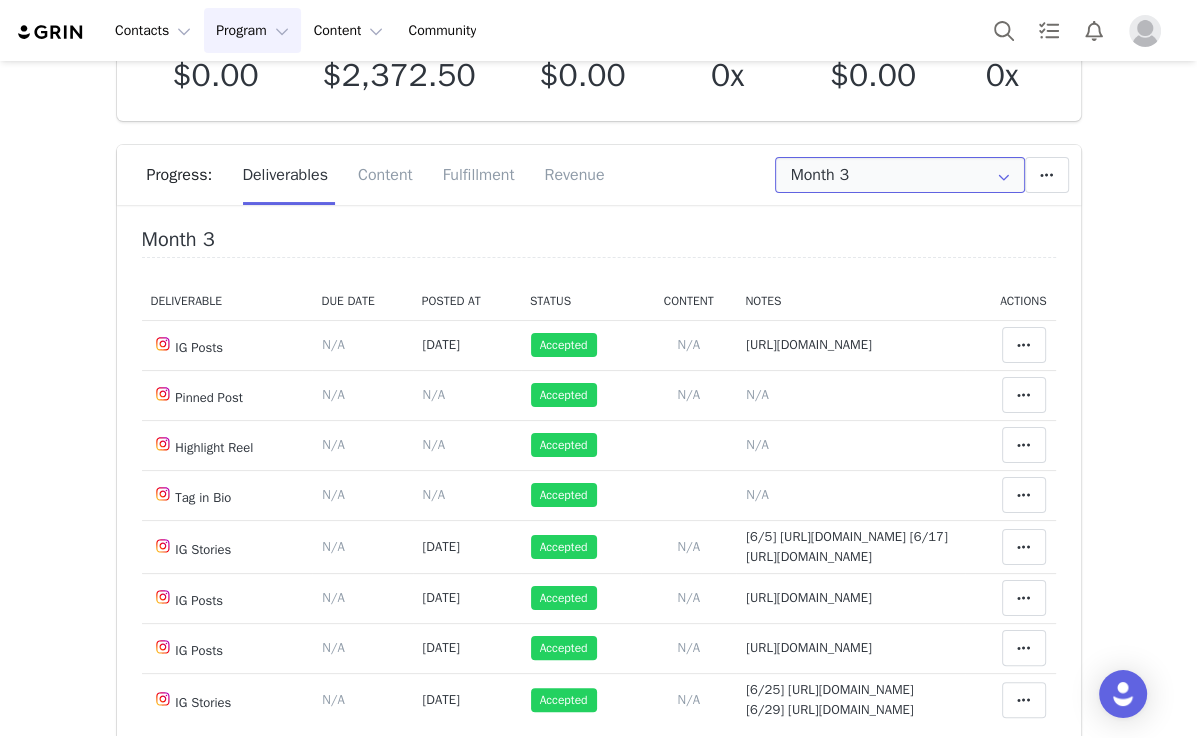 click on "Month 3" at bounding box center [900, 175] 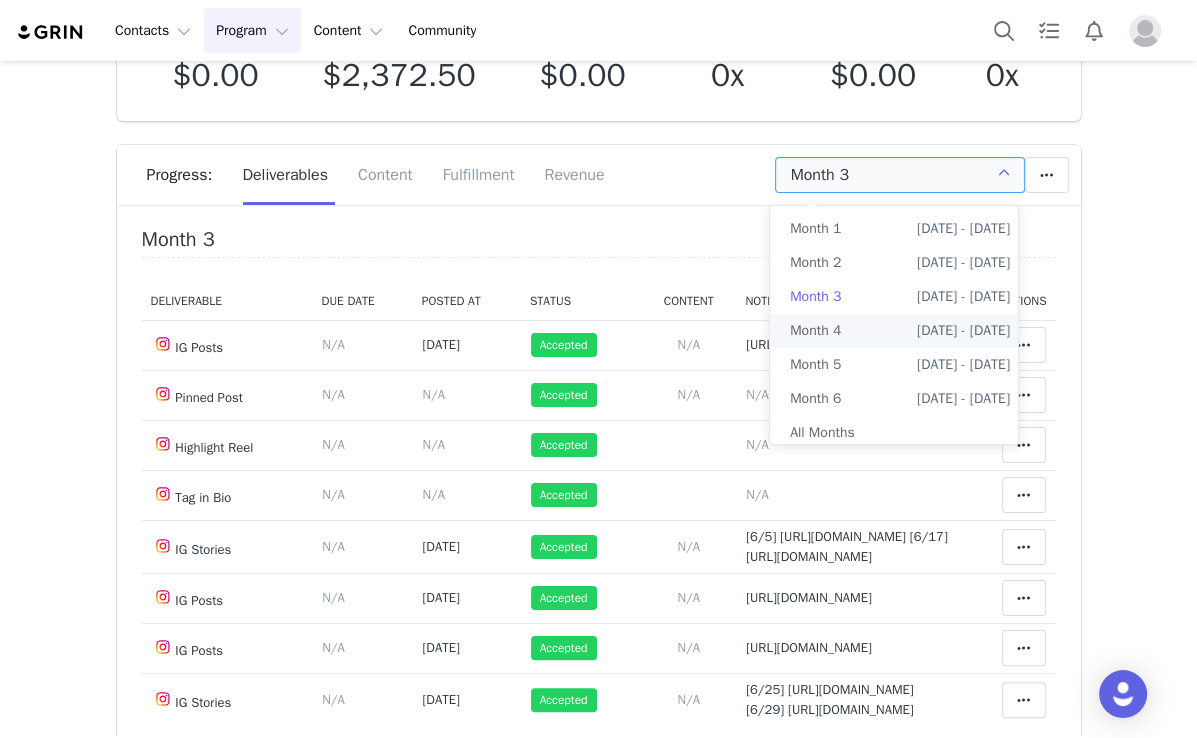 click on "Jul 18th - Aug 18th" at bounding box center [963, 331] 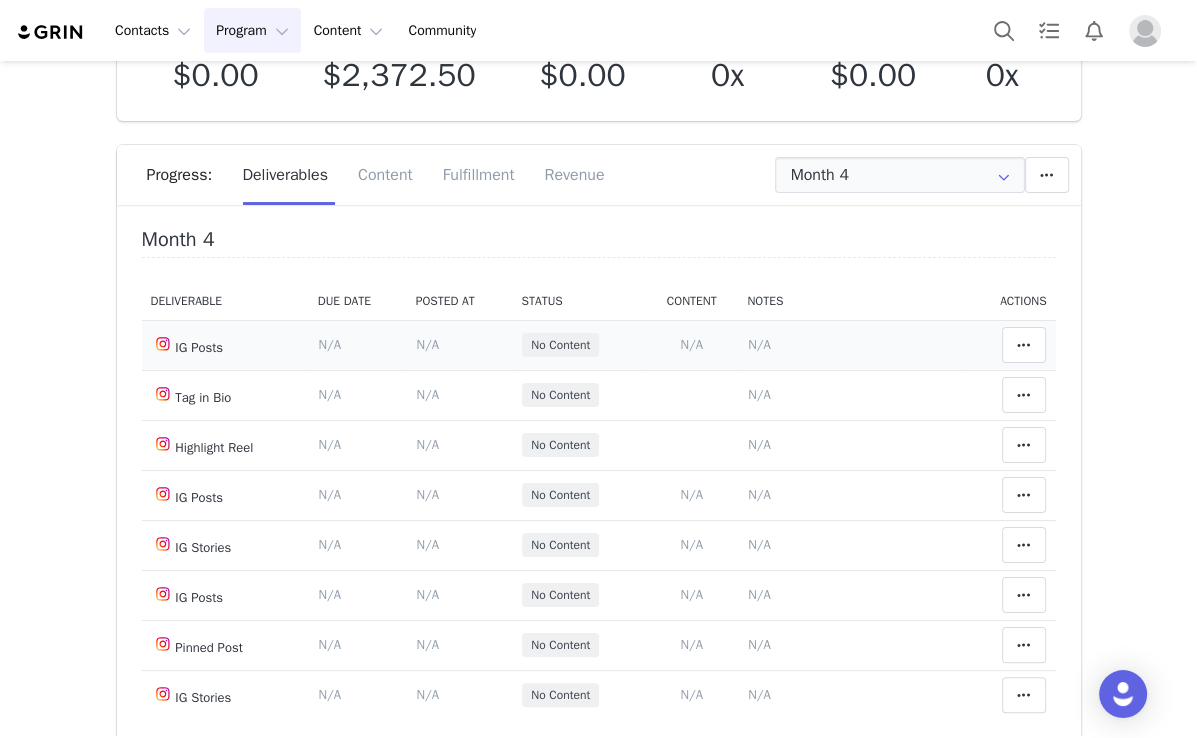 click on "N/A" at bounding box center (759, 344) 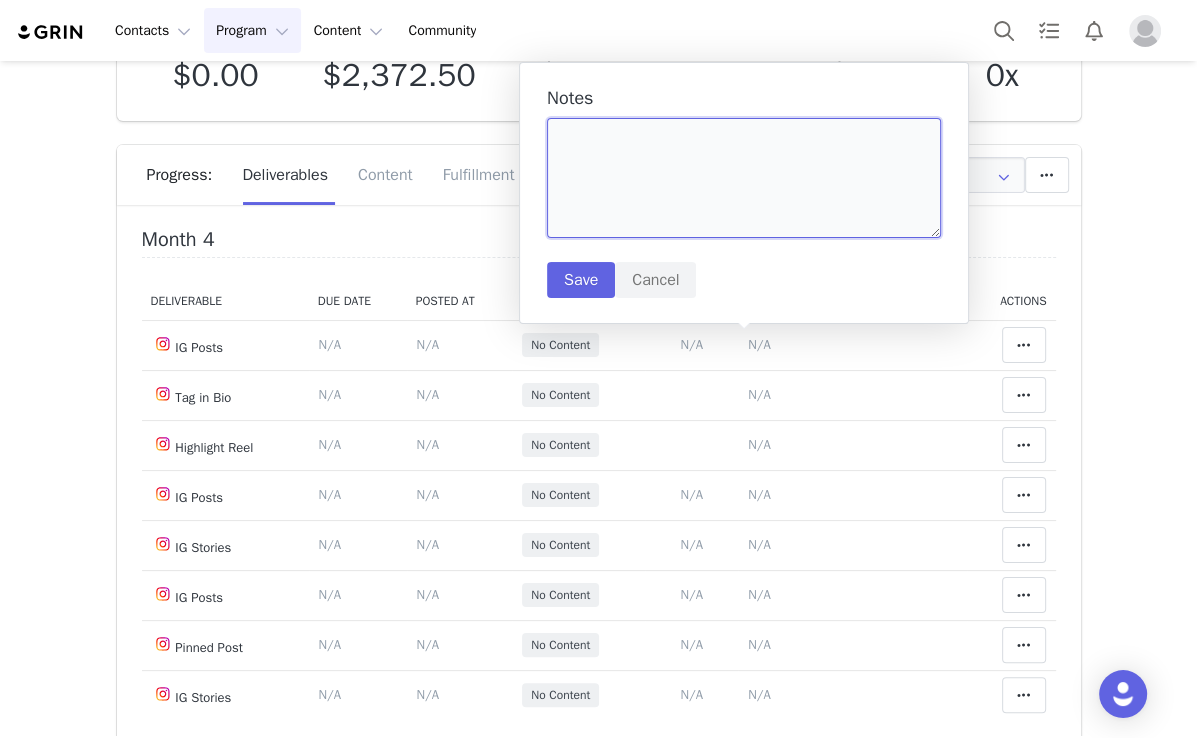 paste on "https://www.instagram.com/p/DL5avlxvJpK/?img_index=1" 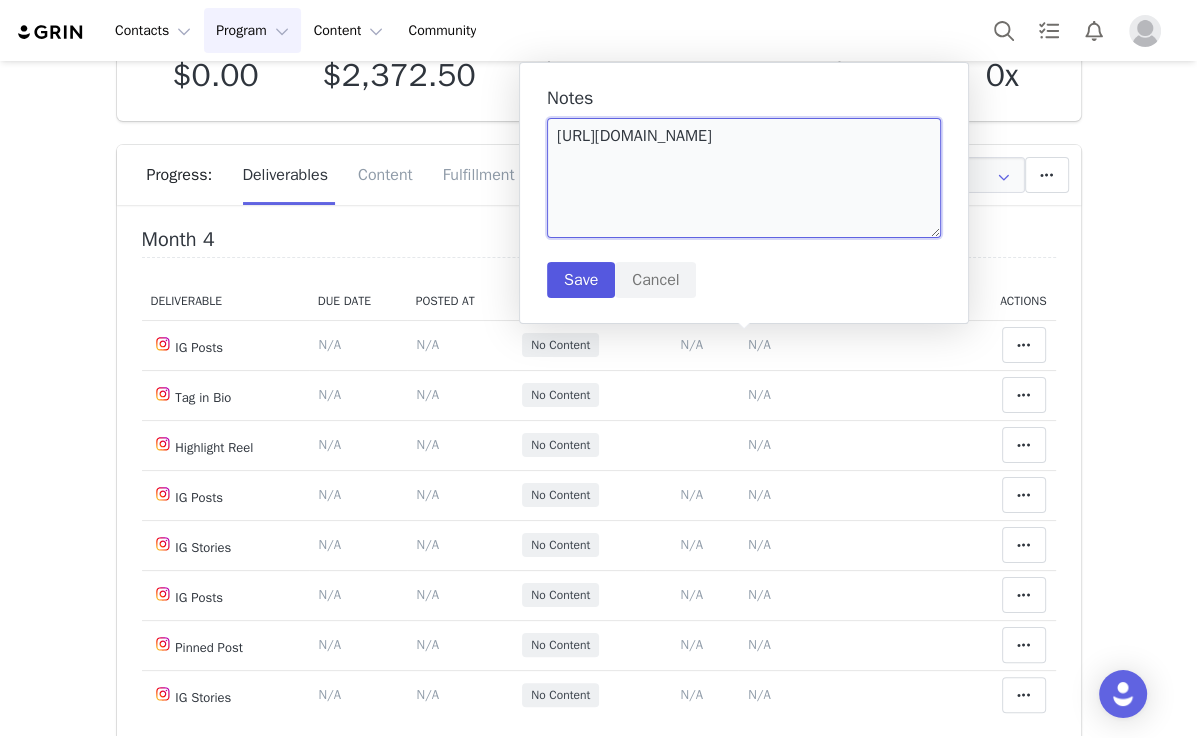 type on "https://www.instagram.com/p/DL5avlxvJpK/?img_index=1" 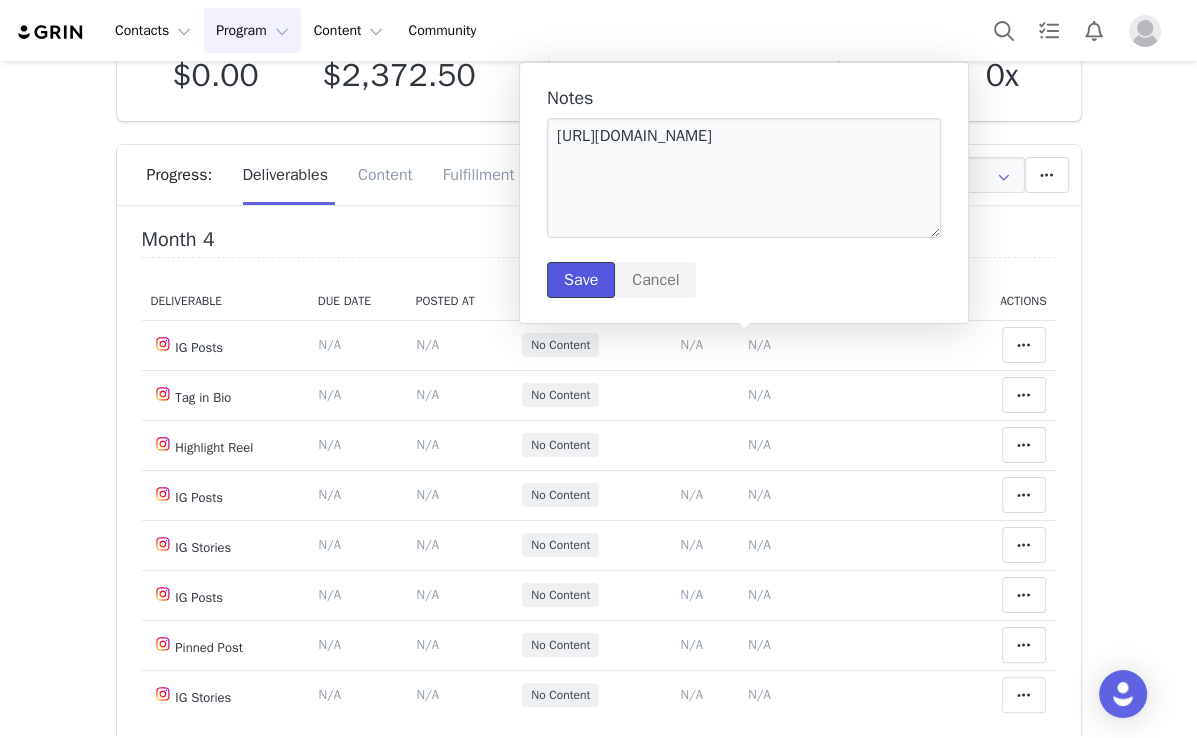 click on "Save" at bounding box center [581, 280] 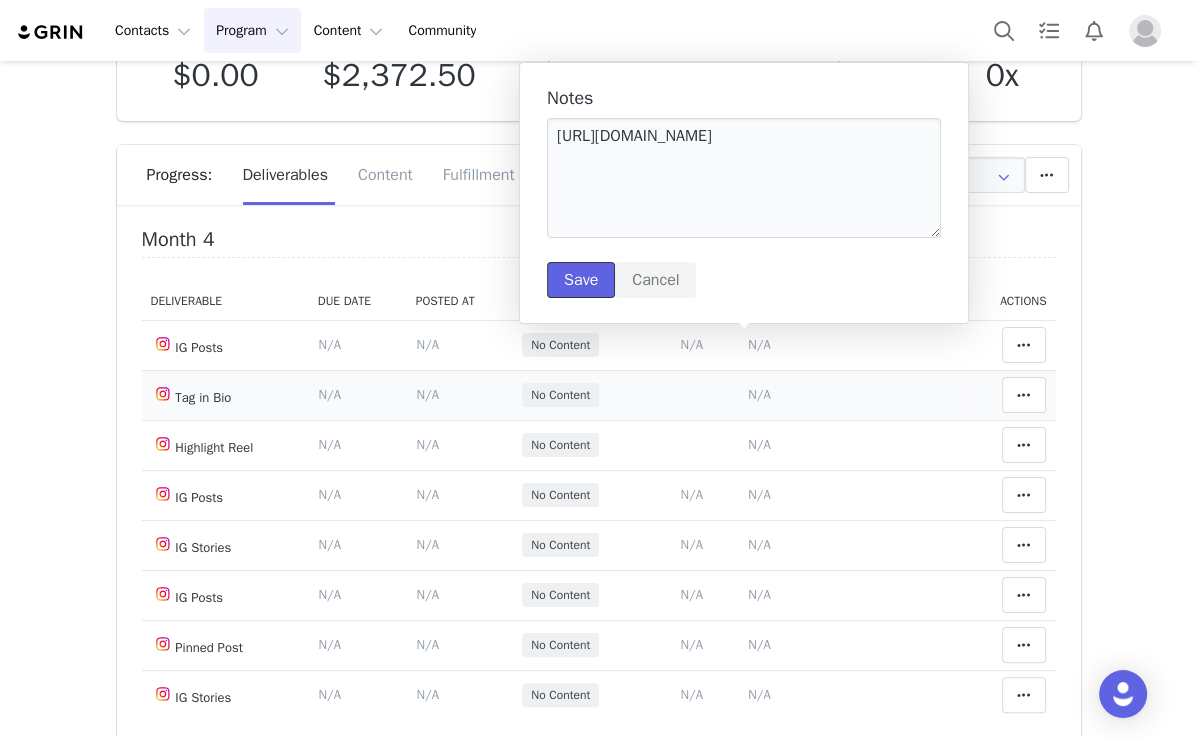 type 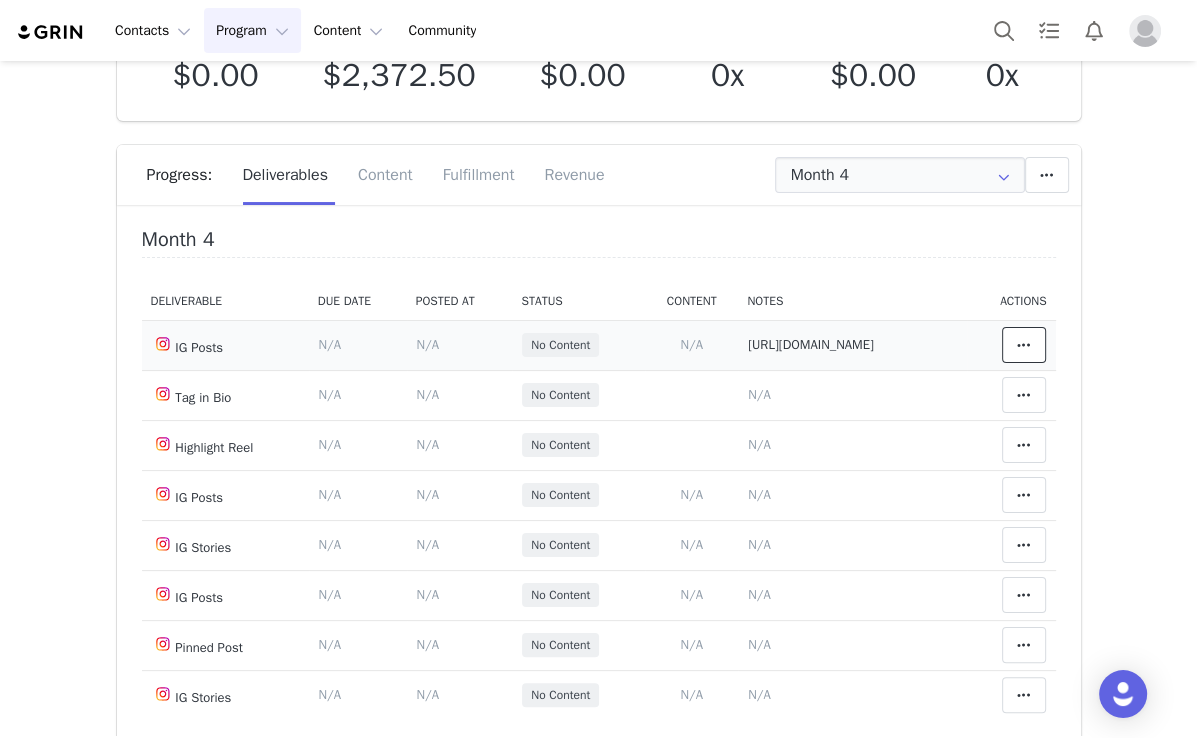 click at bounding box center (1024, 345) 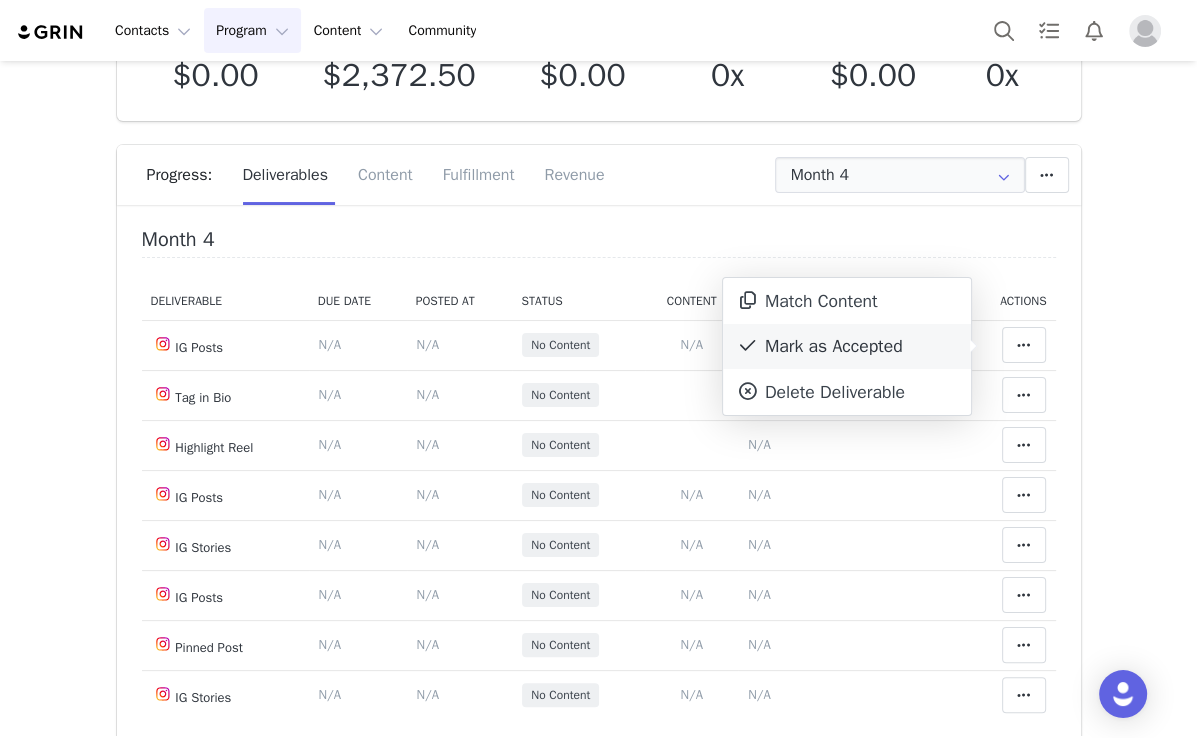 click on "Mark as Accepted" at bounding box center [847, 347] 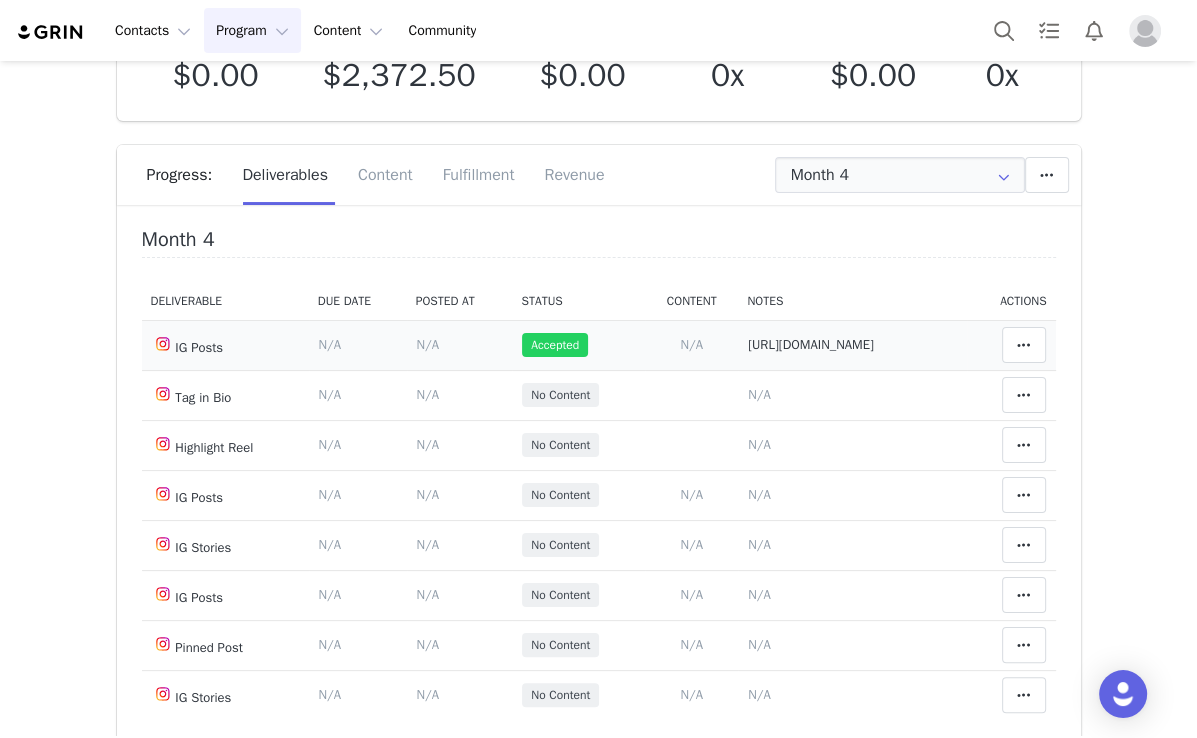 click on "N/A" at bounding box center [427, 344] 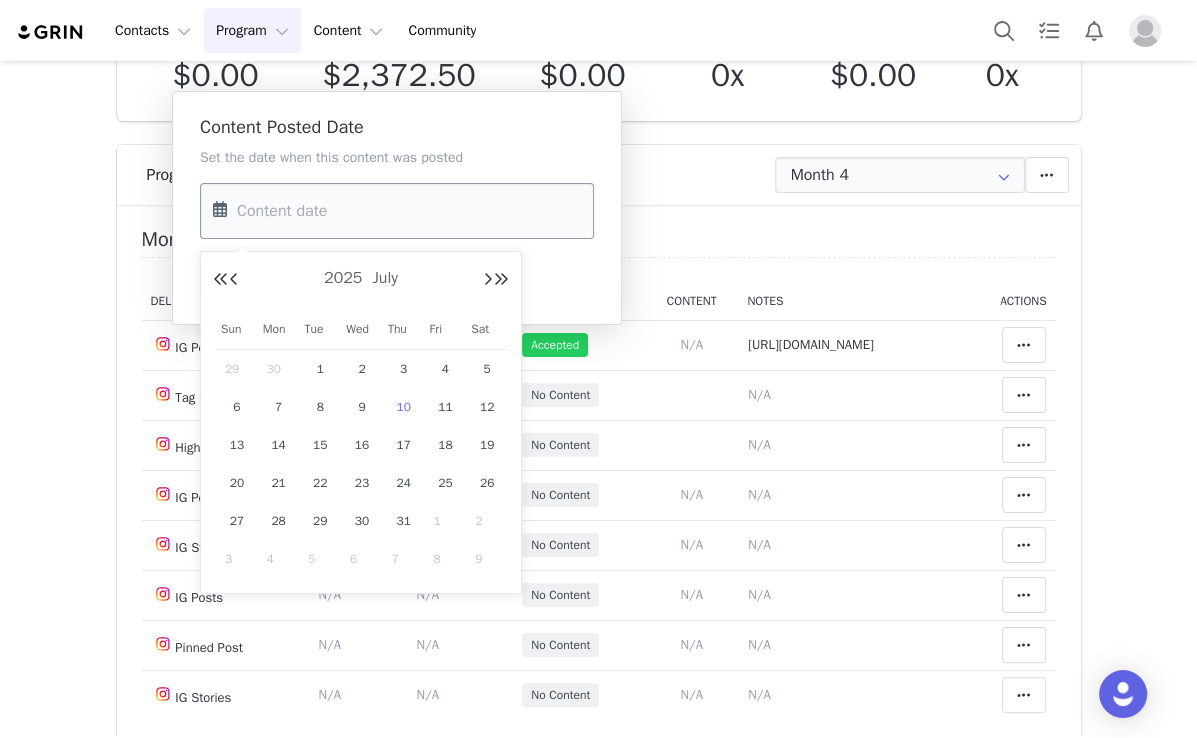 click at bounding box center (397, 211) 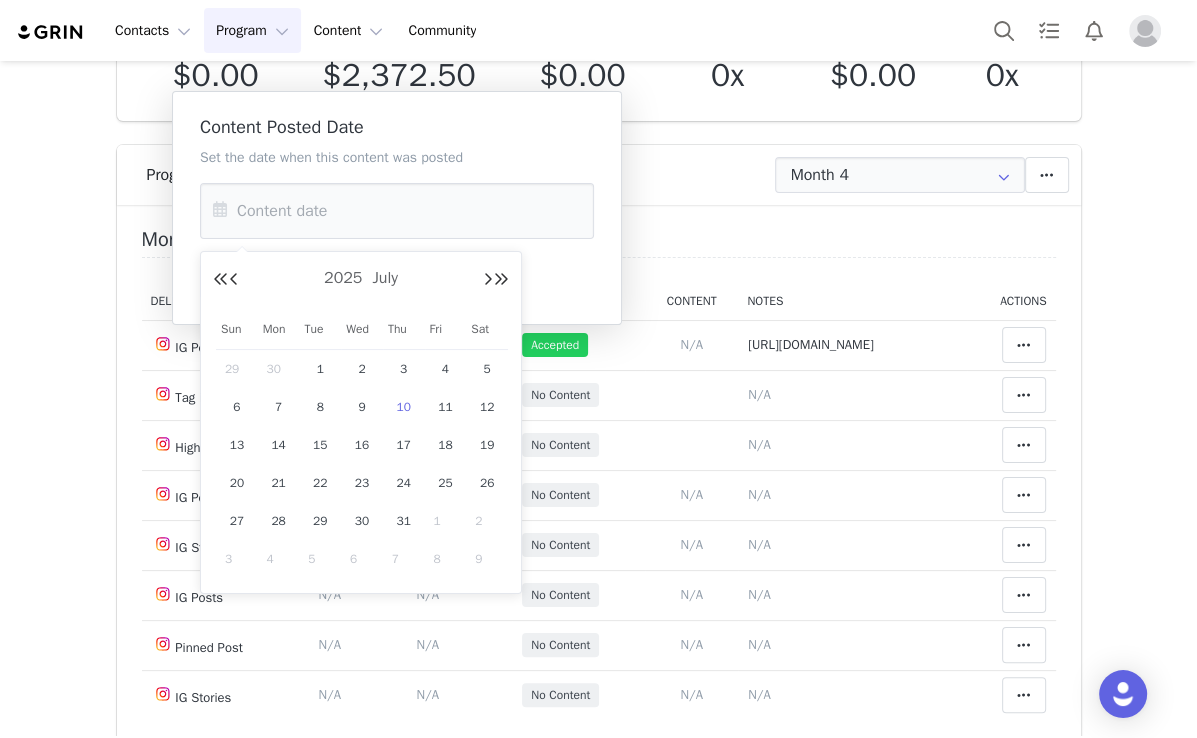 click on "10" at bounding box center [404, 407] 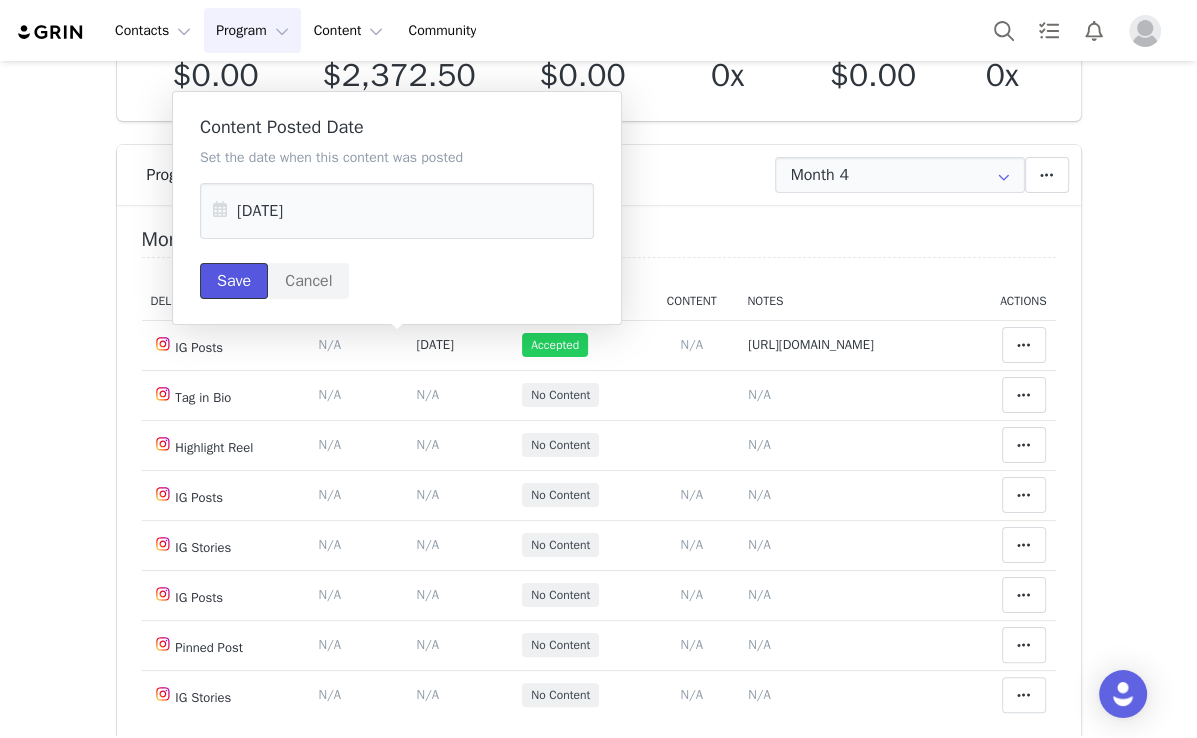 click on "Save" at bounding box center [234, 281] 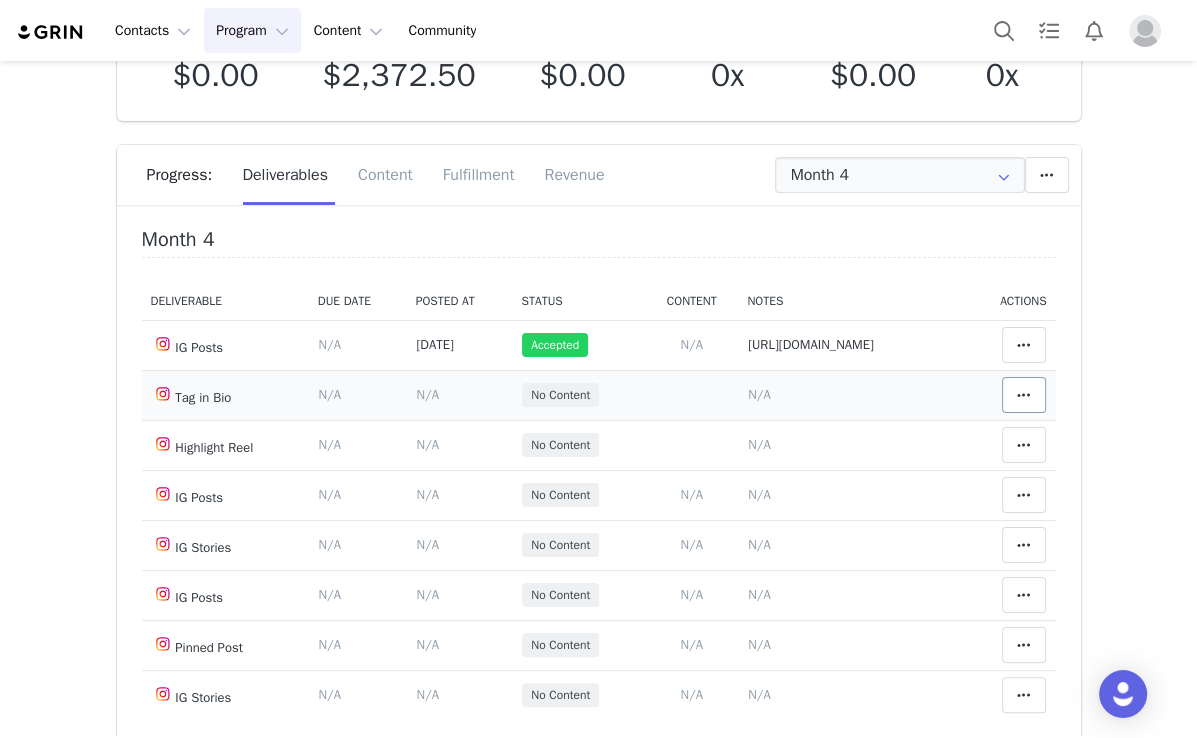 click on "Mark as Accepted   Reason for declining this deliverable   Decline   Mark as Declined  Delete Deliverable  This will unlink any content, this cannot be undone.  Yes, delete deliverable  Delete Deliverable  Match Deliverable with Content" at bounding box center [1011, 395] 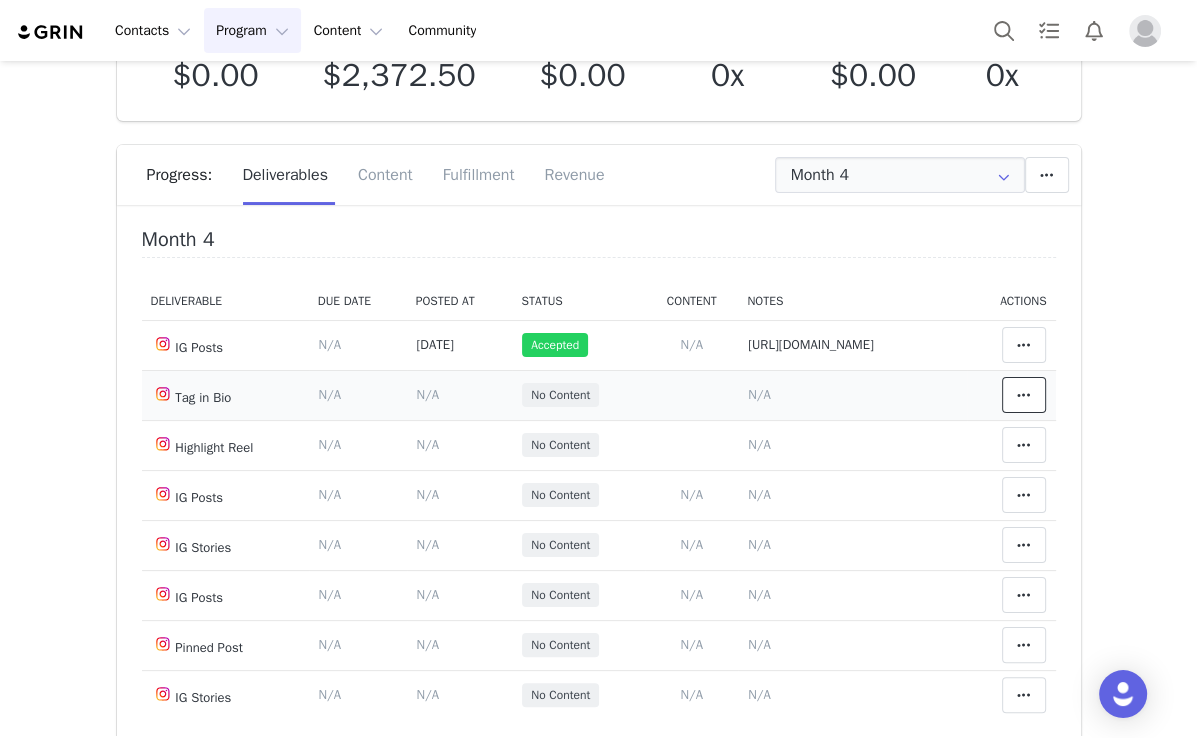 click at bounding box center [1024, 395] 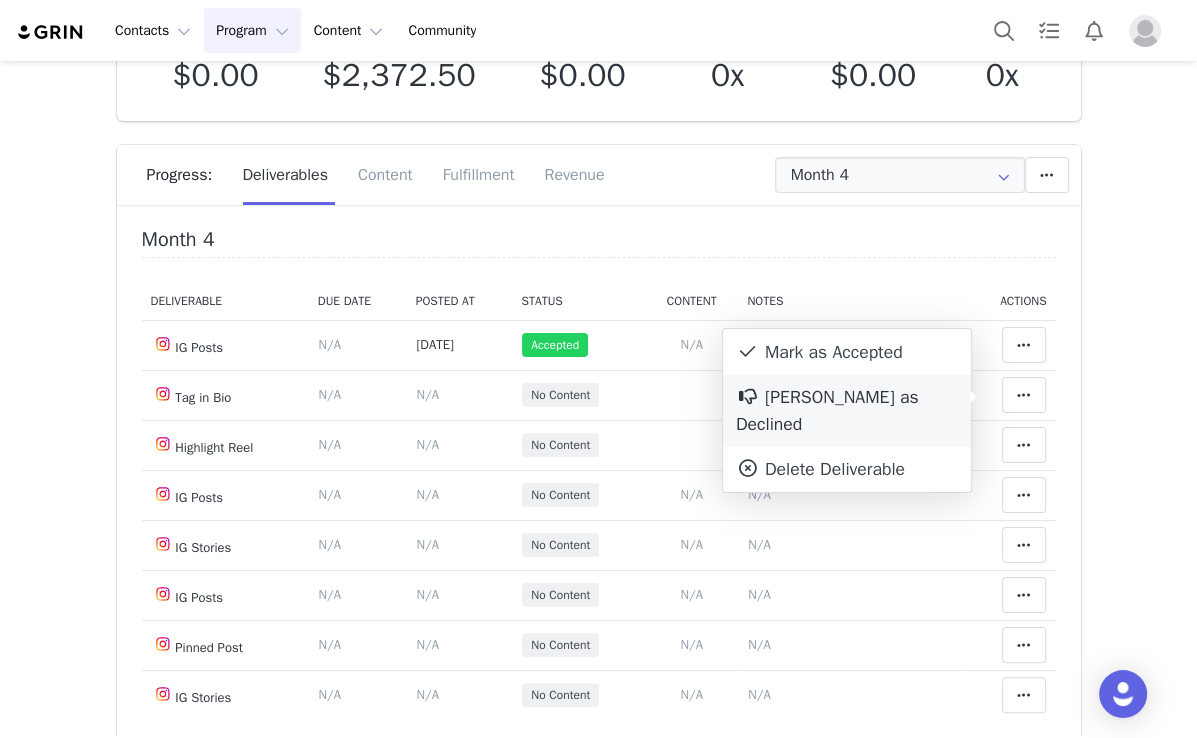 click on "Mark as Declined" at bounding box center [847, 411] 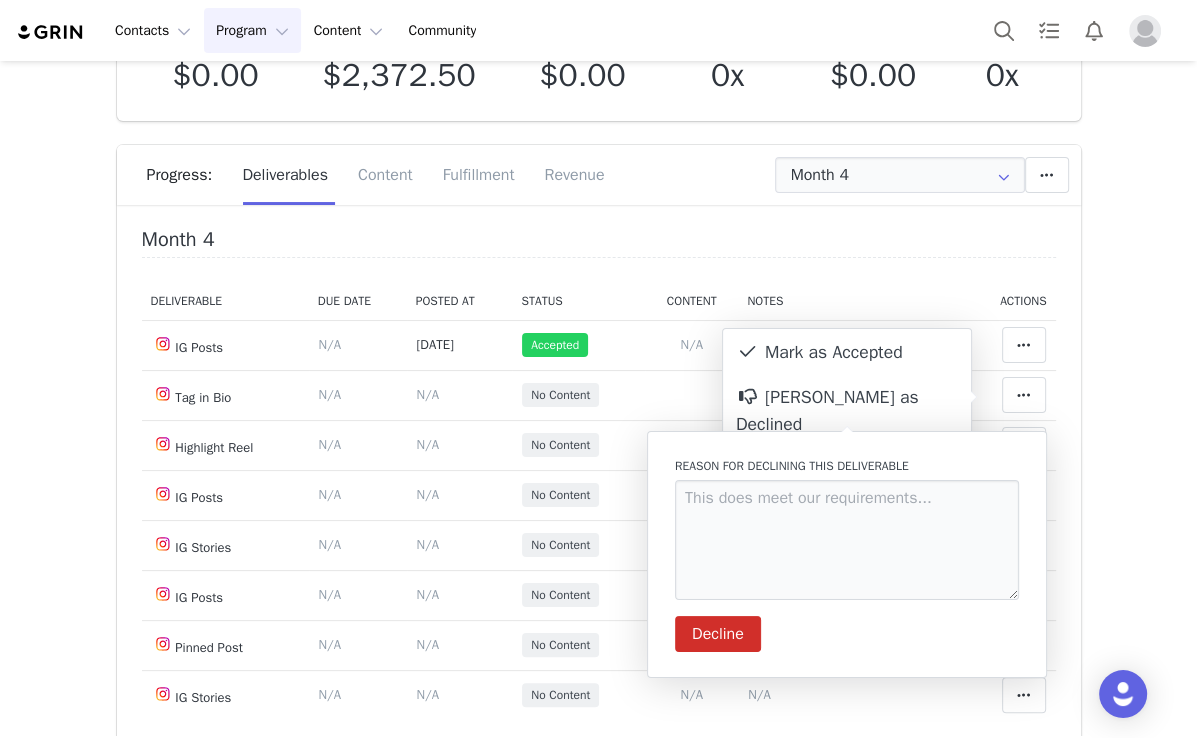 click on "Budget $0.00 Spend $2,372.50 Revenue $0.00 Revenue ROI 0x IMV $0.00 IMV ROI 0x Progress: Deliverables Content Fulfillment Revenue Month 4 Add a new deliverable  What type of deliverable?   IG Posts   Pinned Post   Highlight Reel   Tag in Bio   IG Stories   Where should it be added?  Throughout Partnership  Month 1   Month 2   Month 3   Month 4   Month 5   Month 6   Throughout Partnership   Save  Cancel  Add Deliverable   Set End Date for Month 4   This will change the start and end dates for months 4 through 6 accordingly.  Aug 18, 2025 Current date: Aug 18, 2025  Save   Cancel   Extend Schedule  Reset Content Do you want to reorder all of the content for this this partnership?  Yes, reset content   Cancel   Reset Content   Allow Content Past End Date   Fetch Recent Content   Month 4  Deliverable Due Date Posted At Status Content Notes Actions  IG Posts Deliverable Due Date Set the date you expect this content to go live.  Save  Cancel N/A  Jul 10, 2025   Accepted  Add Content Jul 10 2025 N/A  Tag in Bio N/A" at bounding box center [599, 395] 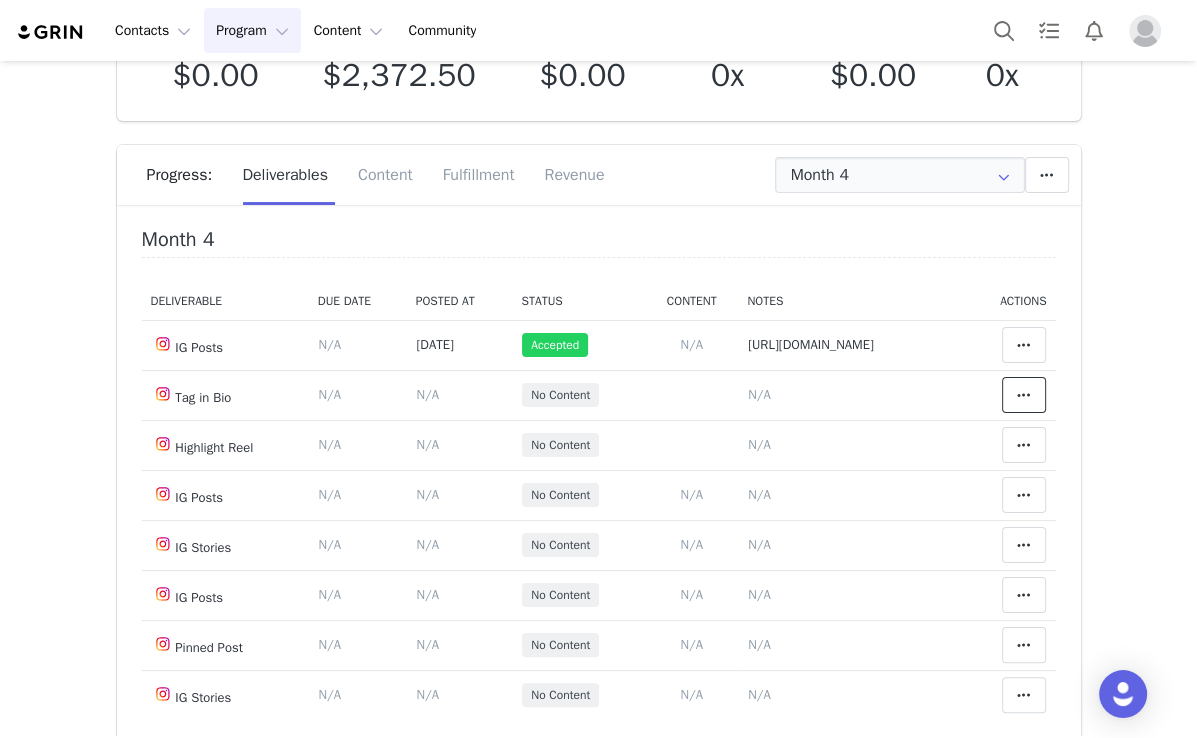 click at bounding box center [1024, 395] 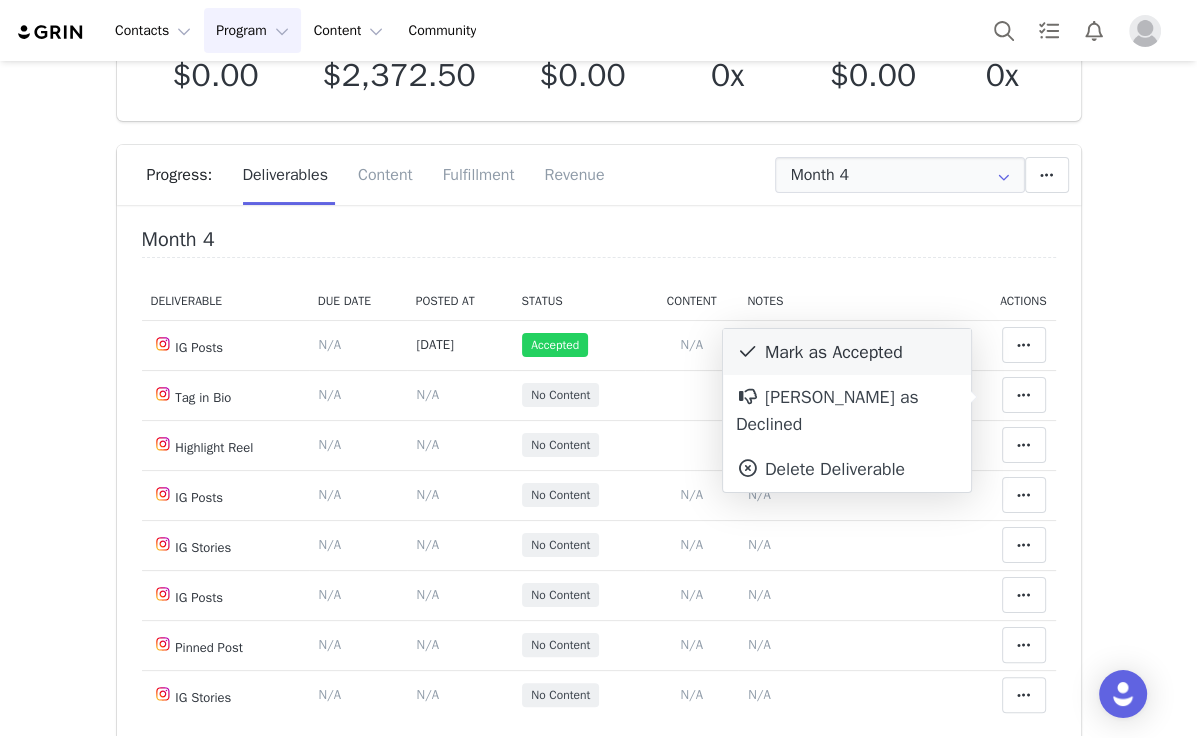 click on "Mark as Accepted" at bounding box center [847, 352] 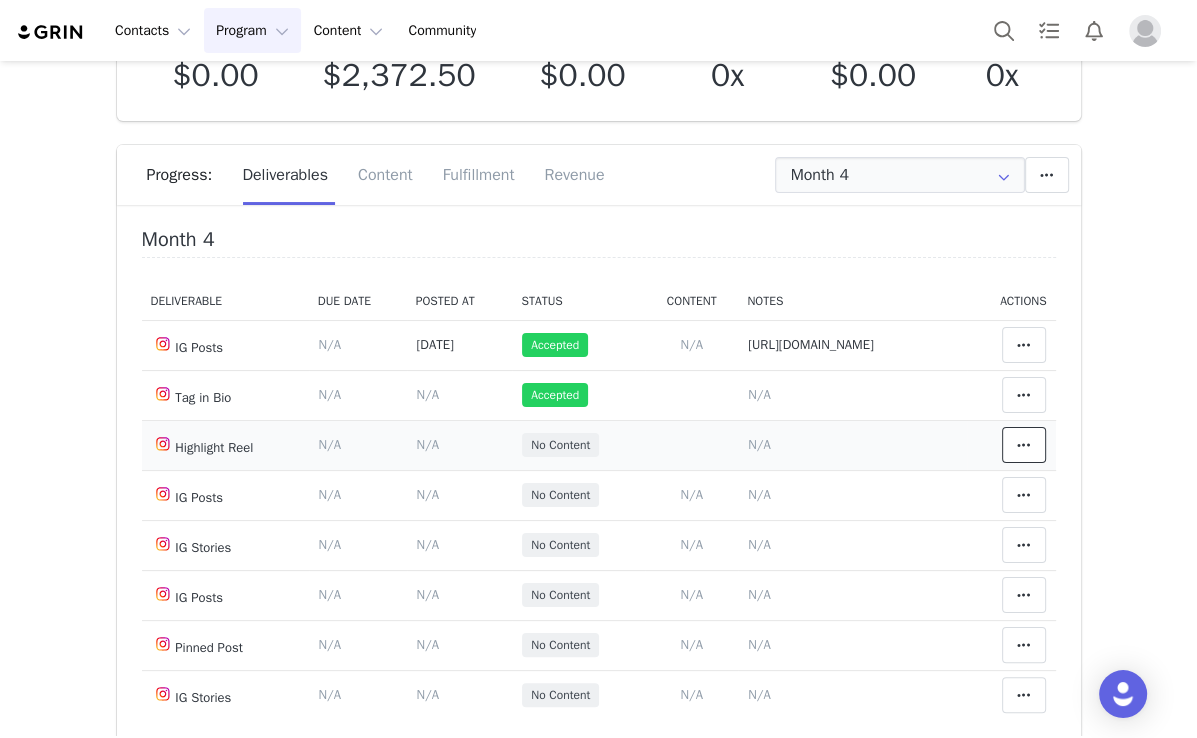 click at bounding box center (1024, 445) 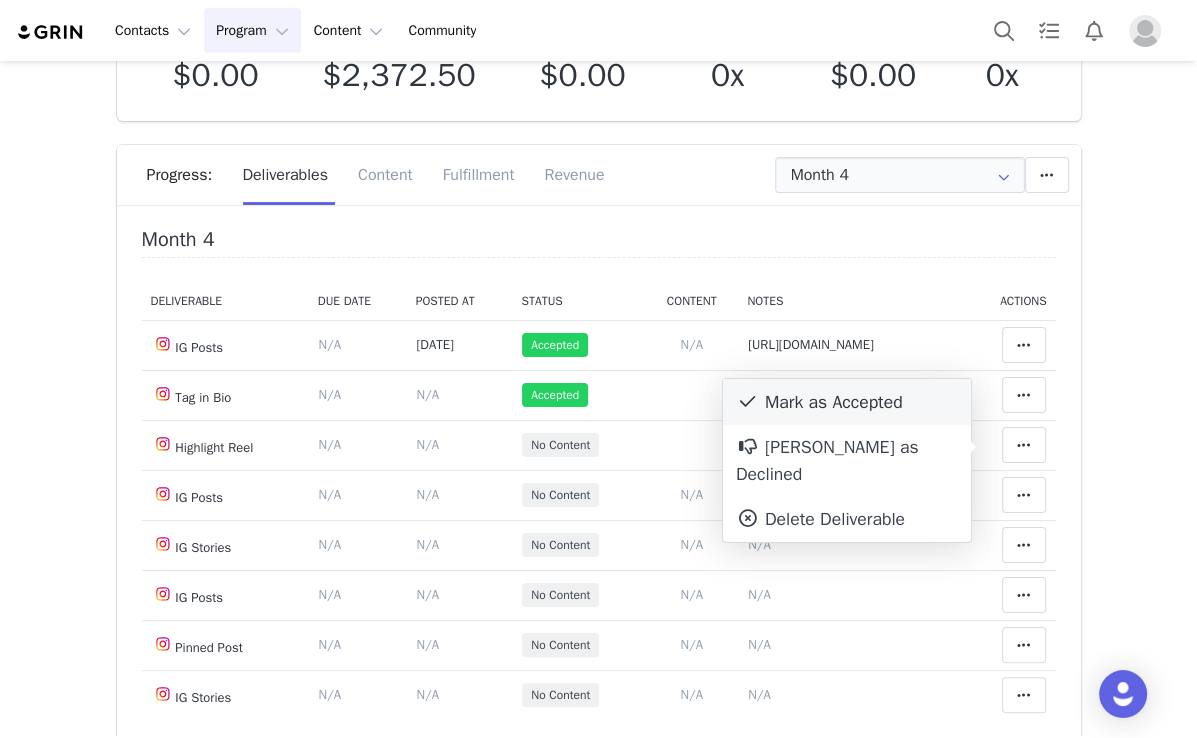 click on "Mark as Accepted" at bounding box center (847, 402) 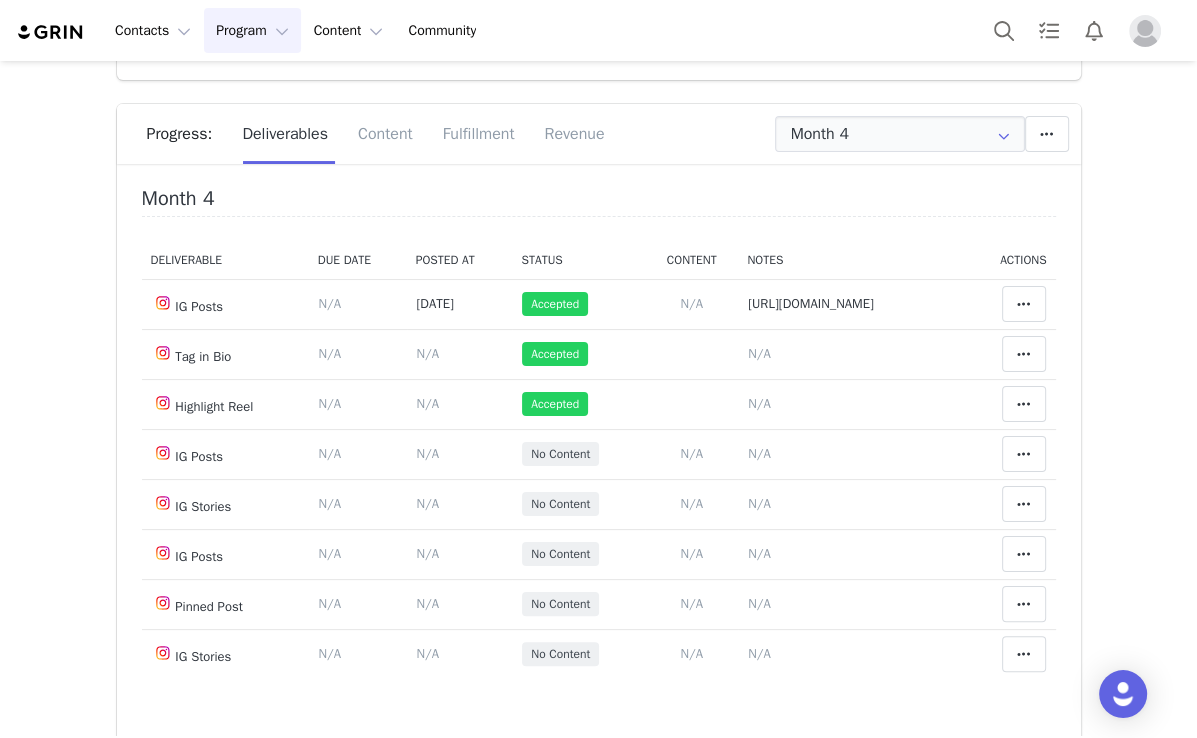 scroll, scrollTop: 320, scrollLeft: 0, axis: vertical 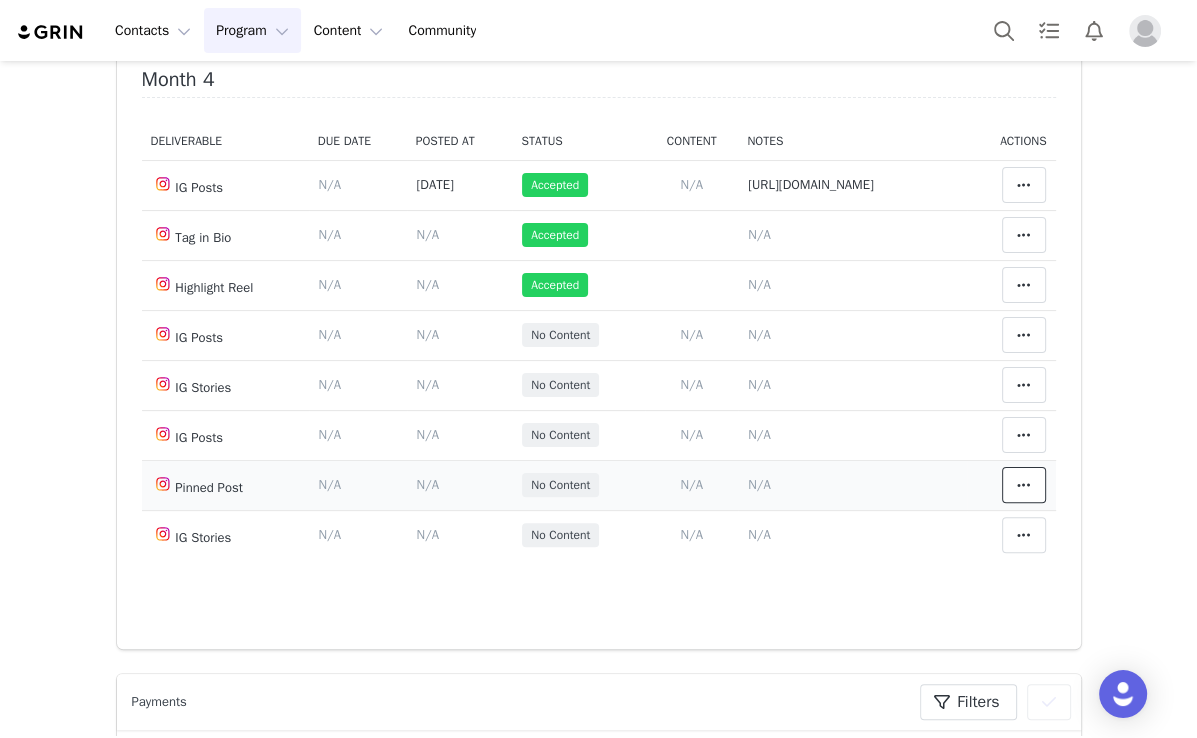 click at bounding box center (1024, 485) 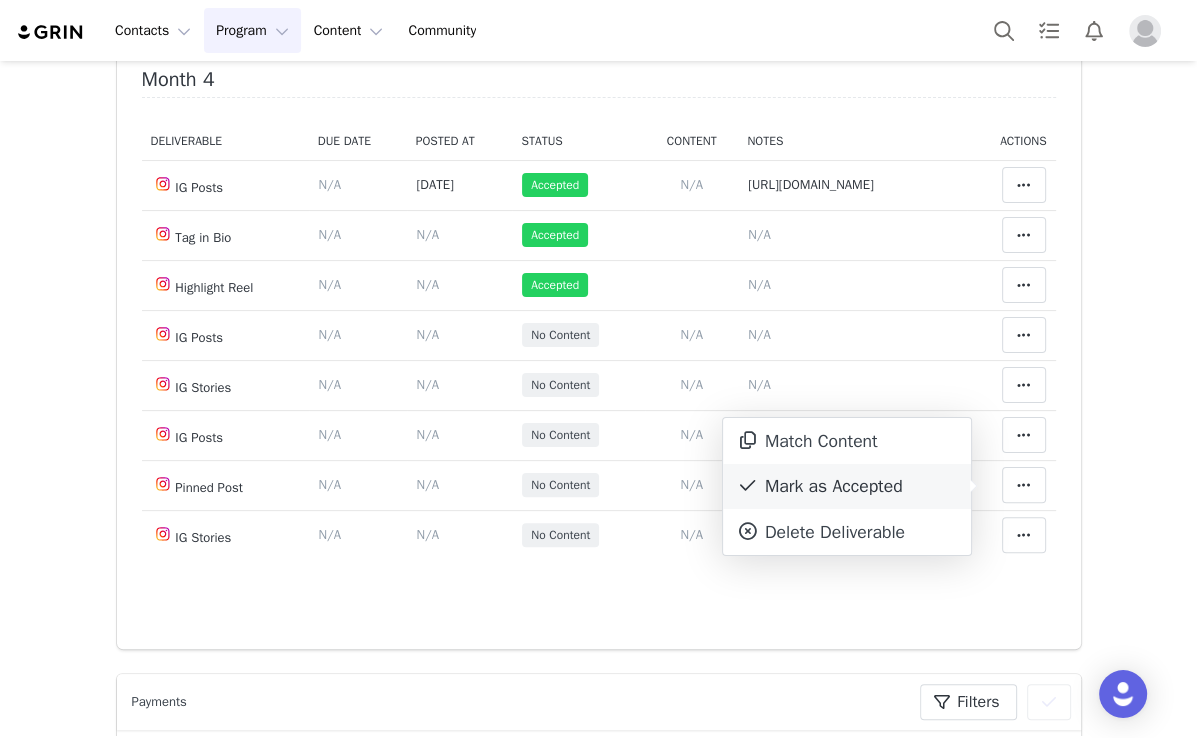 click on "Mark as Accepted" at bounding box center (847, 487) 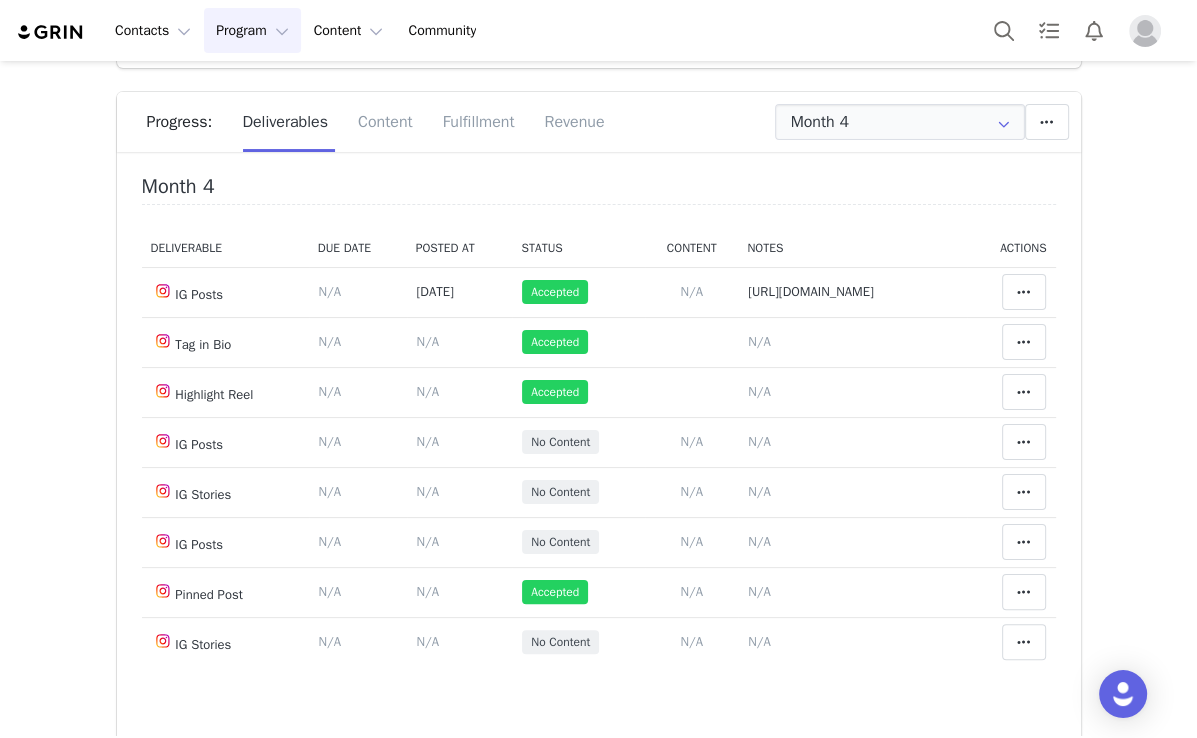 scroll, scrollTop: 240, scrollLeft: 0, axis: vertical 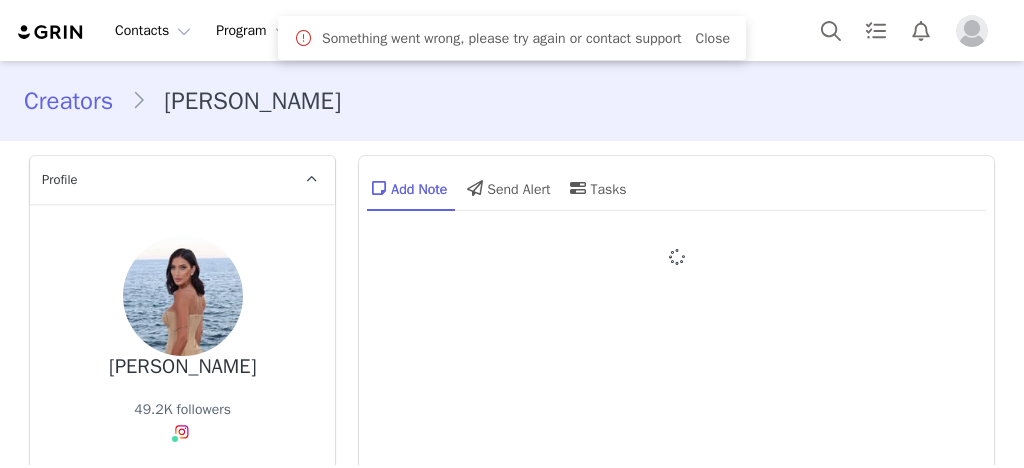 type on "+1 ([GEOGRAPHIC_DATA])" 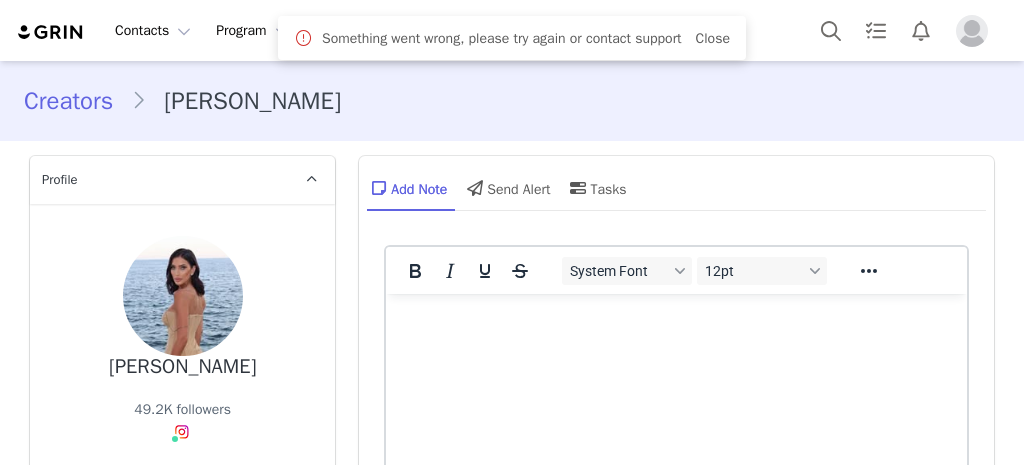 scroll, scrollTop: 0, scrollLeft: 0, axis: both 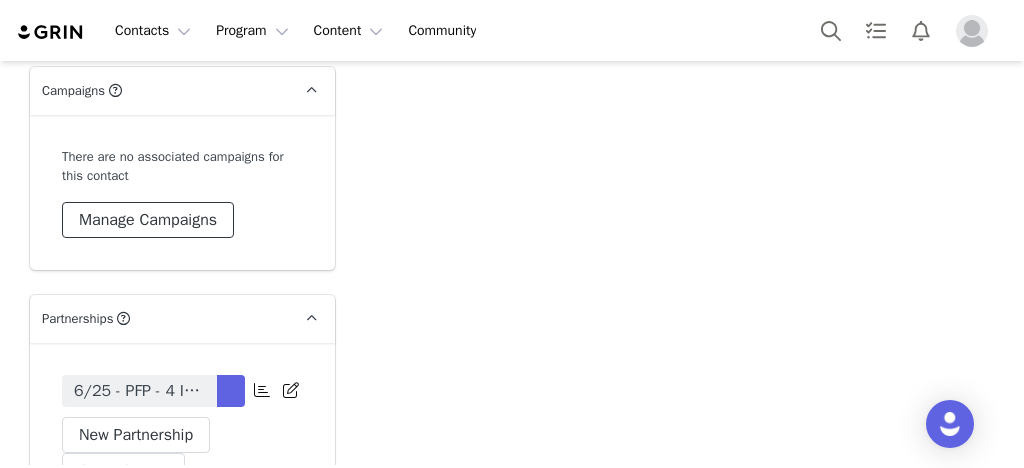 click on "Manage Campaigns" at bounding box center (148, 220) 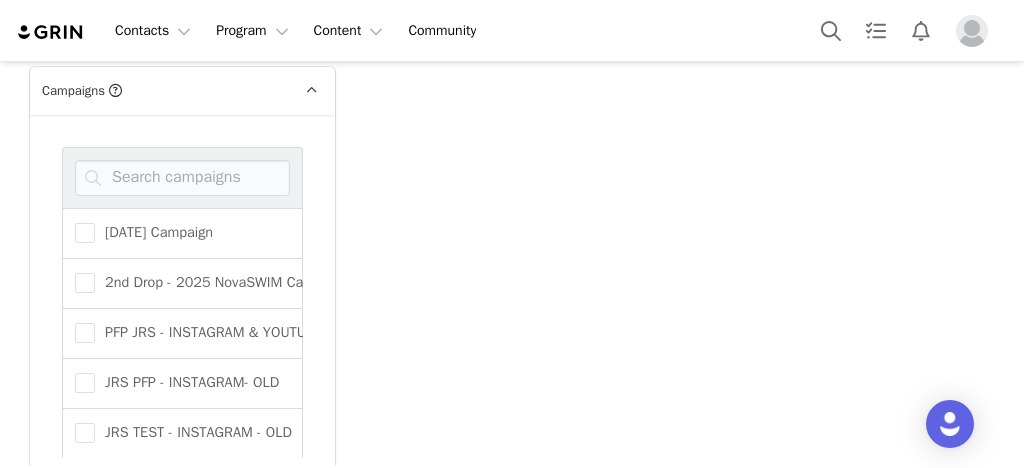 click on "Add Note   Send Alert   Tasks  System Font 12pt To open the popup, press Shift+Enter To open the popup, press Shift+Enter To open the popup, press Shift+Enter To open the popup, press Shift+Enter Save Note Cancel Recent Activity All Notes Content Emails Actions Updates Contact Sync ⁨ Ashley Hernandez ⁩ was assigned as the "Owner" Jun 23, 2025, 9:16 PM ⁨ Marlen H ⁩ changed the ⁨relationship⁩ stage to ⁨ 4: LOCKED IN ⁩. Jun 23, 2025, 9:15 PM ⁨ Marlen H ⁩ changed the ⁨partnership⁩ stage to ⁨ ACTIVE ⁩. Jun 23, 2025, 9:15 PM Partnership ⁨ 6/25 - PFP - 4 In Feed IG Posts & 2 IG Stories monthly ⁩ was ⁨ updated ⁩ by ⁨ Marlen H ⁩ Jun 23, 2025, 9:15 PM Partnership ⁨ 6/25 - PFP - 4 In Feed IG Posts & 2 IG Stories monthly ⁩ was ⁨ created ⁩ by ⁨ Marlen H ⁩ Jun 23, 2025, 9:15 PM ⁨ Natasha Elie ⁩ changed the ⁨relationship⁩ stage to ⁨ 3: SETUP ⁩. Jun 23, 2025, 8:25 PM ⁨ Instagram ⁩ was updated by ⁨ Natasha Elie ⁩. Jun 19, 2025, 11:01 PM ⁨ Instagram" at bounding box center (676, -2097) 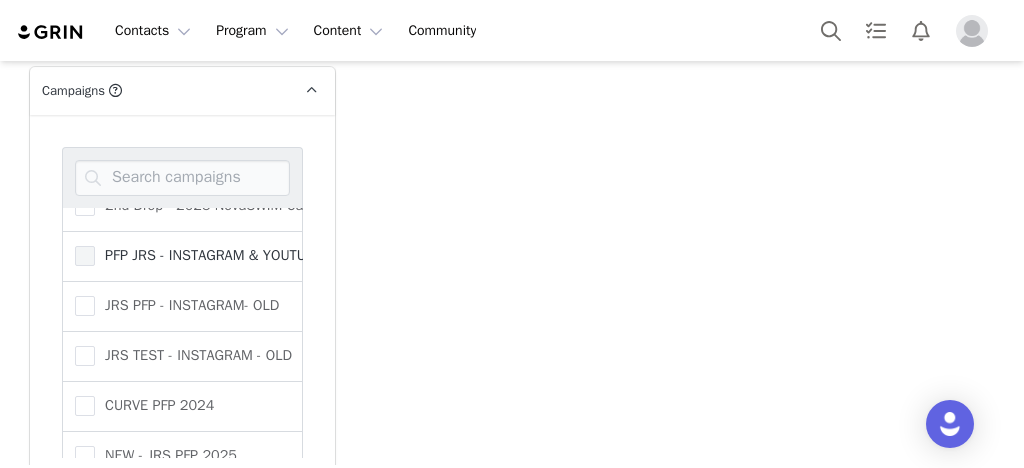 scroll, scrollTop: 0, scrollLeft: 0, axis: both 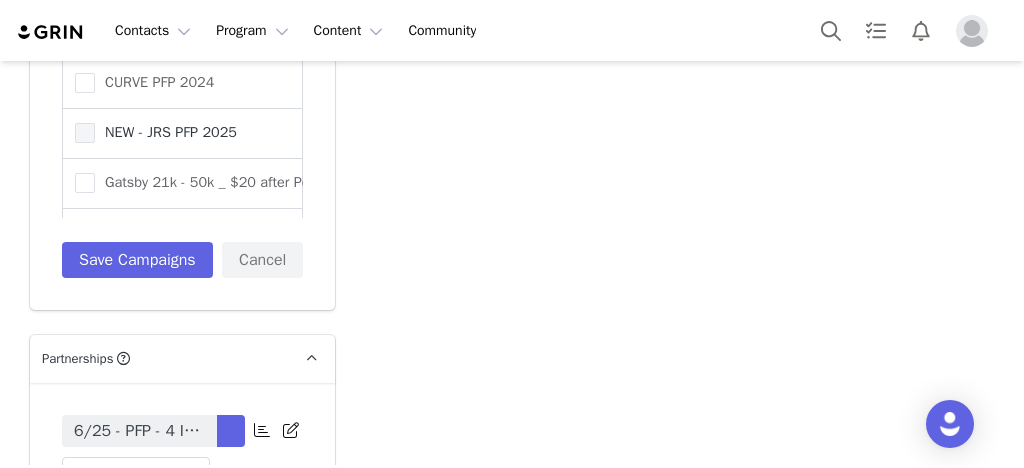click on "NEW - JRS PFP 2025" at bounding box center (166, 132) 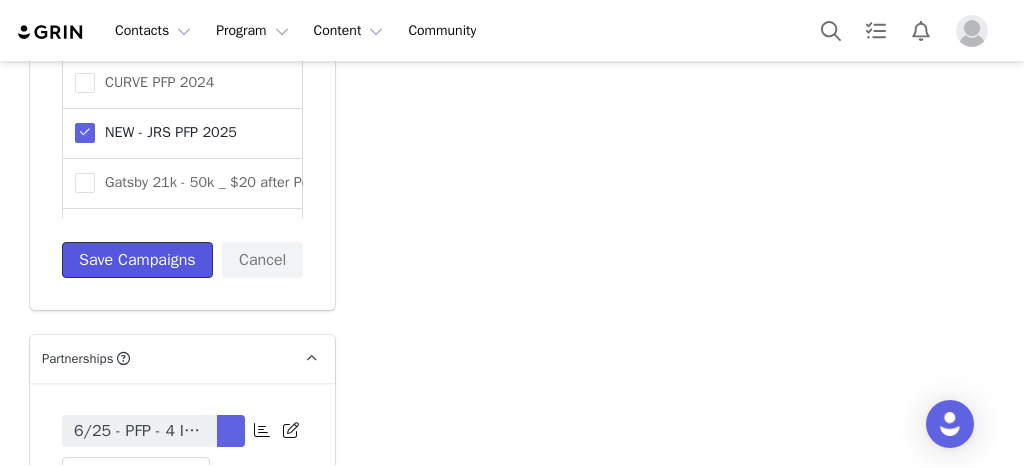 click on "Save Campaigns" at bounding box center (137, 260) 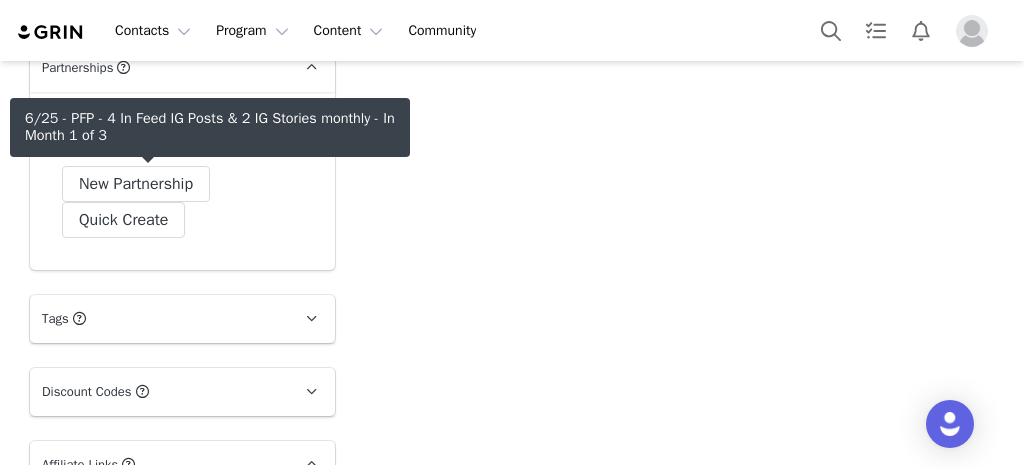 drag, startPoint x: 147, startPoint y: 182, endPoint x: 421, endPoint y: 258, distance: 284.34485 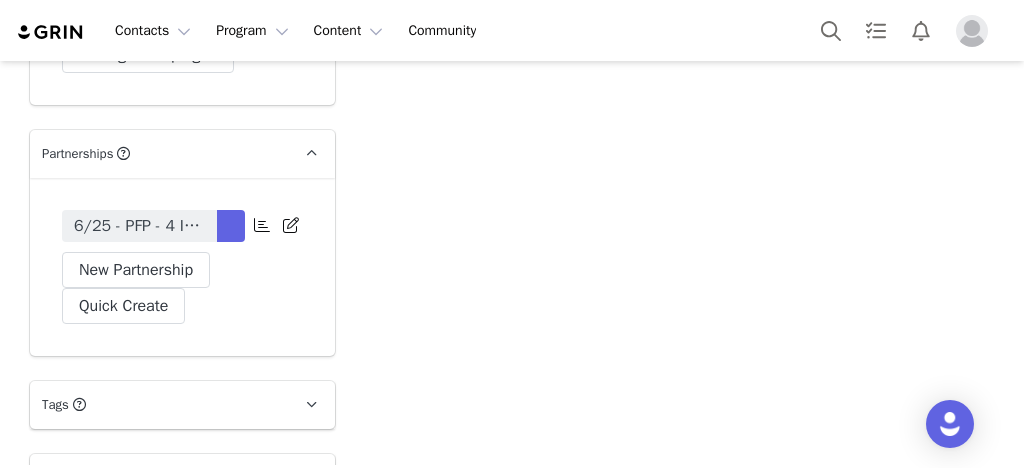 scroll, scrollTop: 5675, scrollLeft: 0, axis: vertical 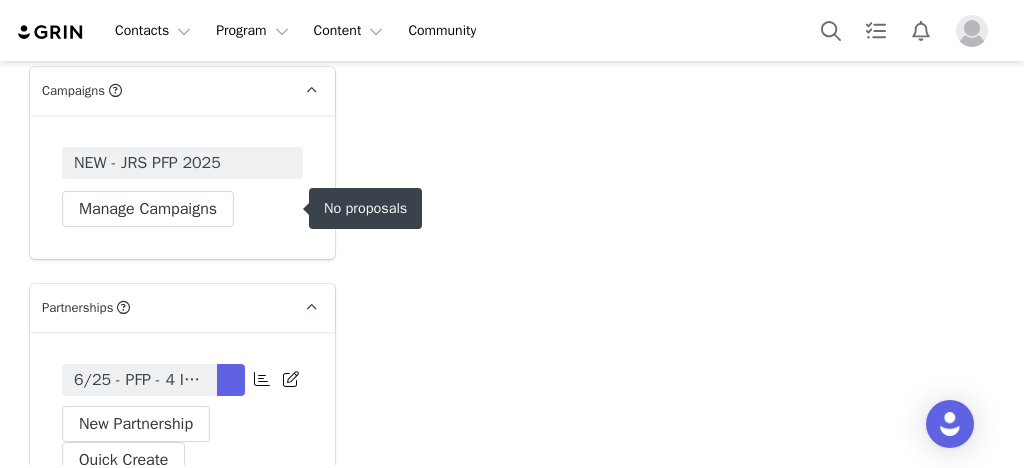drag, startPoint x: 132, startPoint y: 206, endPoint x: 85, endPoint y: 210, distance: 47.169907 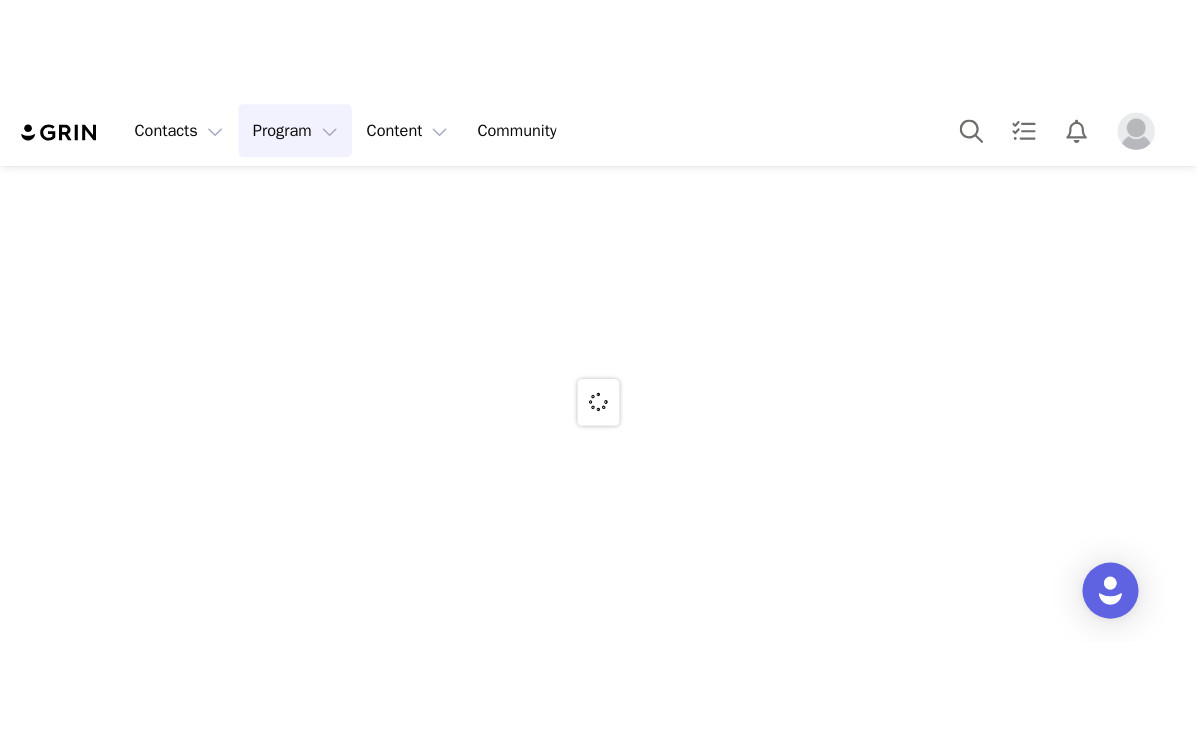 scroll, scrollTop: 0, scrollLeft: 0, axis: both 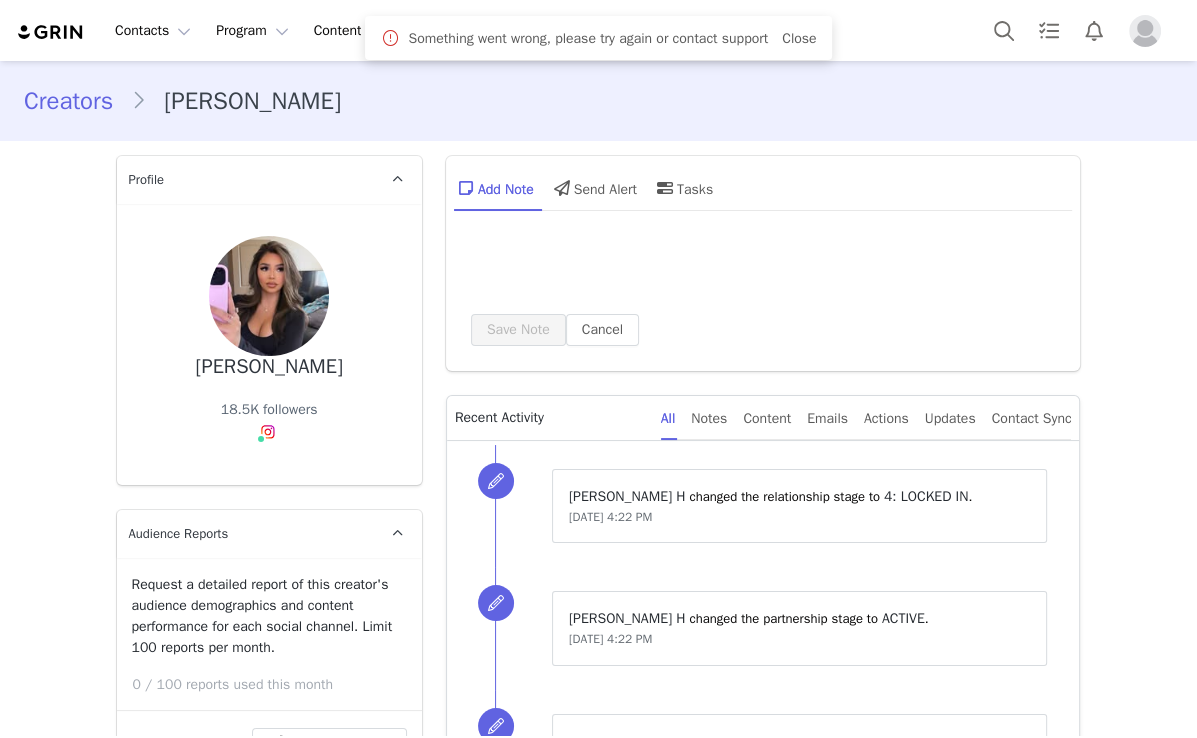 type on "+1 ([GEOGRAPHIC_DATA])" 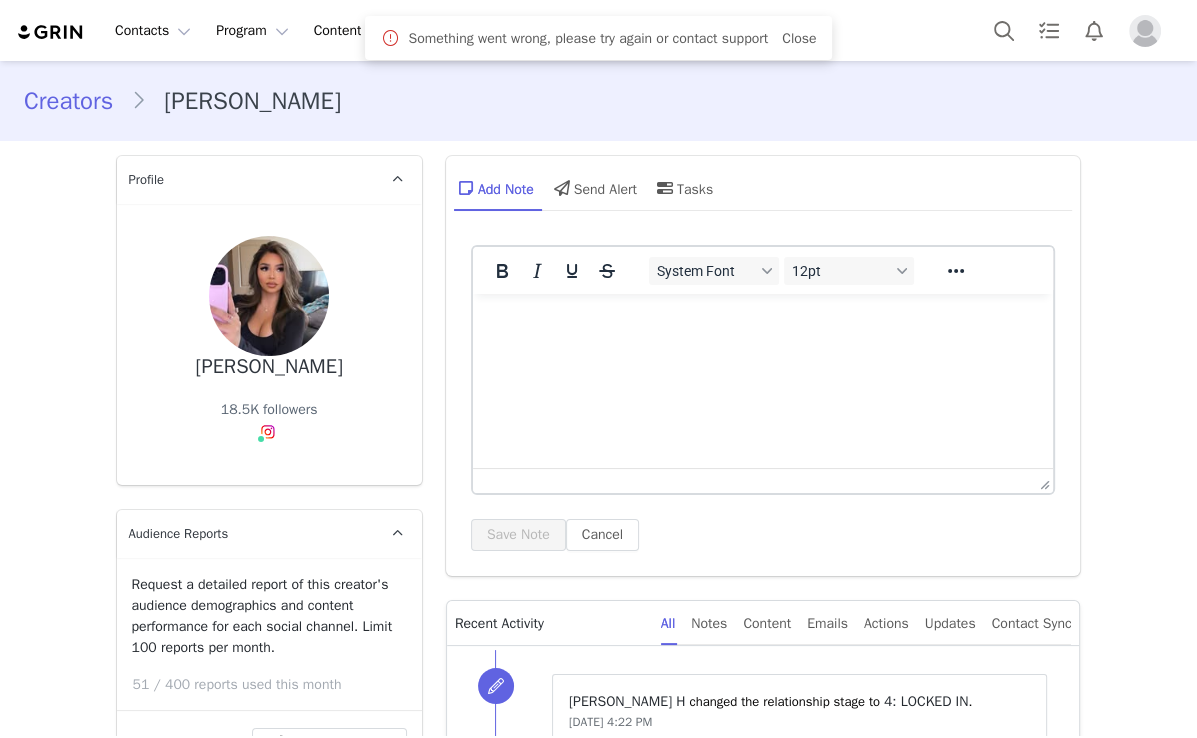 scroll, scrollTop: 0, scrollLeft: 0, axis: both 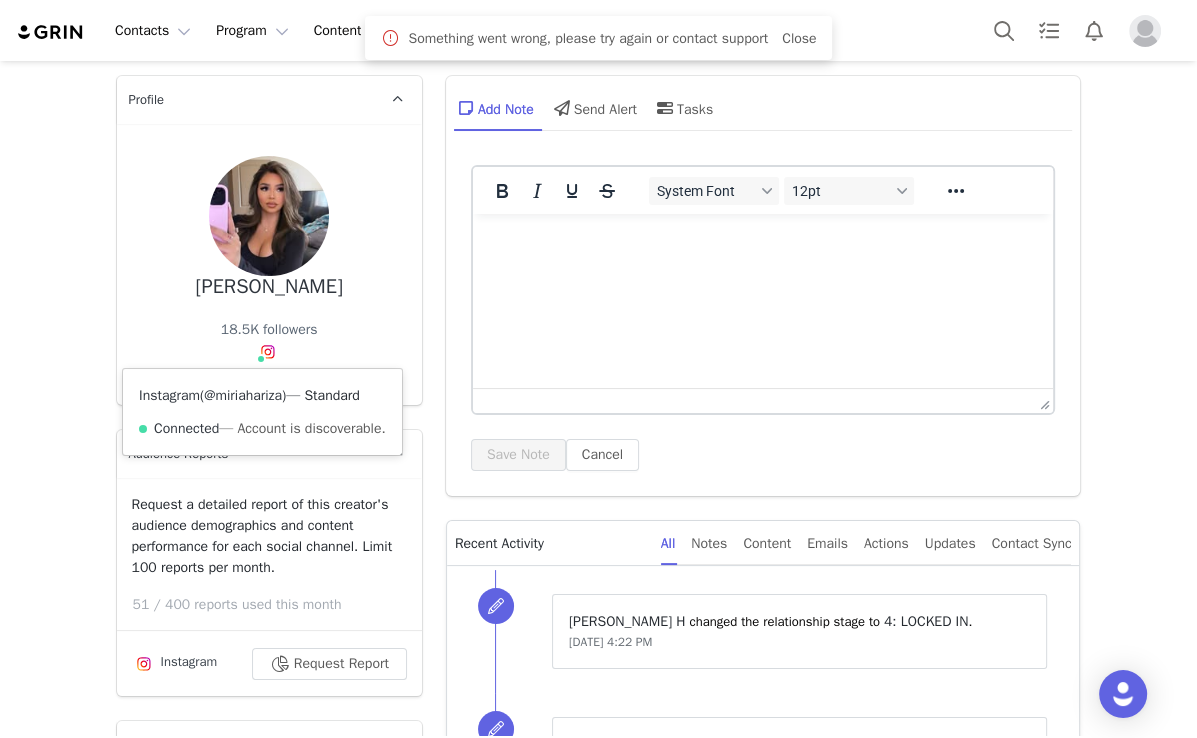 click on "@miriahariza" at bounding box center (243, 395) 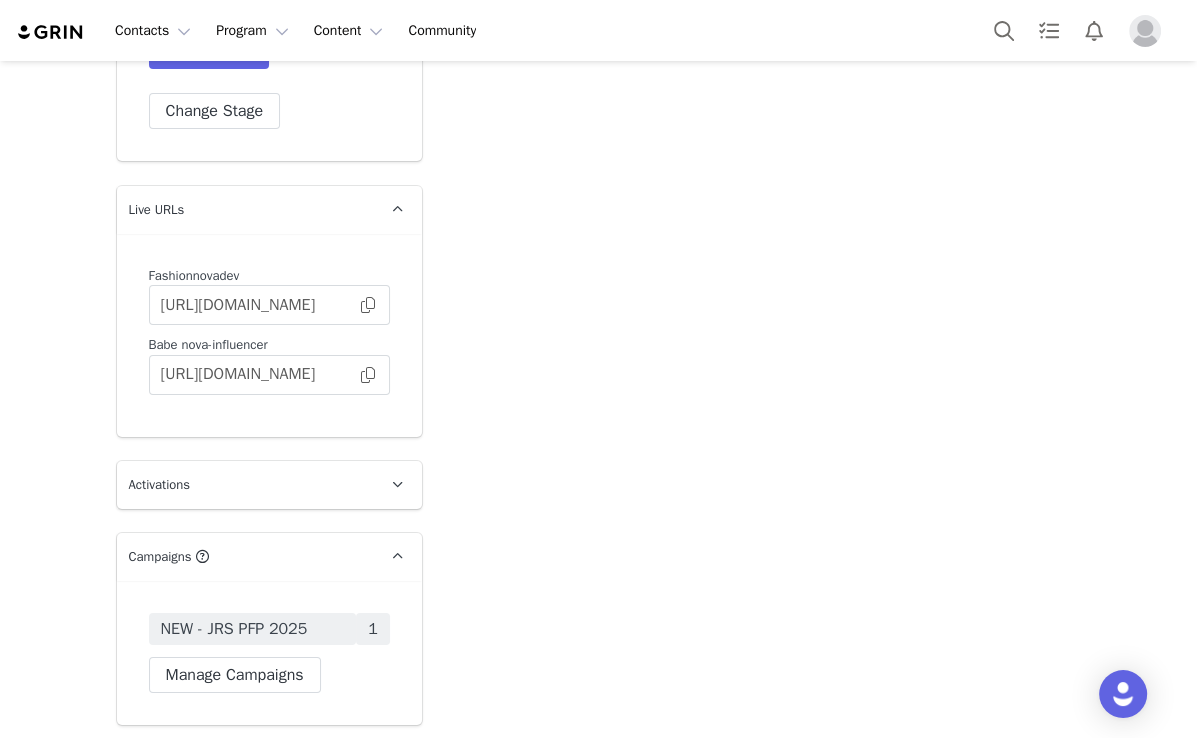 scroll, scrollTop: 5440, scrollLeft: 0, axis: vertical 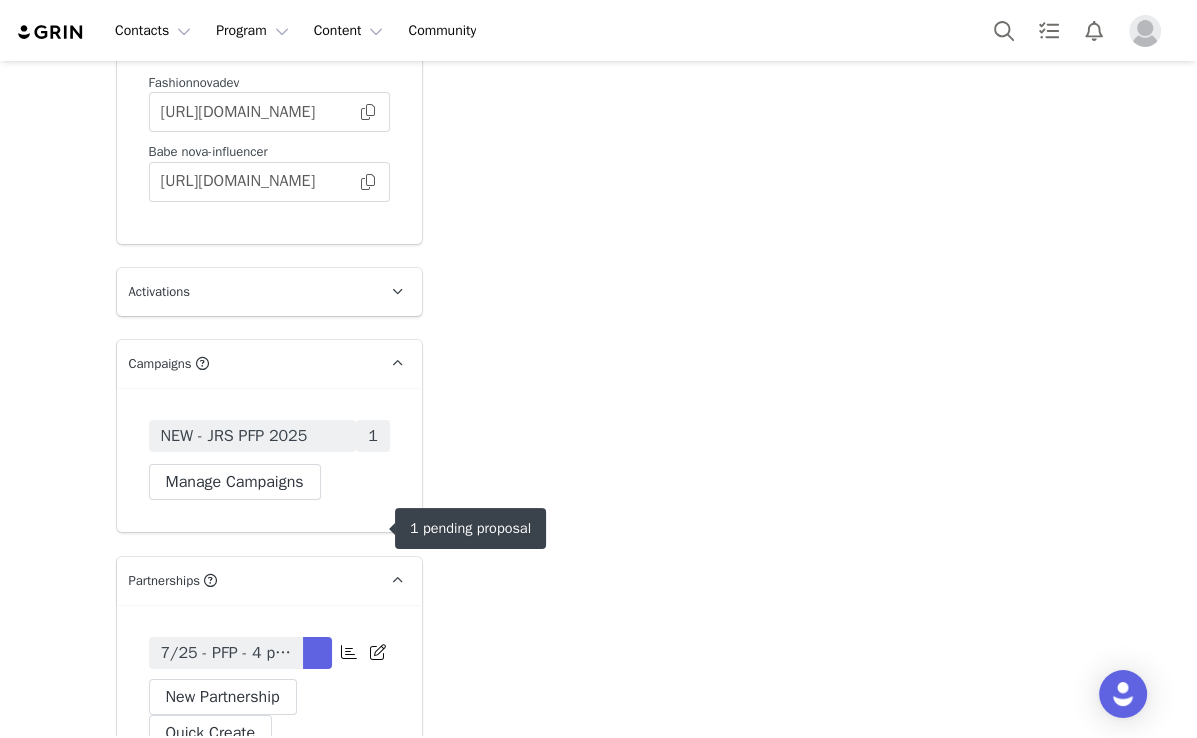 click on "NEW - JRS PFP 2025" at bounding box center [253, 436] 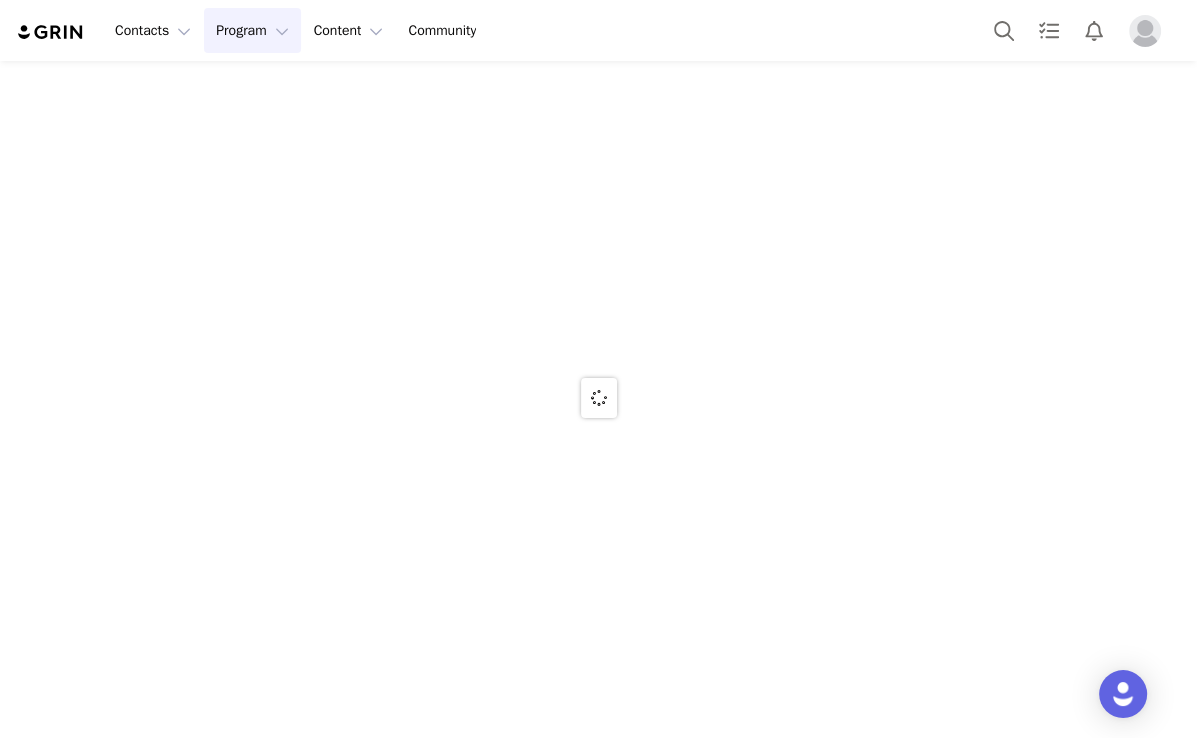 scroll, scrollTop: 0, scrollLeft: 0, axis: both 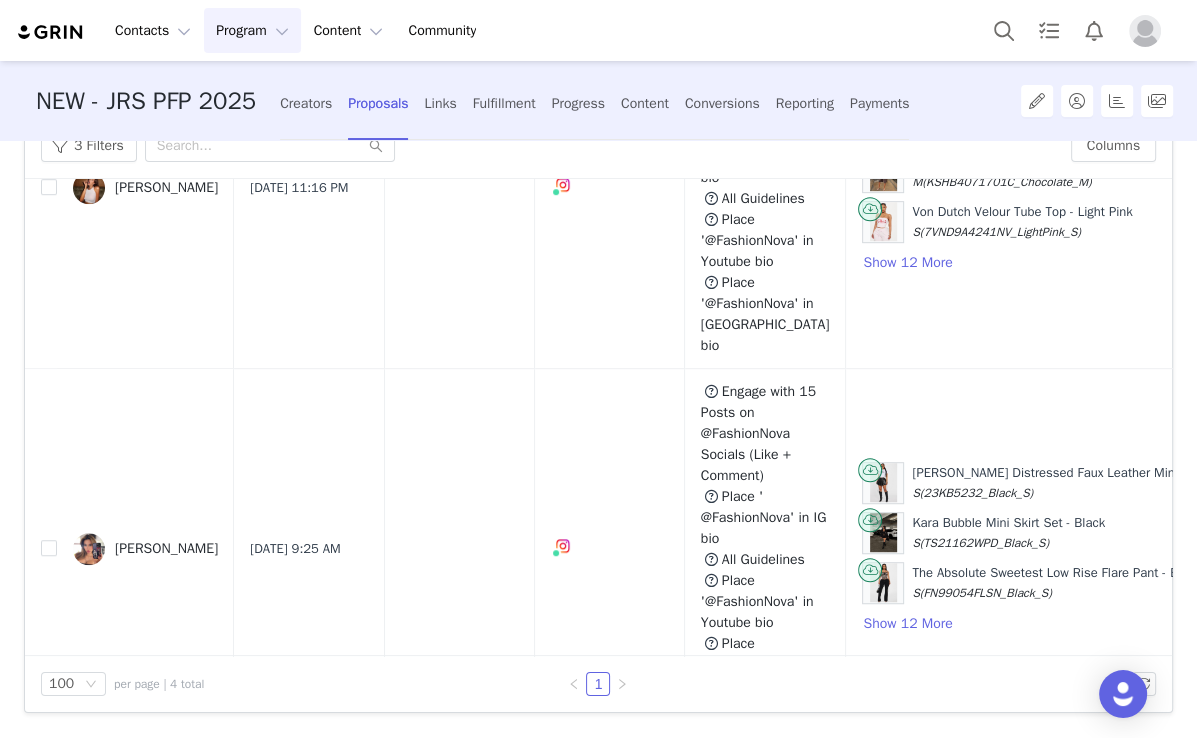 click on "NEW - JRS PFP 2025" at bounding box center [146, 101] 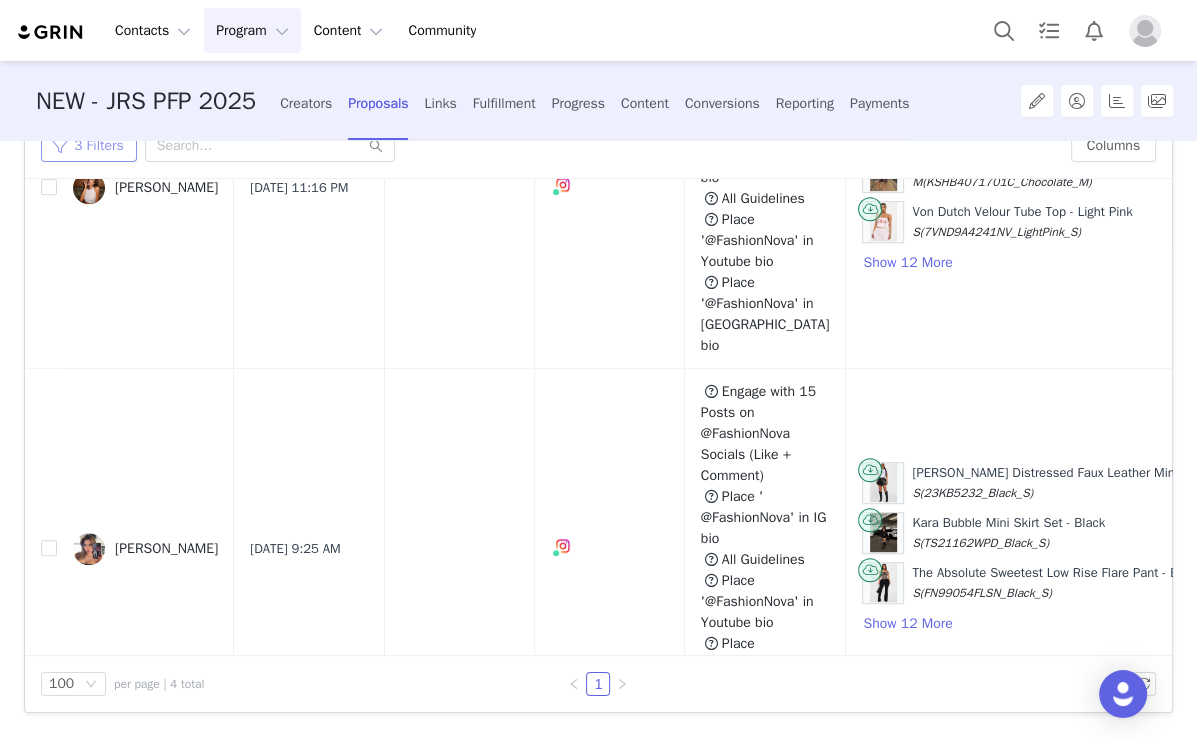 click on "3 Filters" at bounding box center [89, 146] 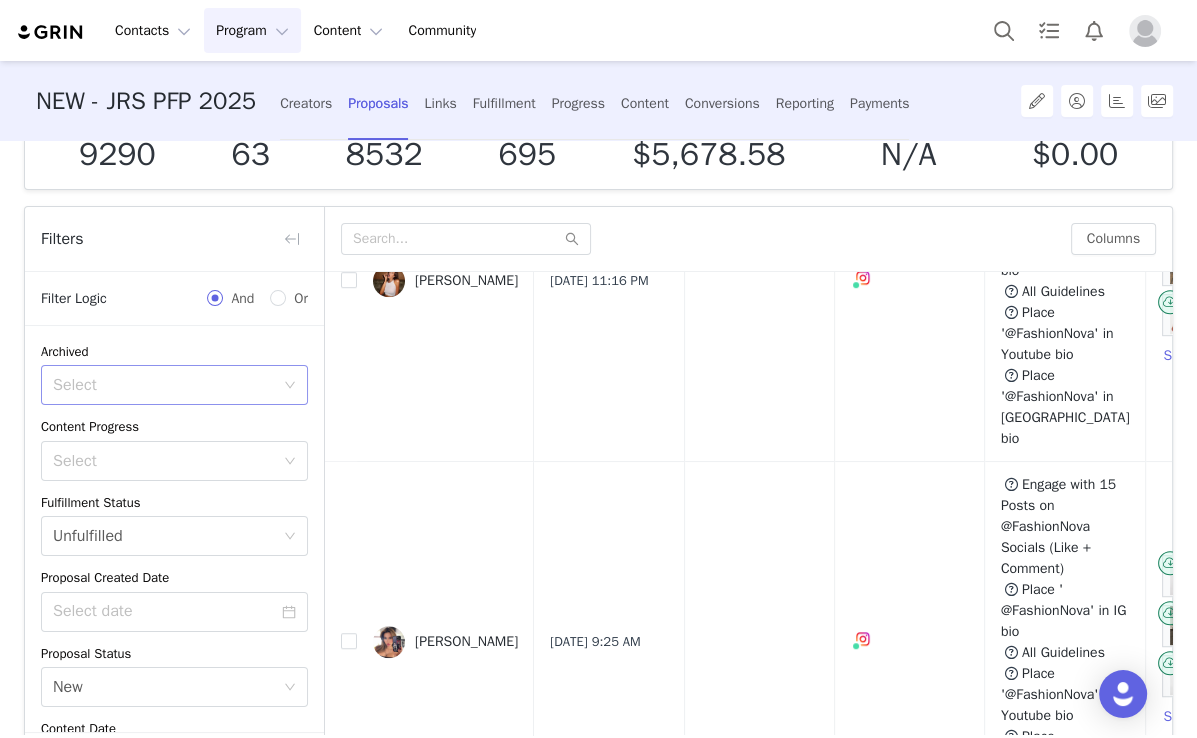 scroll, scrollTop: 165, scrollLeft: 0, axis: vertical 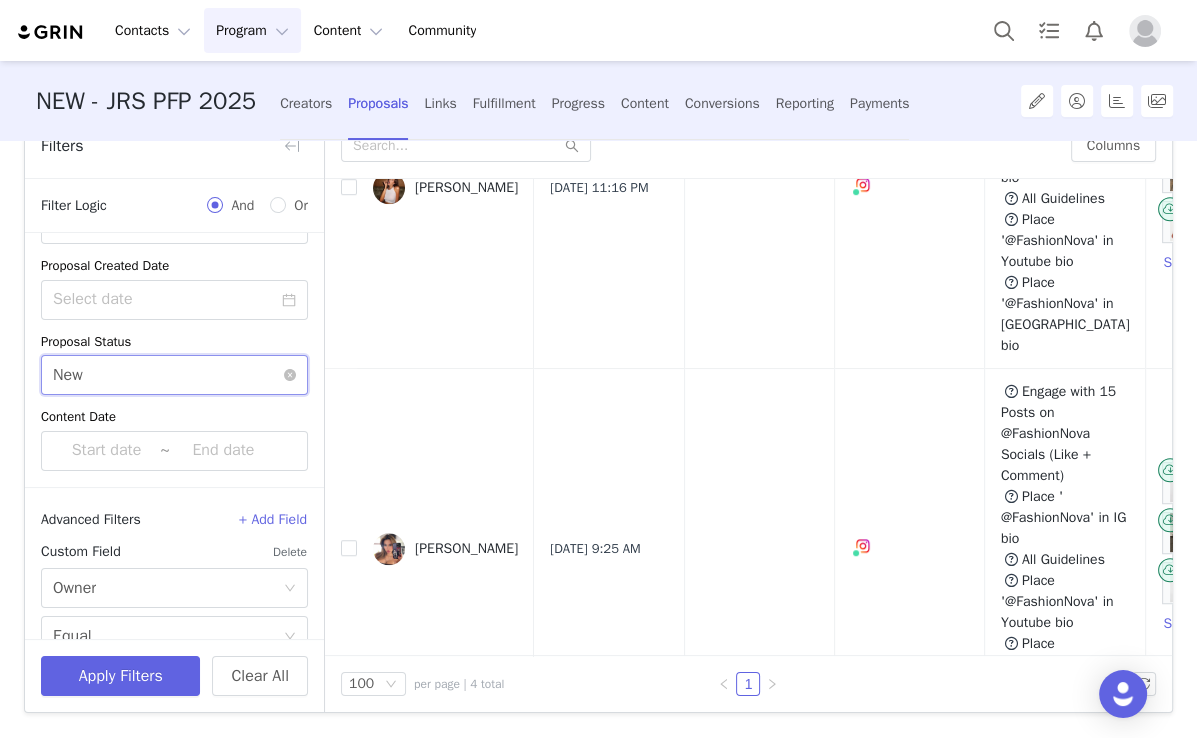 click on "Select New" at bounding box center (168, 375) 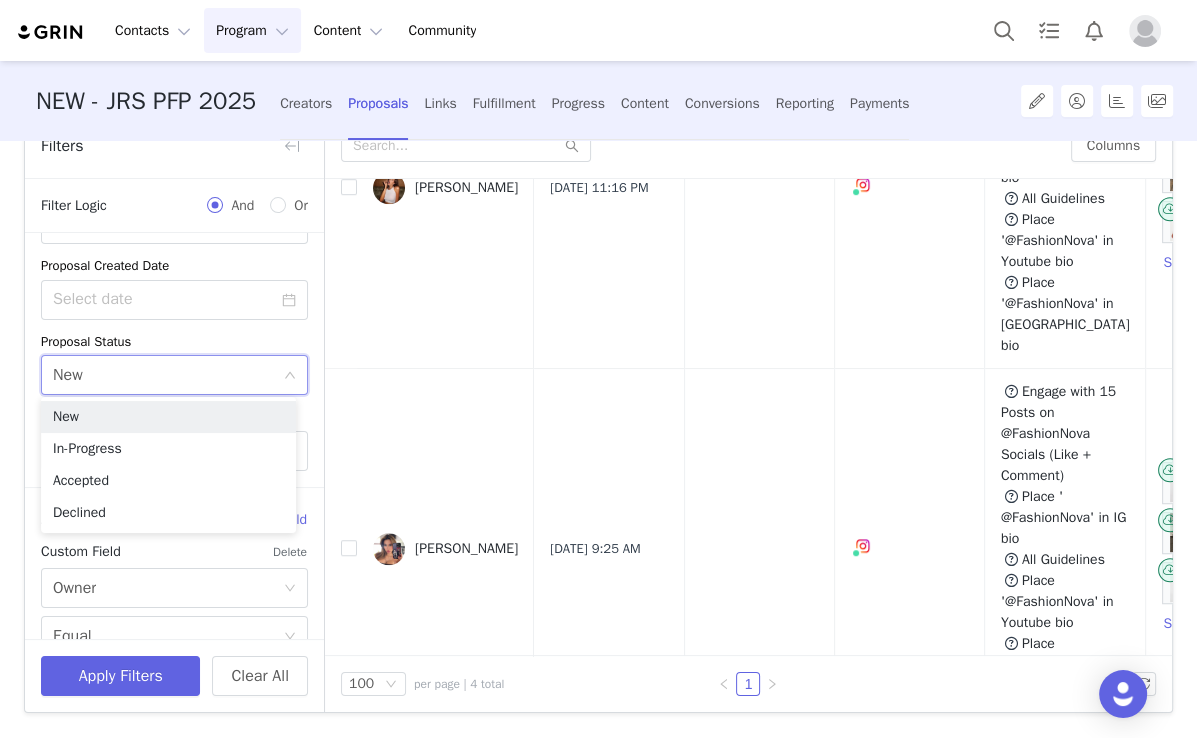 click on "Filters   Filter Logic  And Or  Archived  Select  Content Progress  Select  Fulfillment Status  Select Unfulfilled  Proposal Created Date   Proposal Status  Select New  Content Date   ~   Advanced Filters   + Add Field   Custom Field   Delete  Select Owner   Select  Equal  Select Ashley Hernandez Apply Filters Clear All         Columns  Contact   Proposal Created   Proposal Accepted   Network   Tasks   Products   Product Cost   Proposal Status   Content Since Last Proposal   Asia Gray  Jul 8, 2025 11:55 PM Instagram  (   @asiaeros   )   — Creator  Connected  — Account is discoverable. This task does not depend on a network. Engage with 15 Posts on @FashionNova Socials (Like + Comment) This task does not depend on a network. Place ' @FashionNova' in IG bio This task does not depend on a network. All Guidelines This task does not depend on a network. Place '@FashionNova' in Youtube bio This task does not depend on a network. Place '@FashionNova' in TikTok bio  Octavia Strappy Wedges - Black 10 10 10 $0.00" at bounding box center (598, 413) 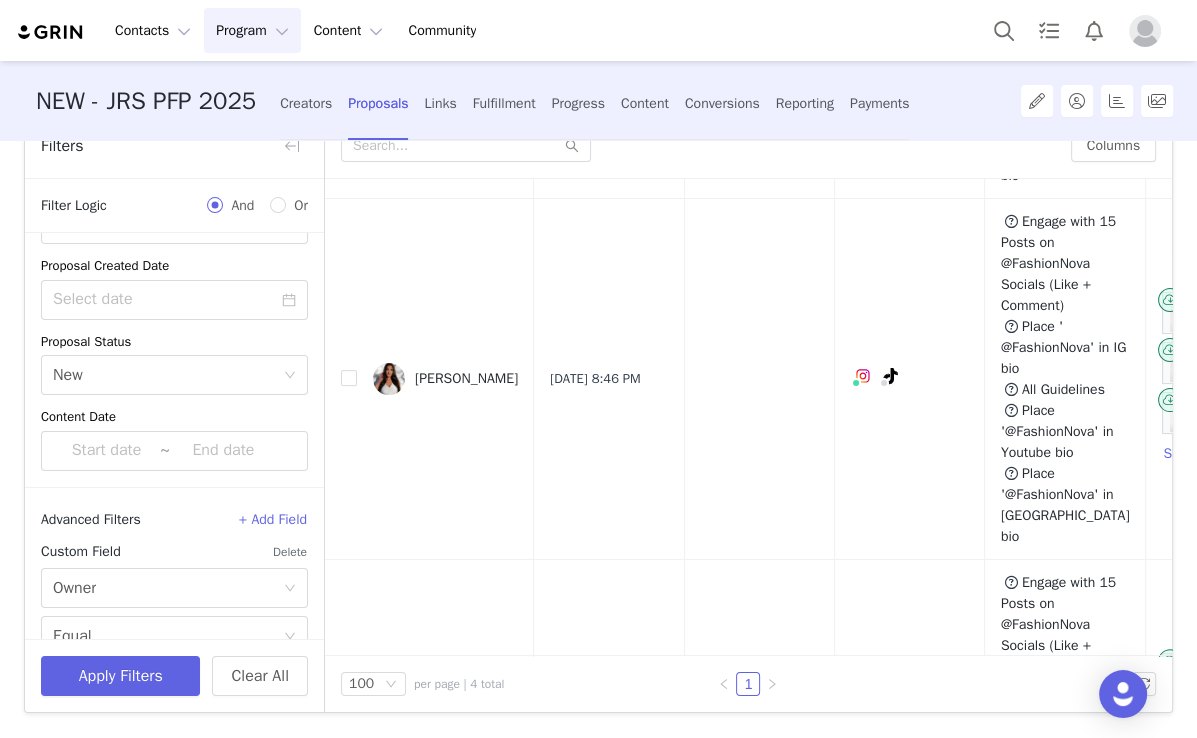 scroll, scrollTop: 381, scrollLeft: 0, axis: vertical 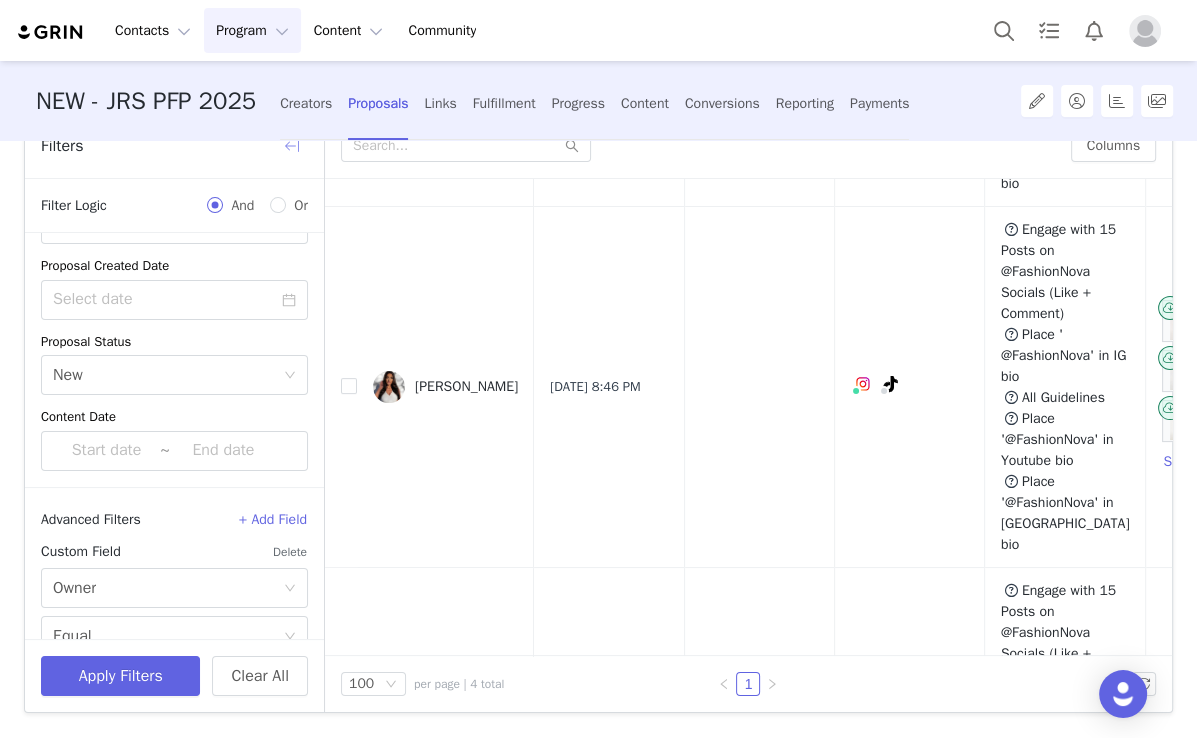 click at bounding box center (292, 146) 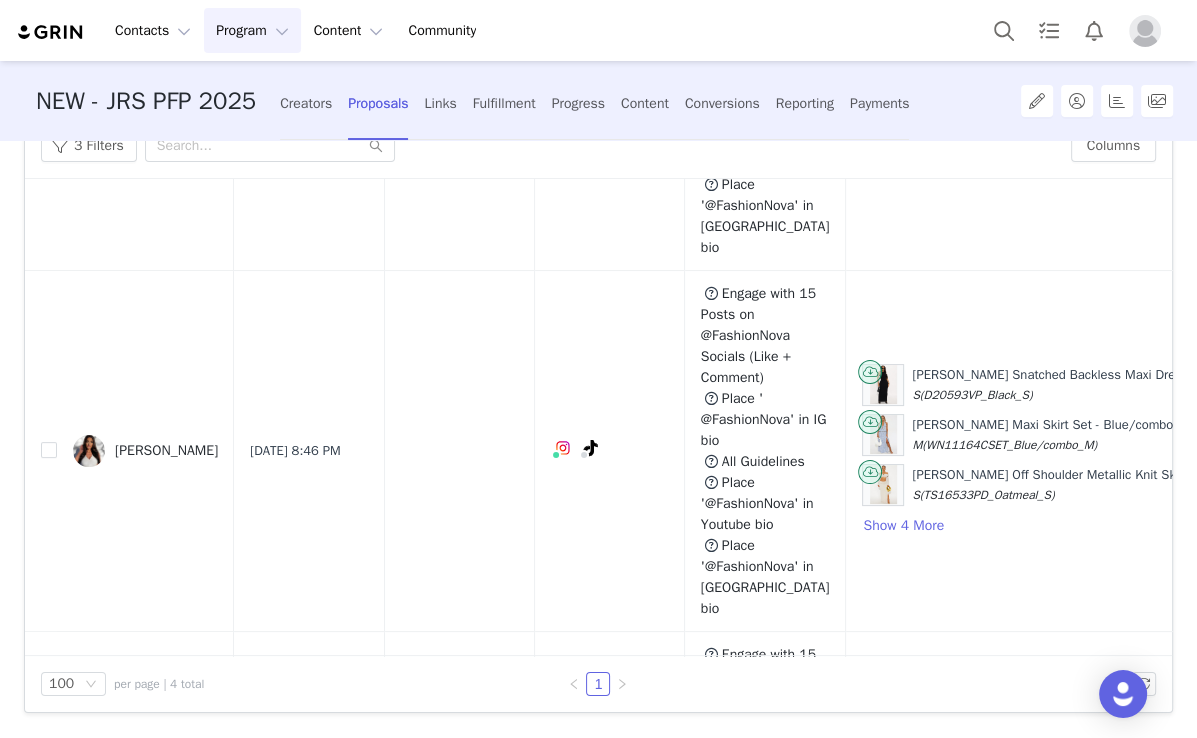 scroll, scrollTop: 221, scrollLeft: 0, axis: vertical 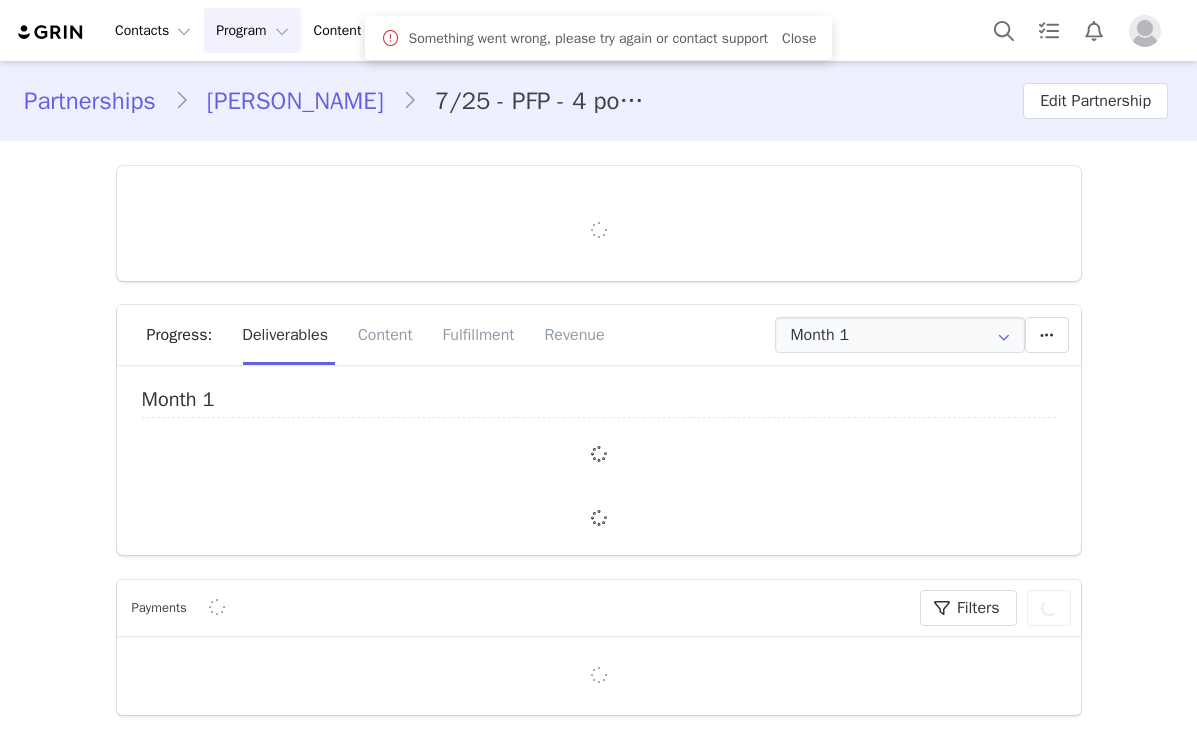 type on "+1 ([GEOGRAPHIC_DATA])" 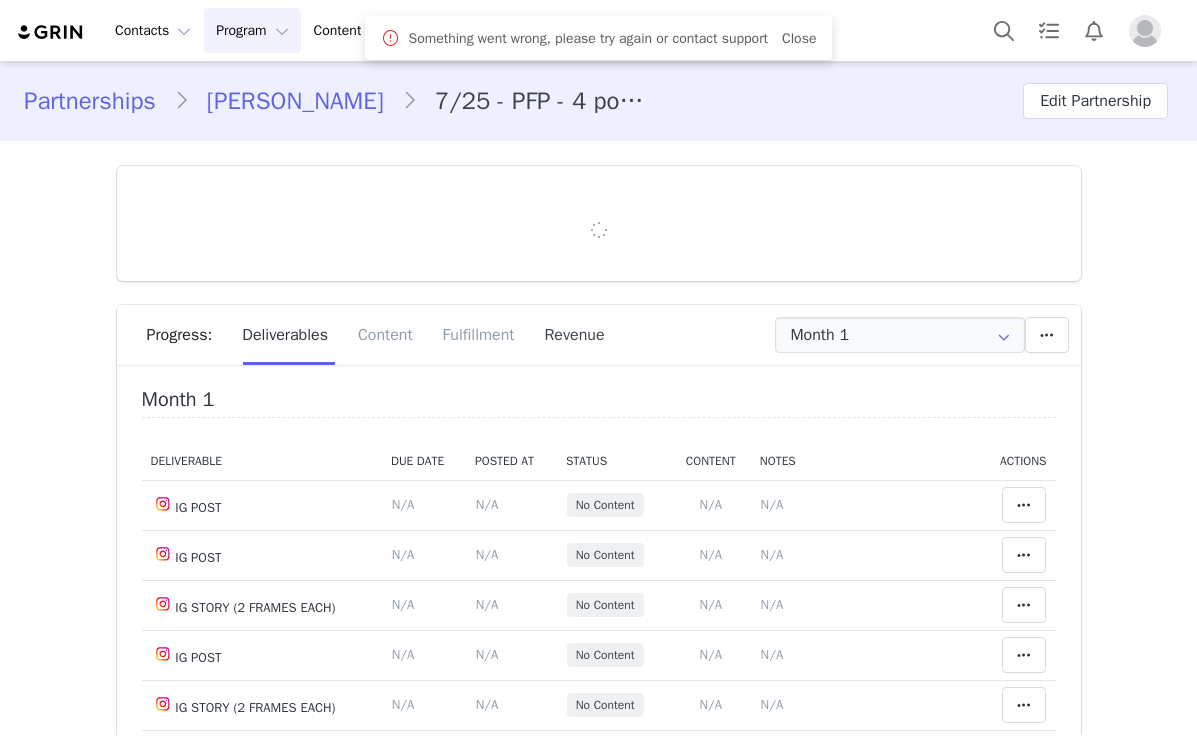 scroll, scrollTop: 0, scrollLeft: 0, axis: both 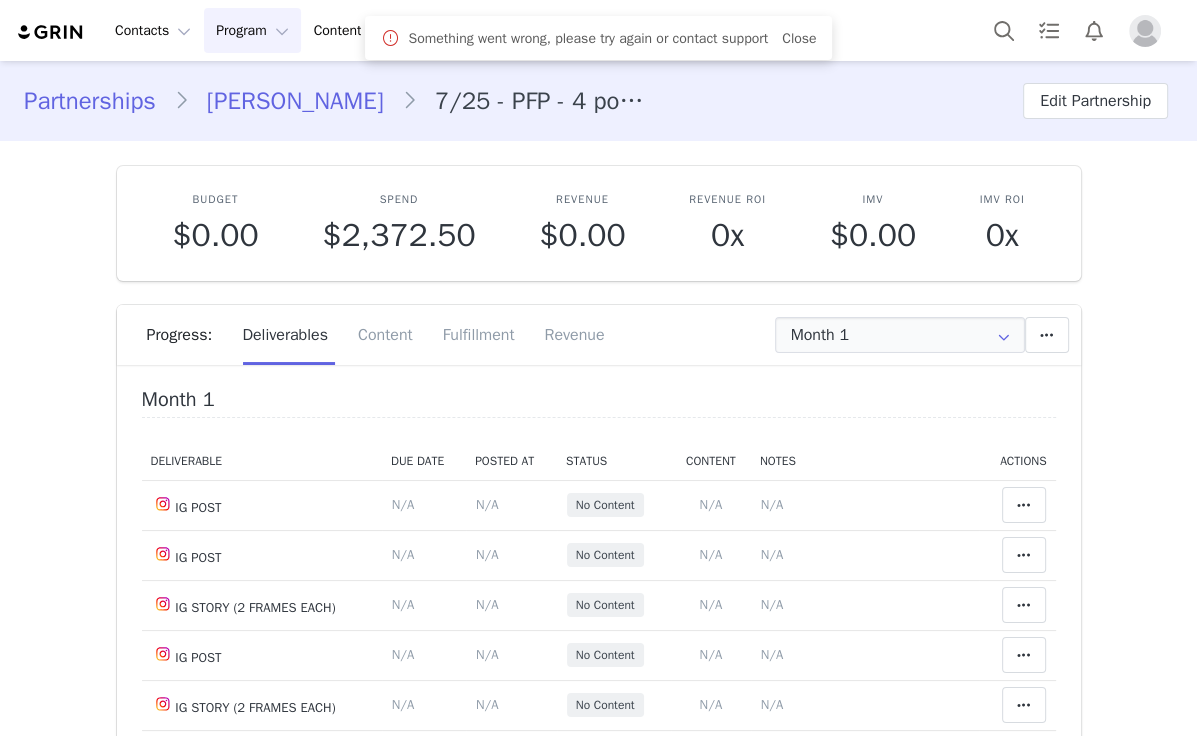 click on "Partnerships  [PERSON_NAME]  7/25 - PFP - 4 posts + 2 stories (2 frames each). HR/PP/TIB  Edit Partnership" at bounding box center [598, 101] 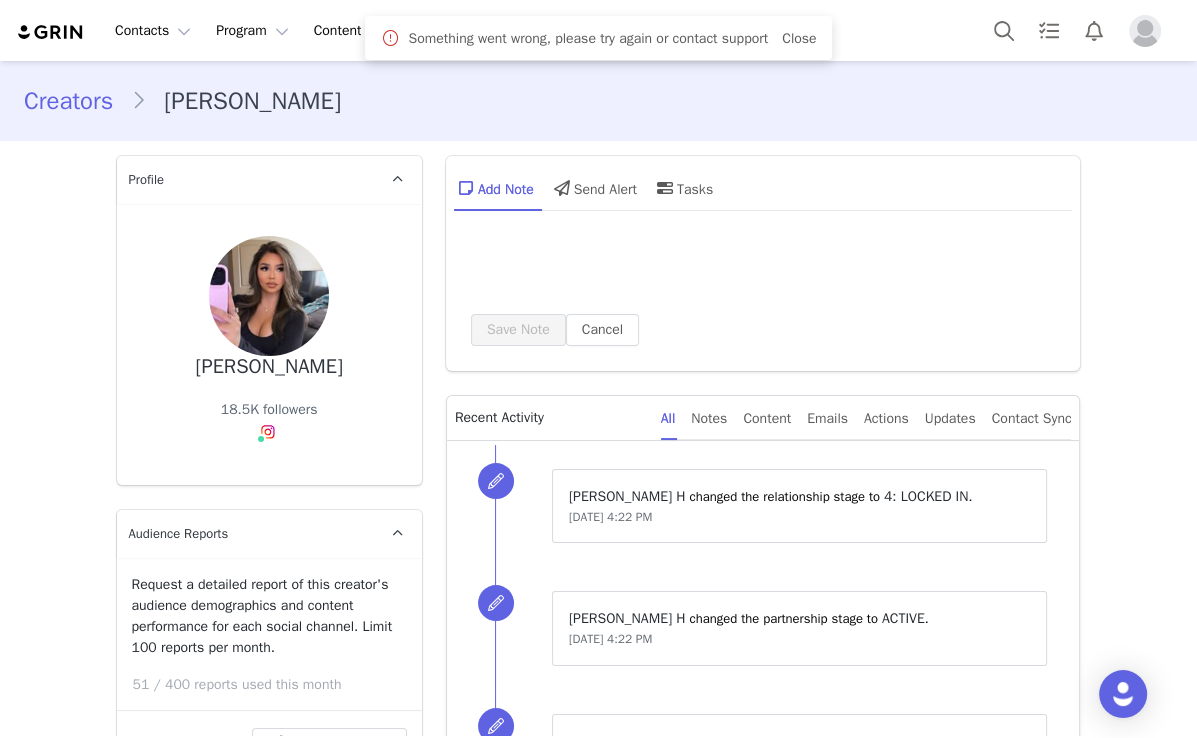 type on "+1 ([GEOGRAPHIC_DATA])" 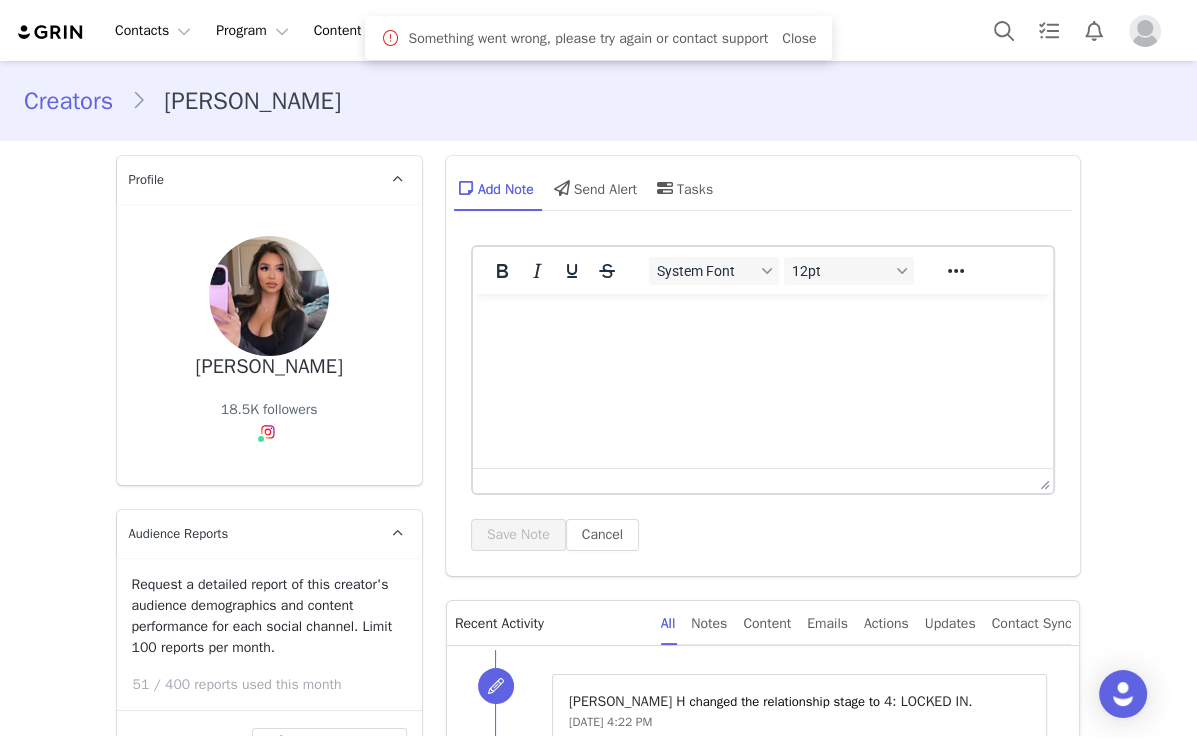 scroll, scrollTop: 0, scrollLeft: 0, axis: both 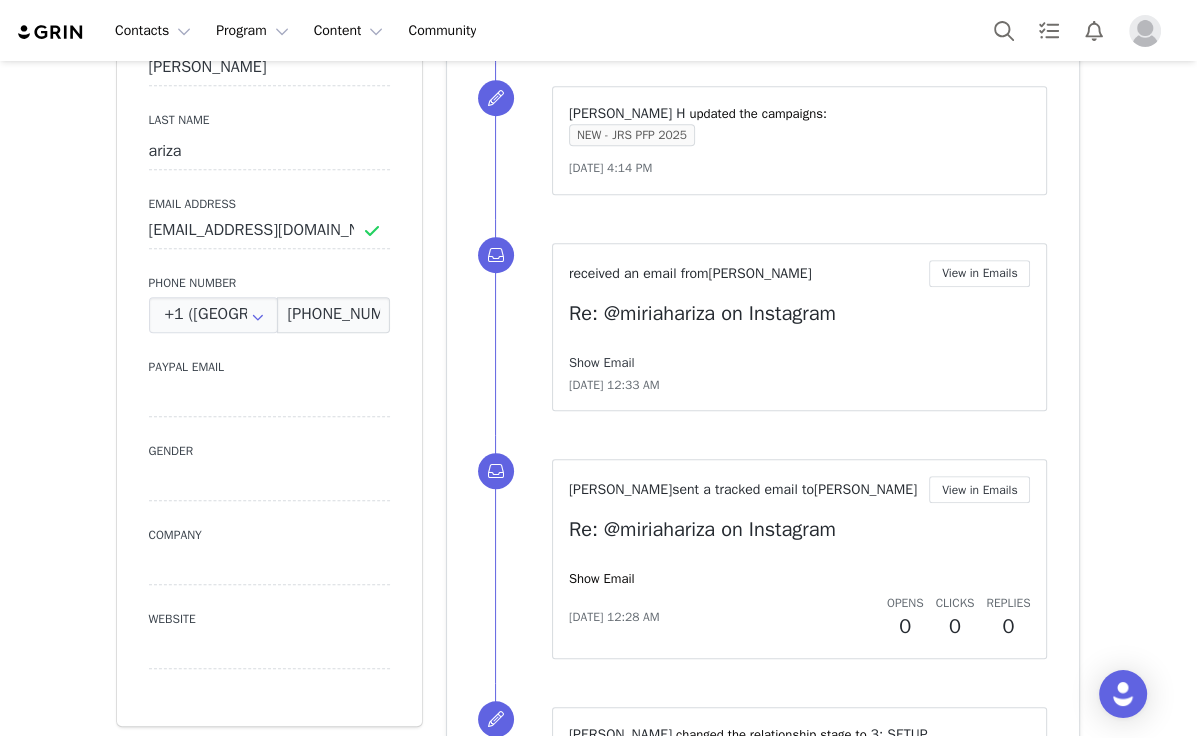 click on "Show Email" at bounding box center (602, 362) 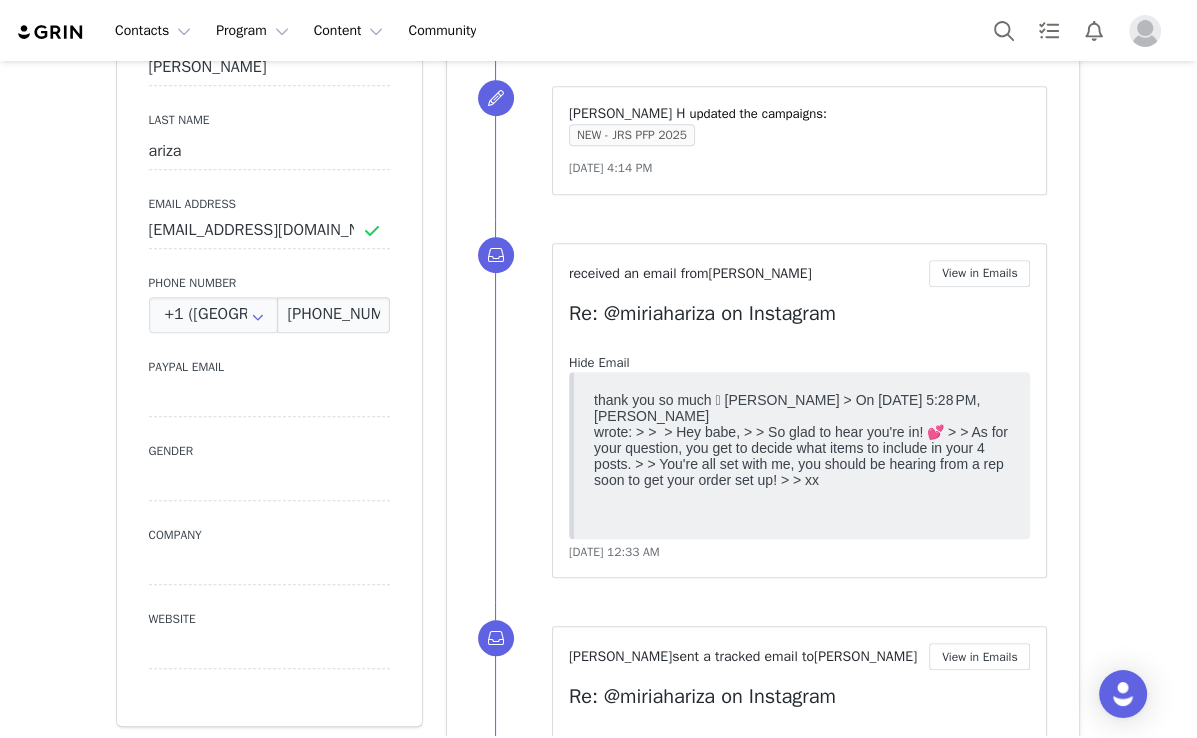 scroll, scrollTop: 0, scrollLeft: 0, axis: both 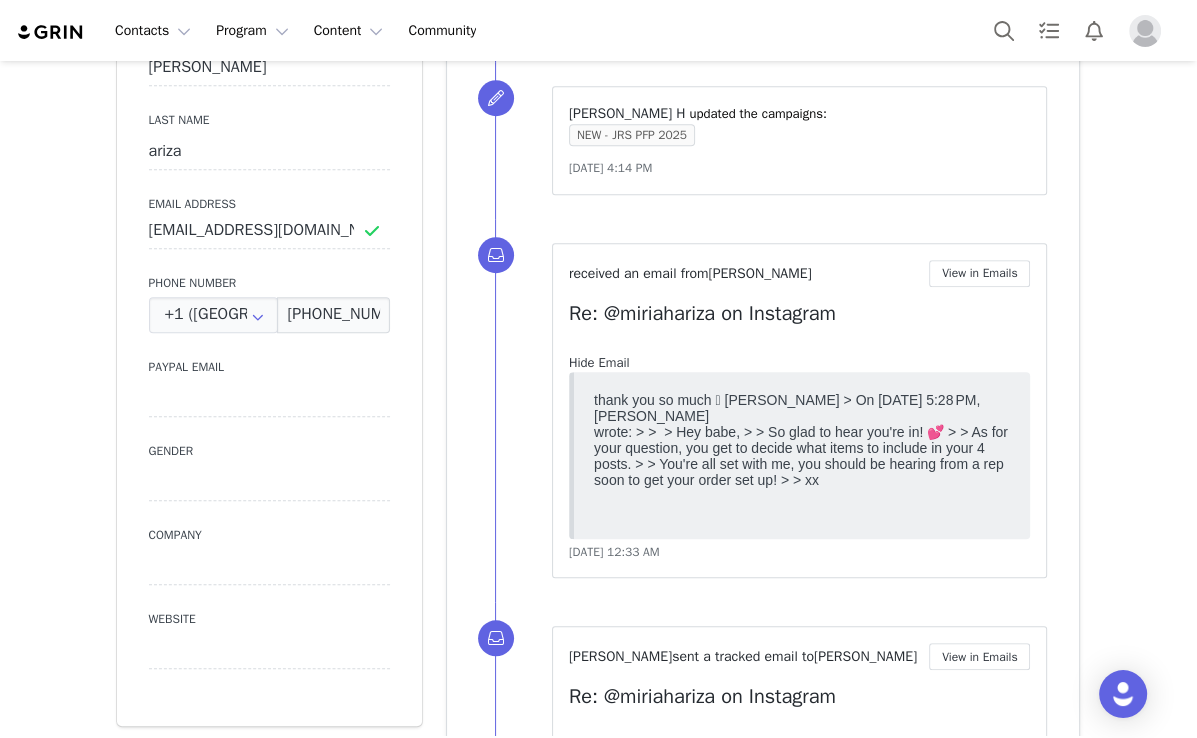 click on "Hide Email" at bounding box center (599, 362) 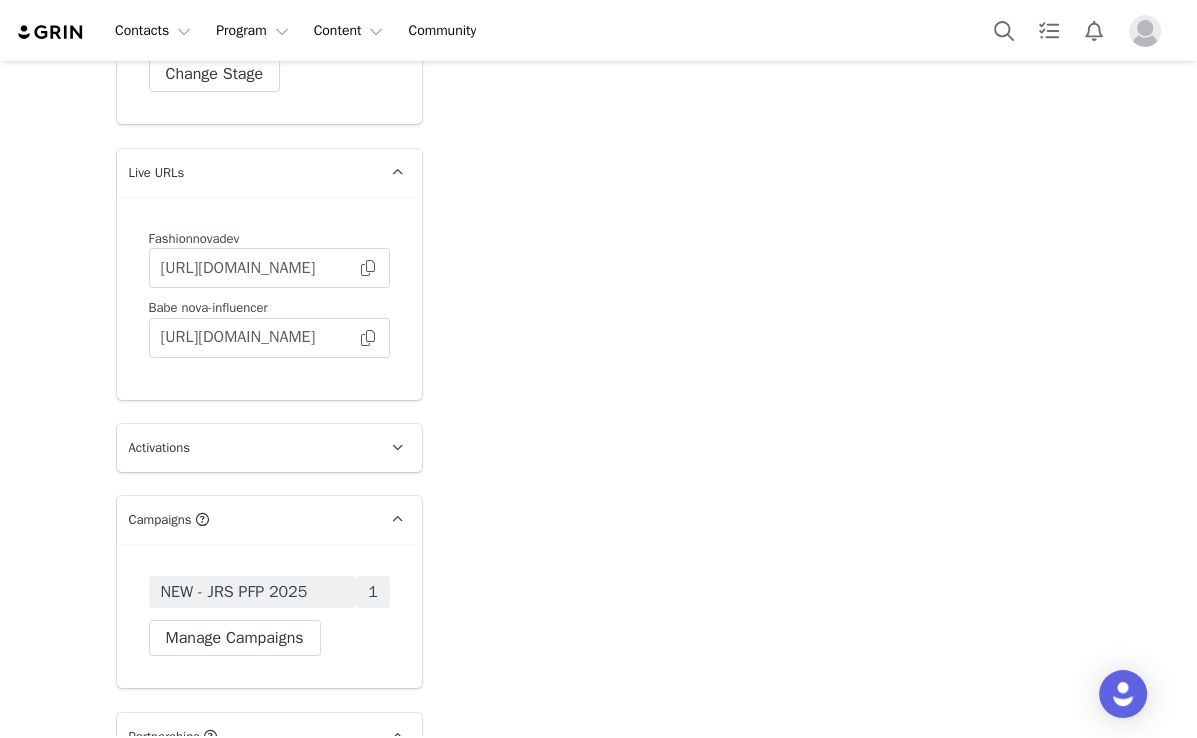 scroll, scrollTop: 5520, scrollLeft: 0, axis: vertical 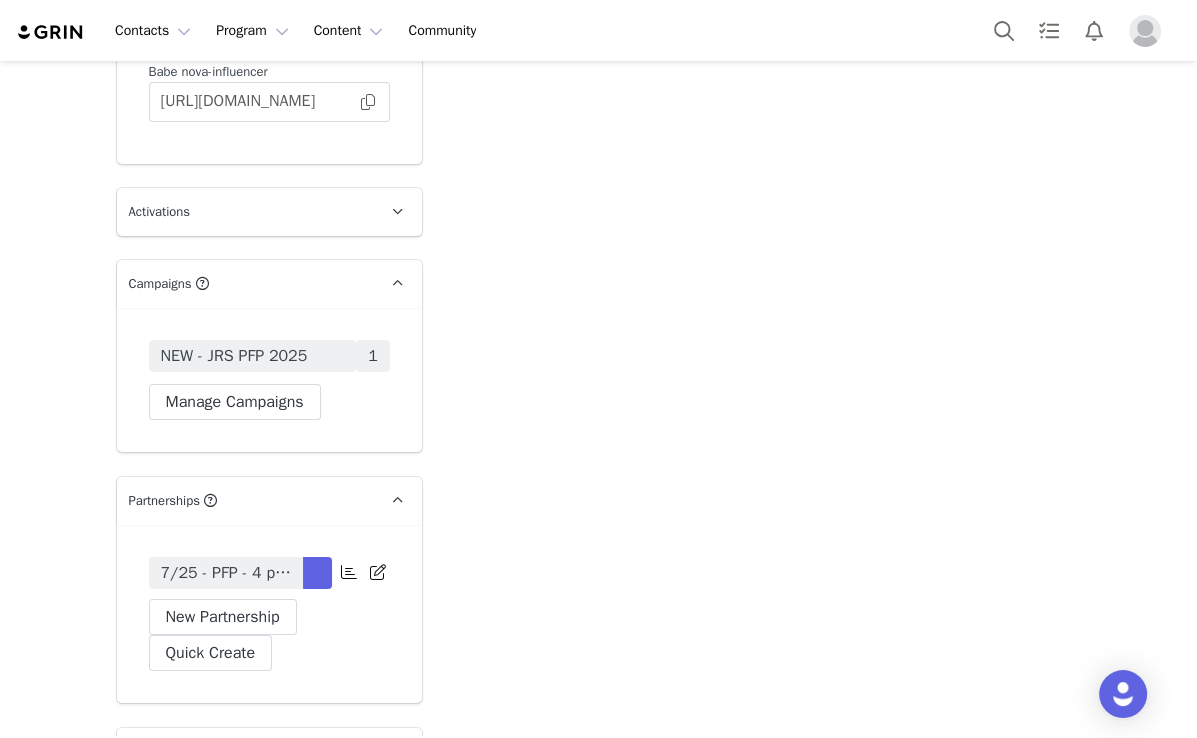 click on "1" at bounding box center (373, 356) 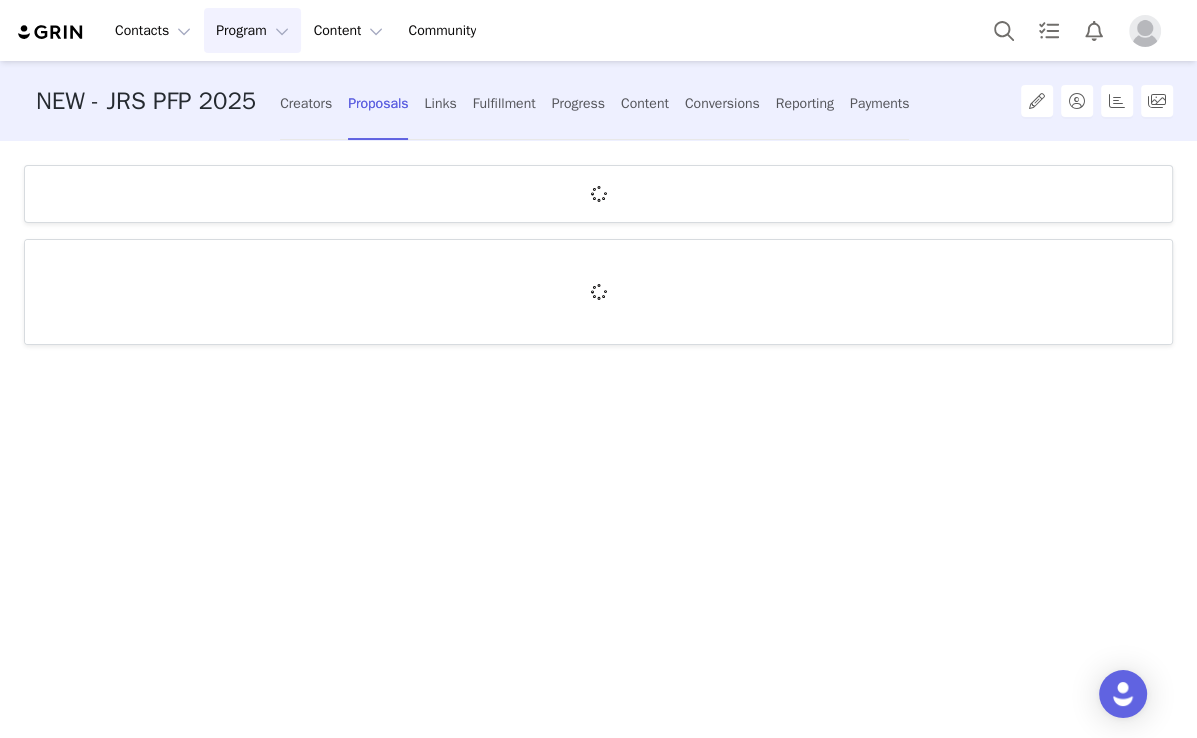 scroll, scrollTop: 0, scrollLeft: 0, axis: both 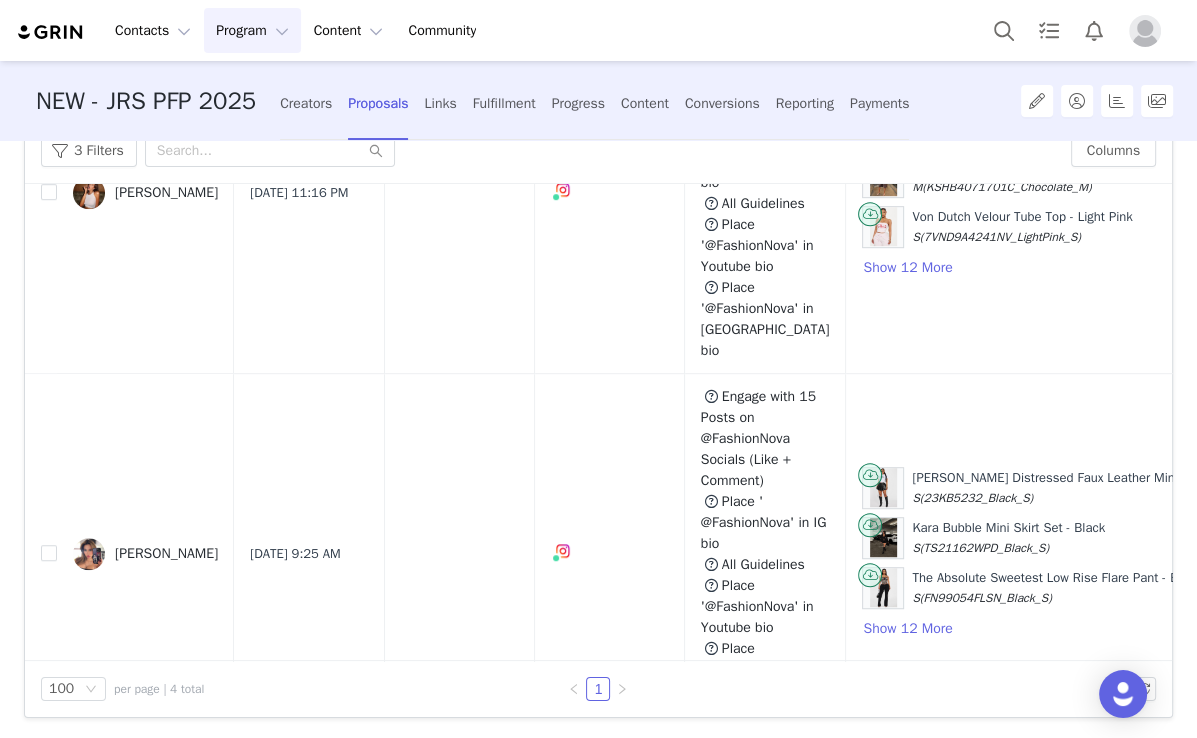 click 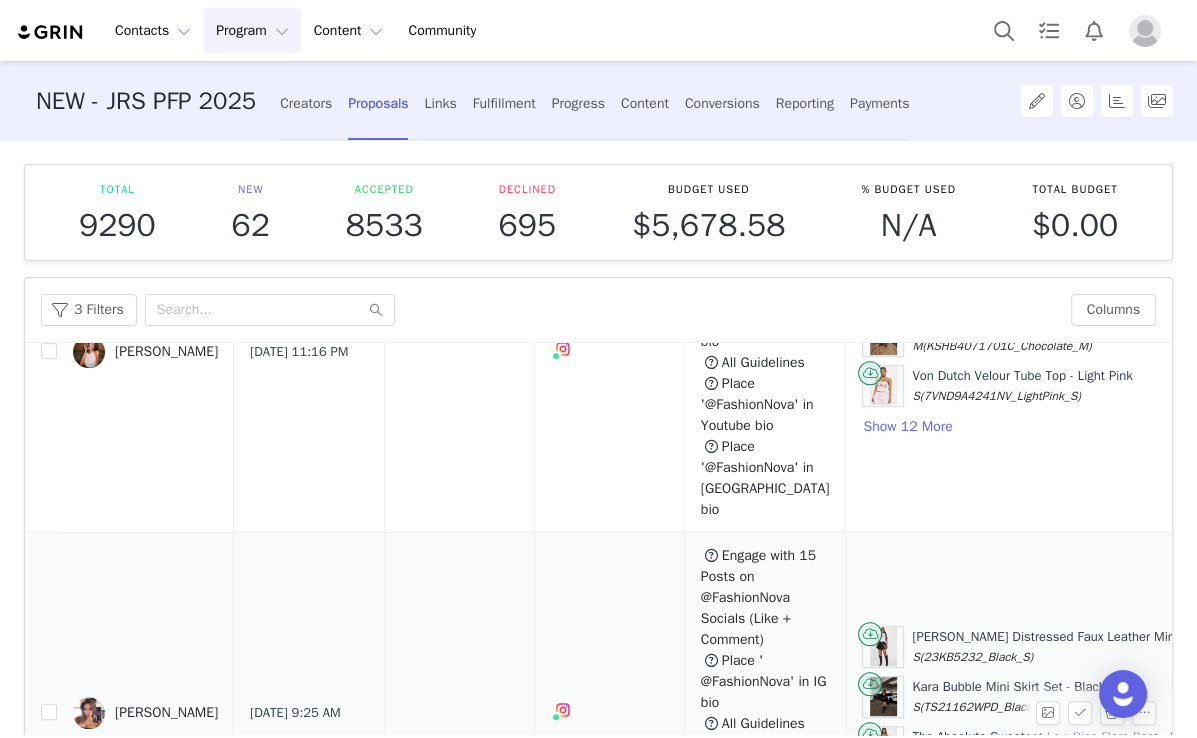scroll, scrollTop: 0, scrollLeft: 0, axis: both 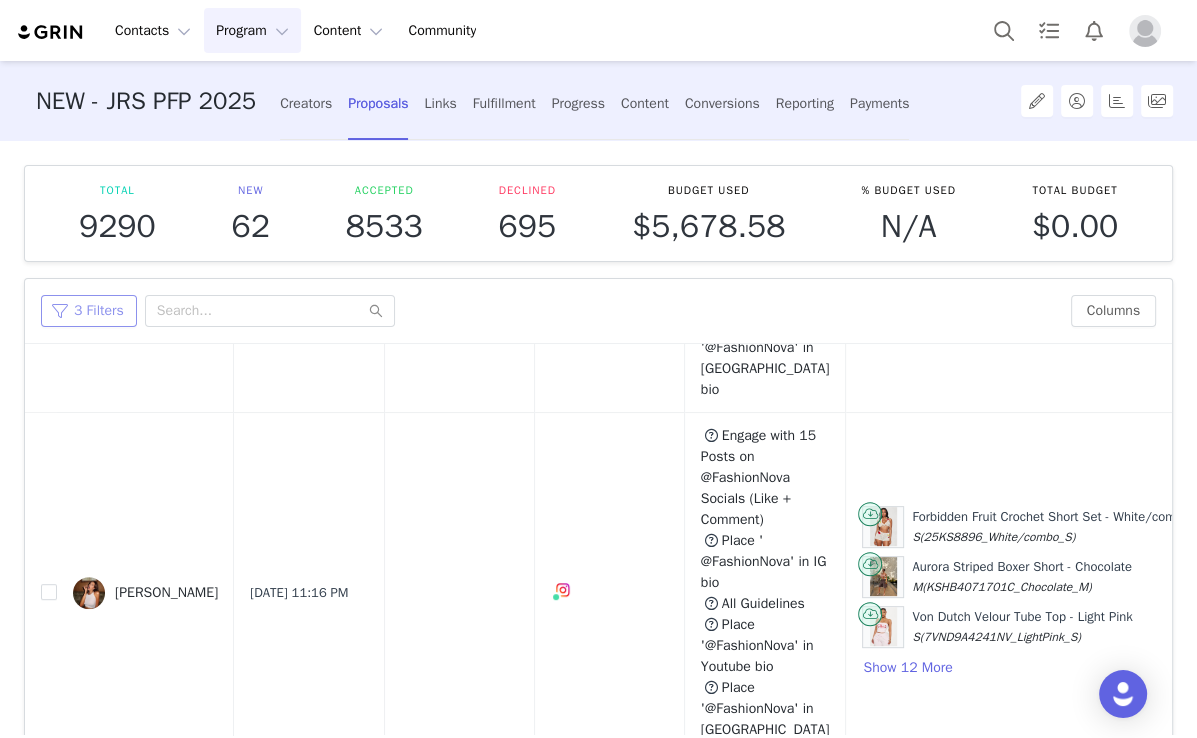 click on "3 Filters" at bounding box center [89, 311] 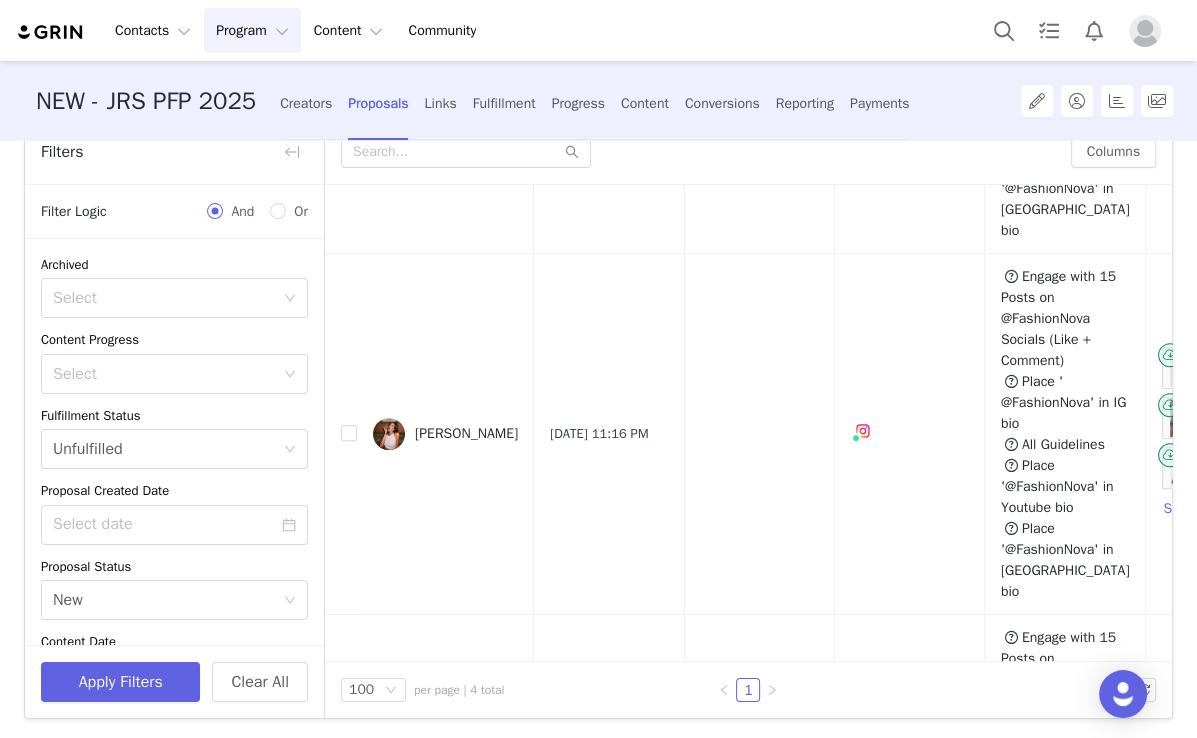 scroll, scrollTop: 165, scrollLeft: 0, axis: vertical 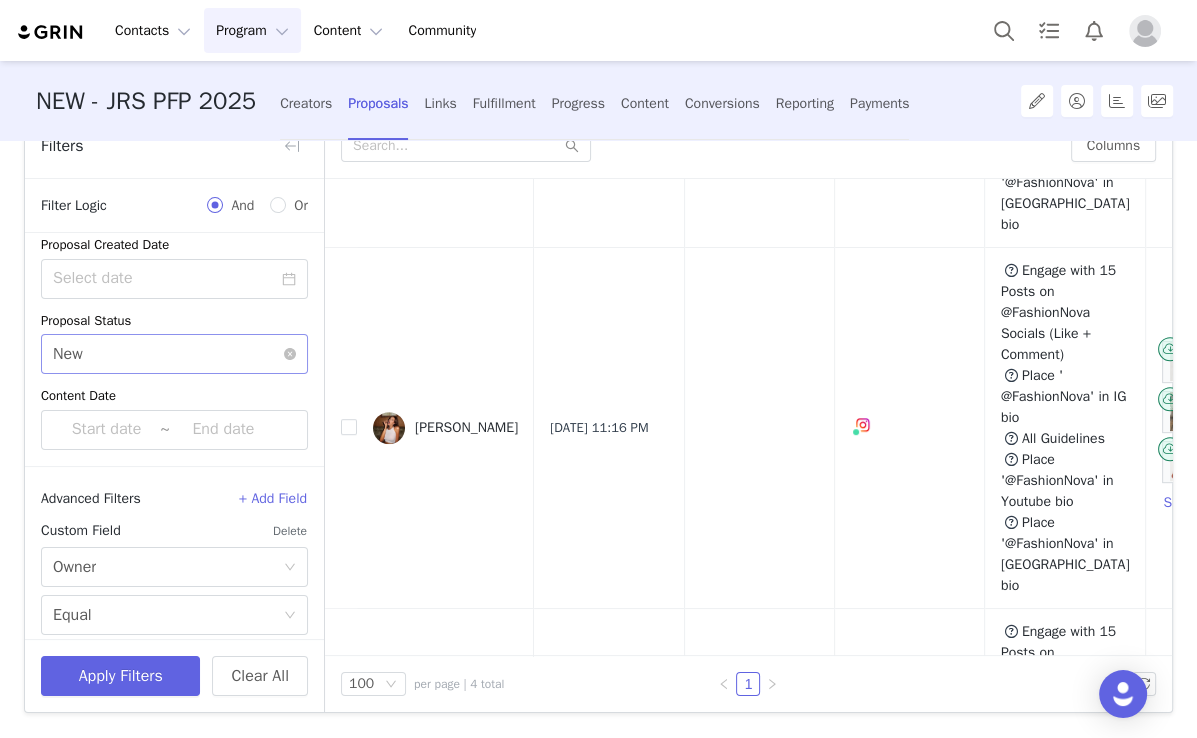 click on "Select New" at bounding box center (168, 354) 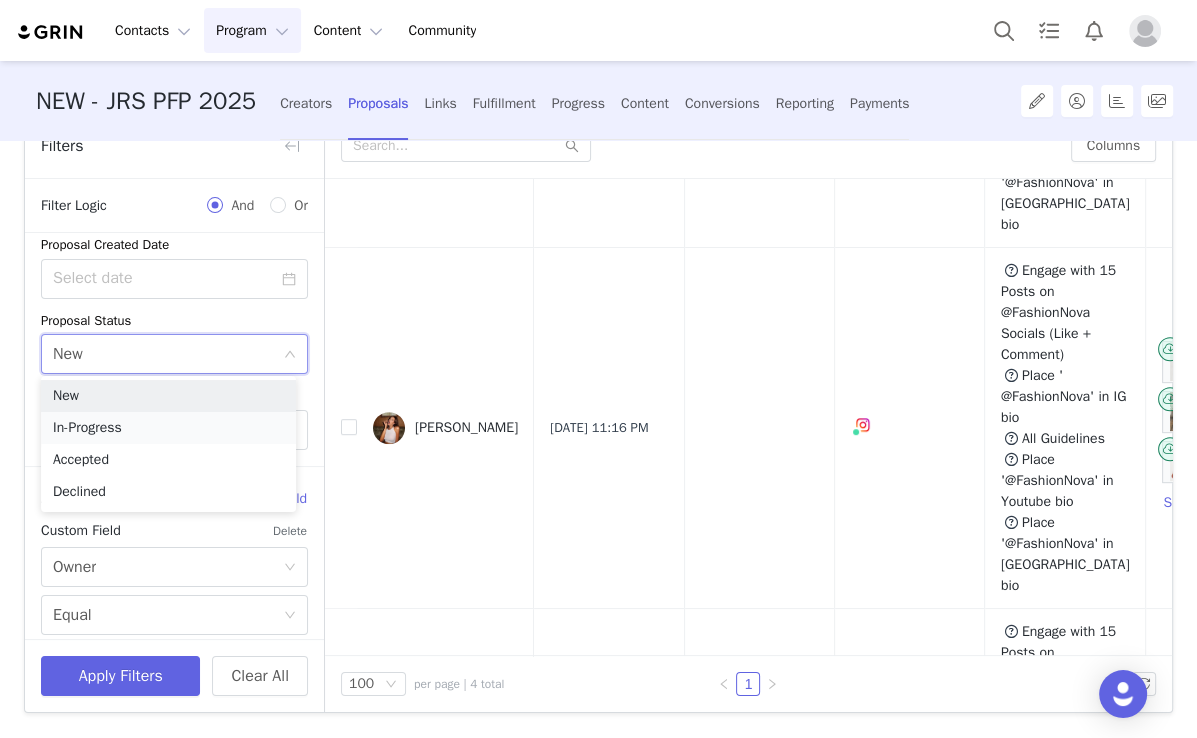 click on "In-Progress" at bounding box center [168, 428] 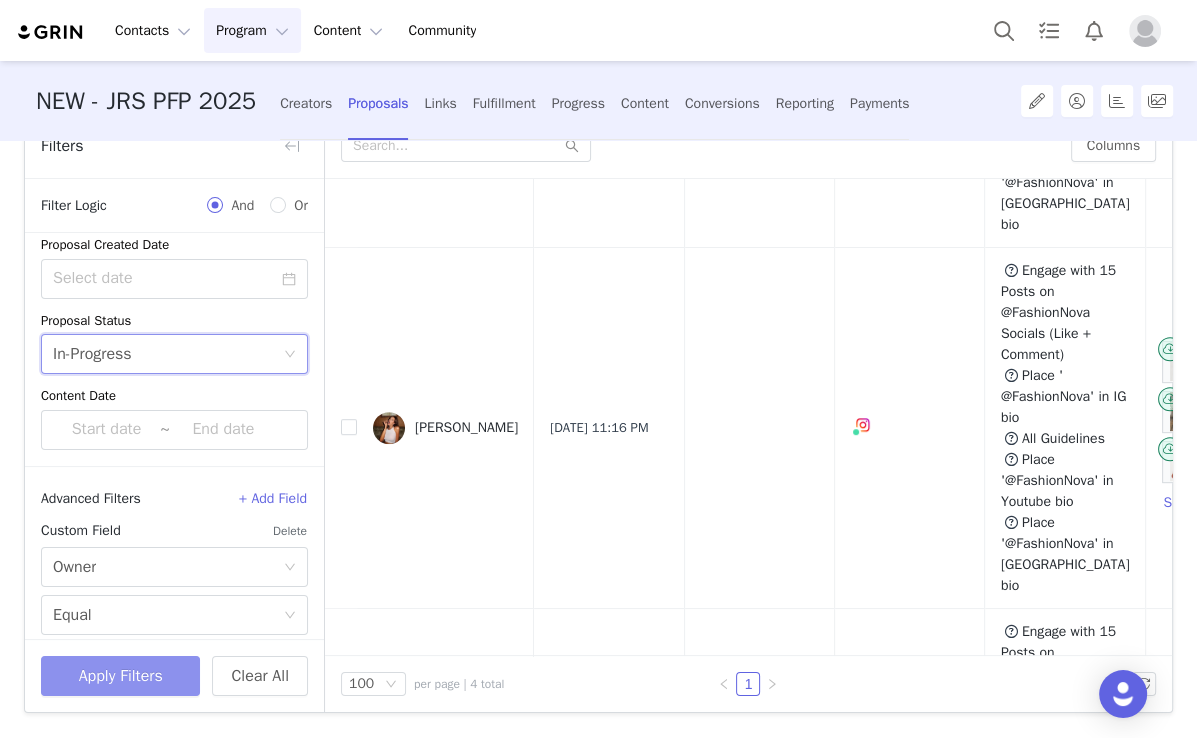 click on "Apply Filters" at bounding box center (120, 676) 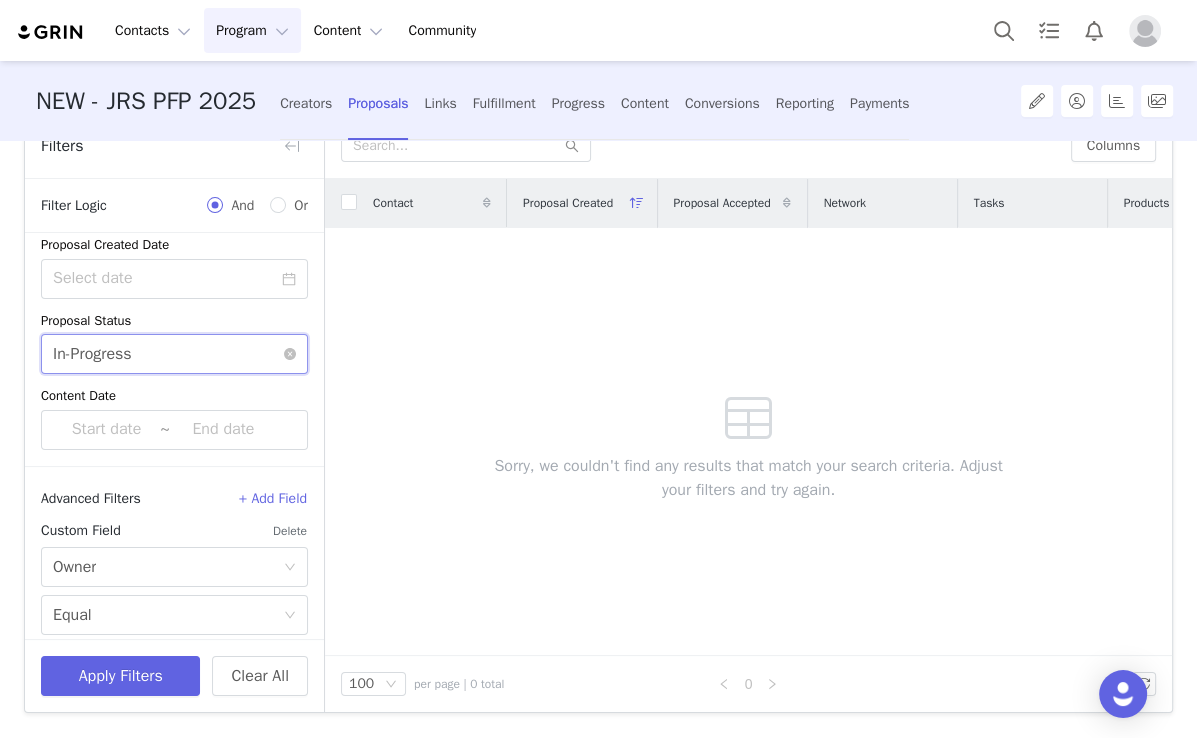 click on "Select In-Progress" at bounding box center [168, 354] 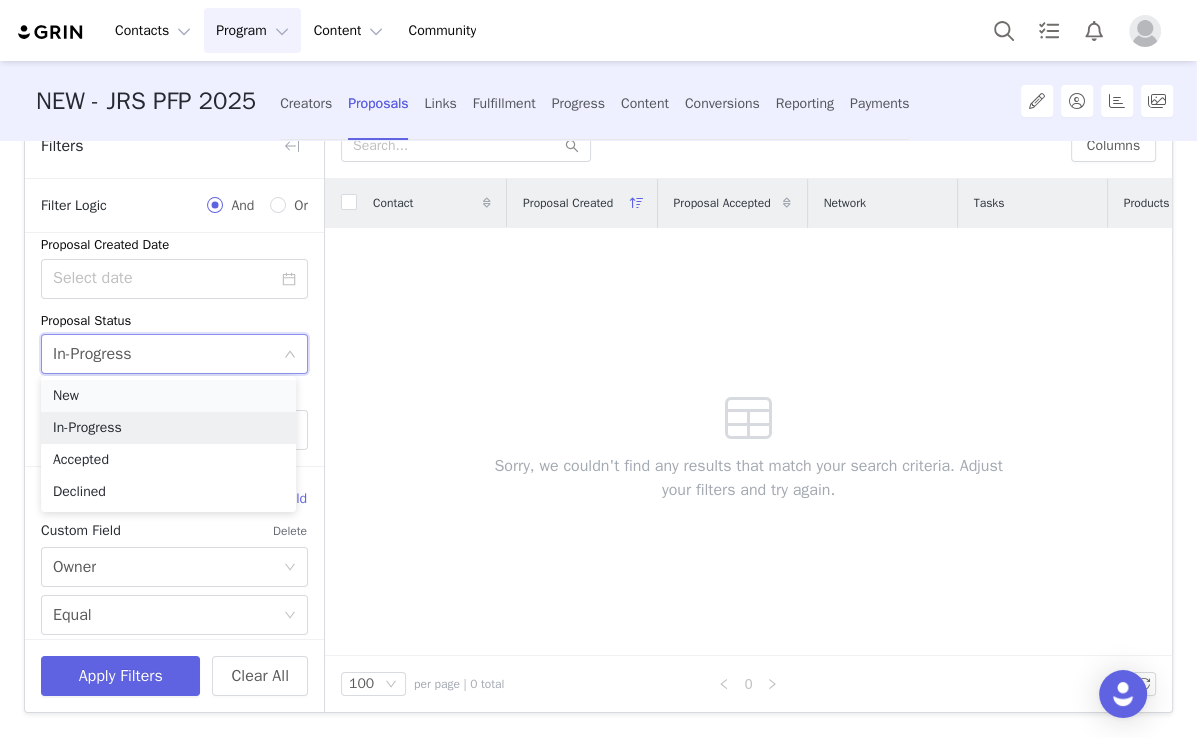 click on "New" at bounding box center (168, 396) 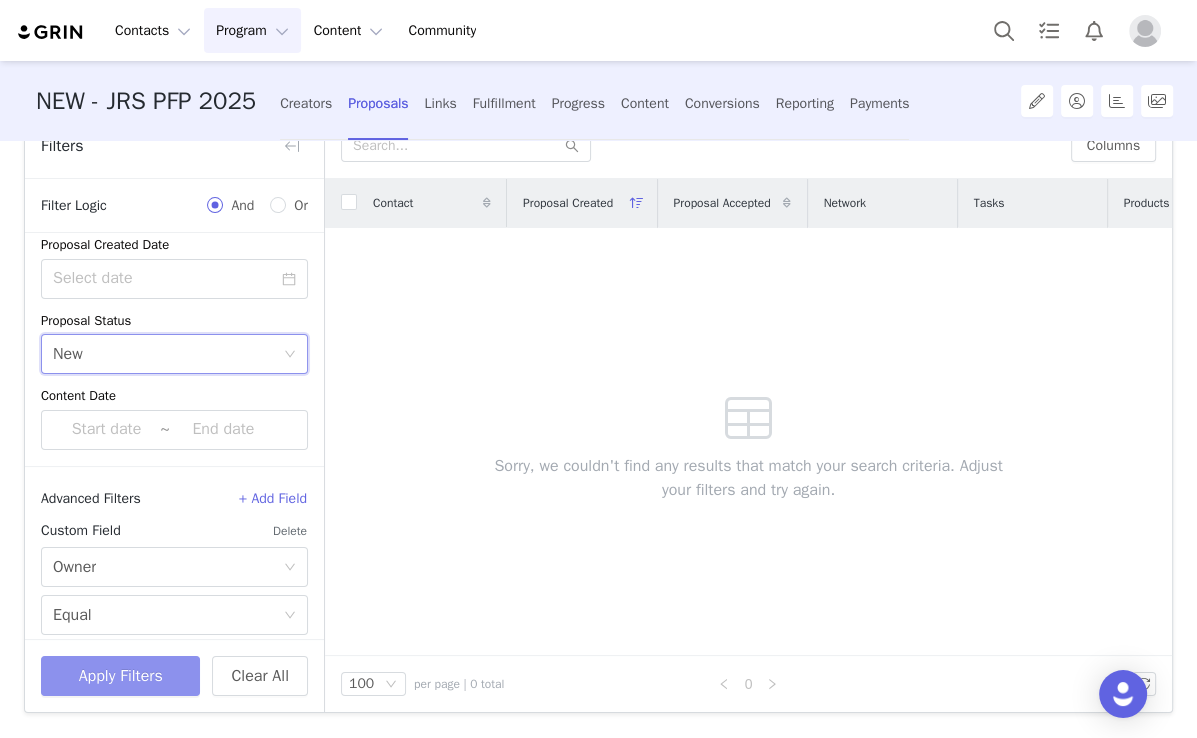 click on "Apply Filters" at bounding box center (120, 676) 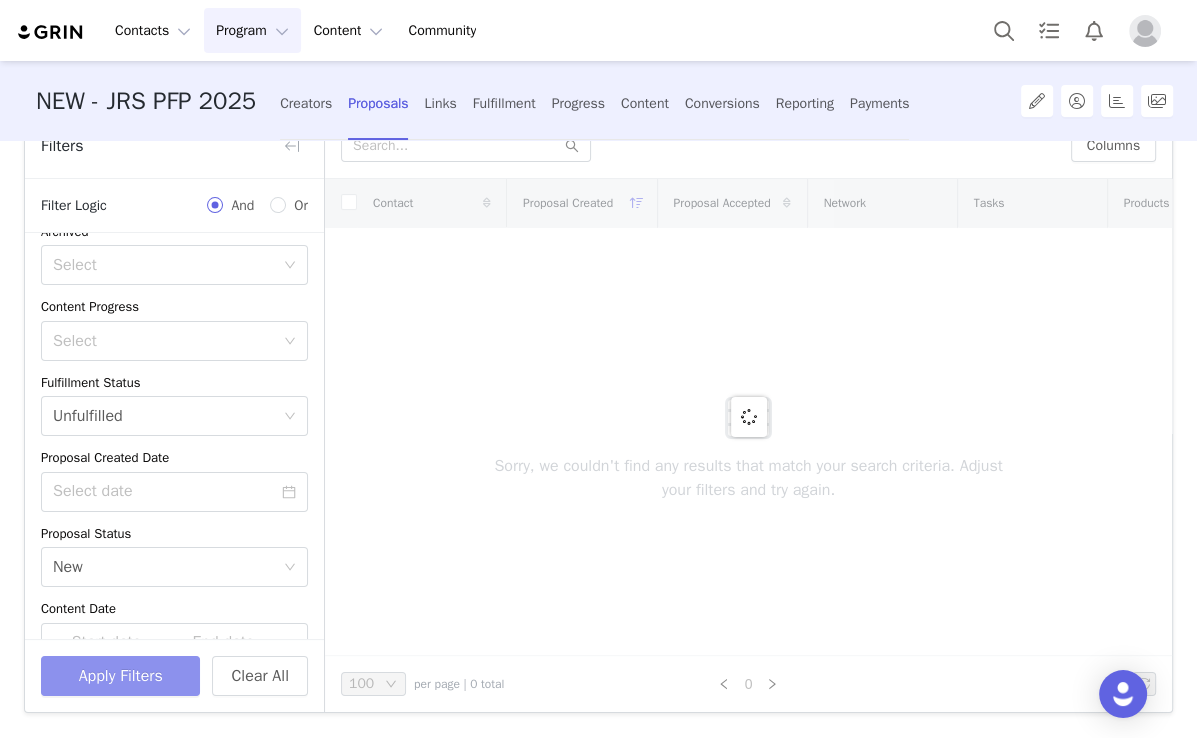 scroll, scrollTop: 0, scrollLeft: 0, axis: both 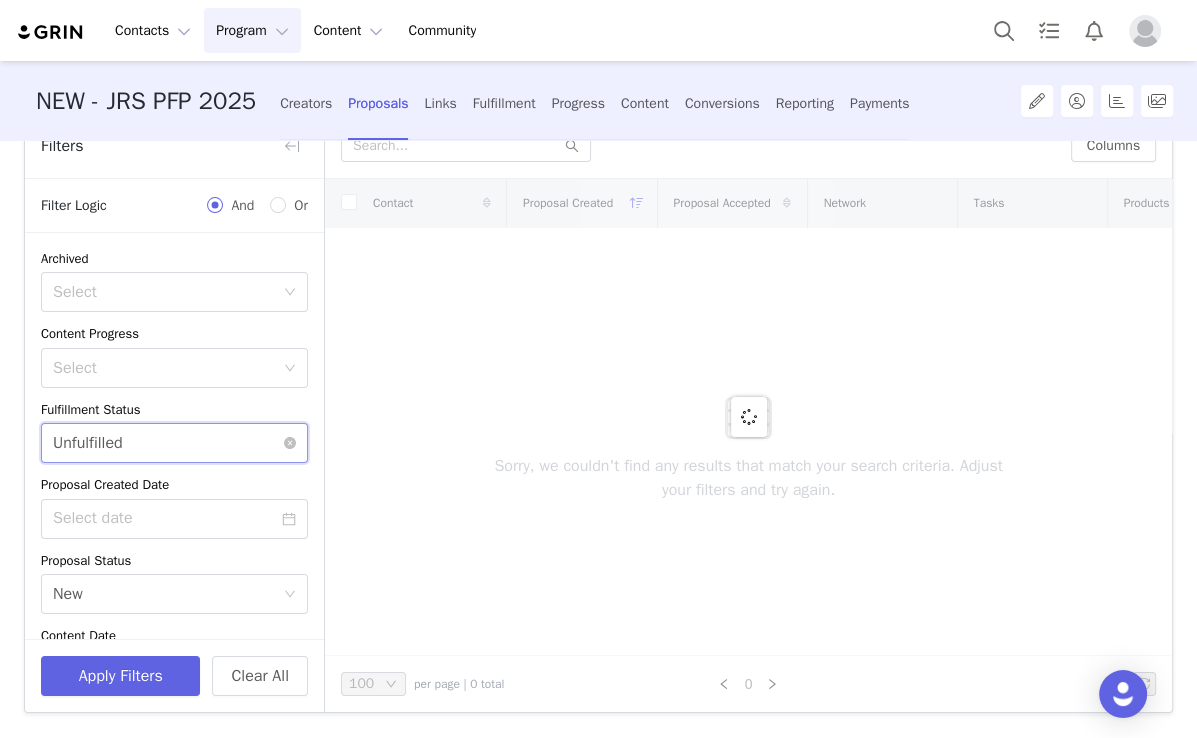 click on "Select Unfulfilled" at bounding box center (168, 443) 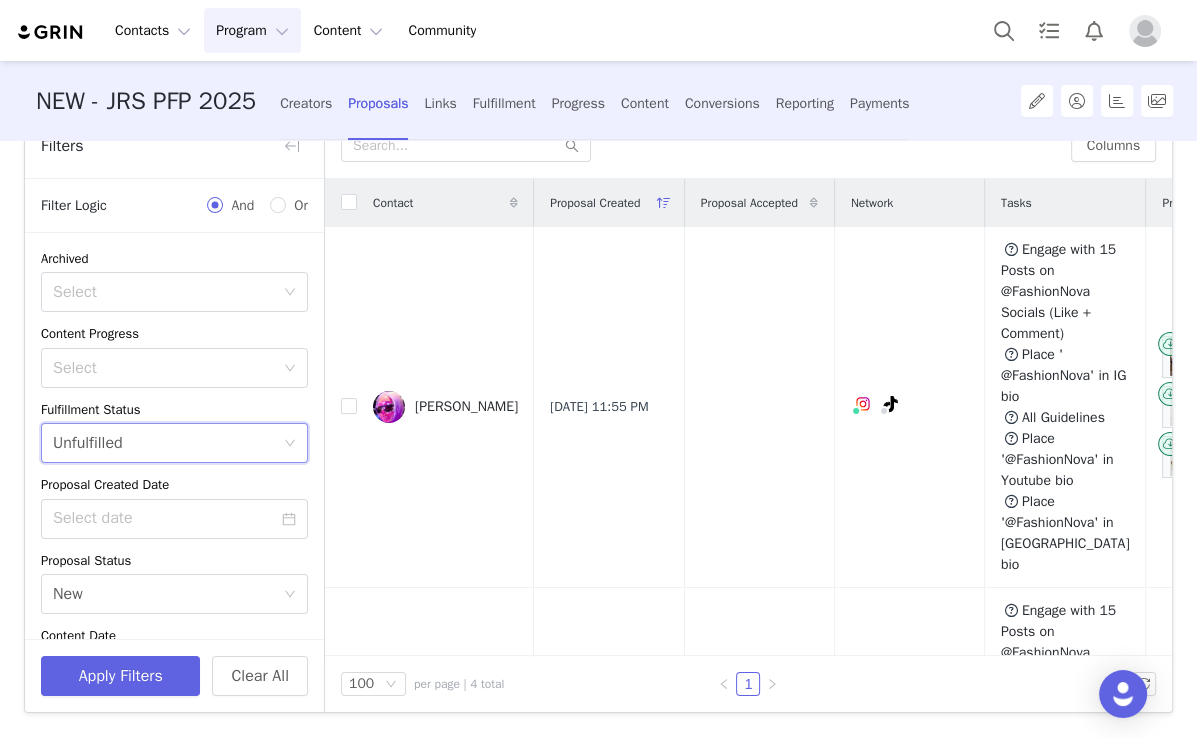 click on "Archived  Select  Content Progress  Select  Fulfillment Status  Select Unfulfilled  Proposal Created Date   Proposal Status  Select New  Content Date   ~" at bounding box center [174, 469] 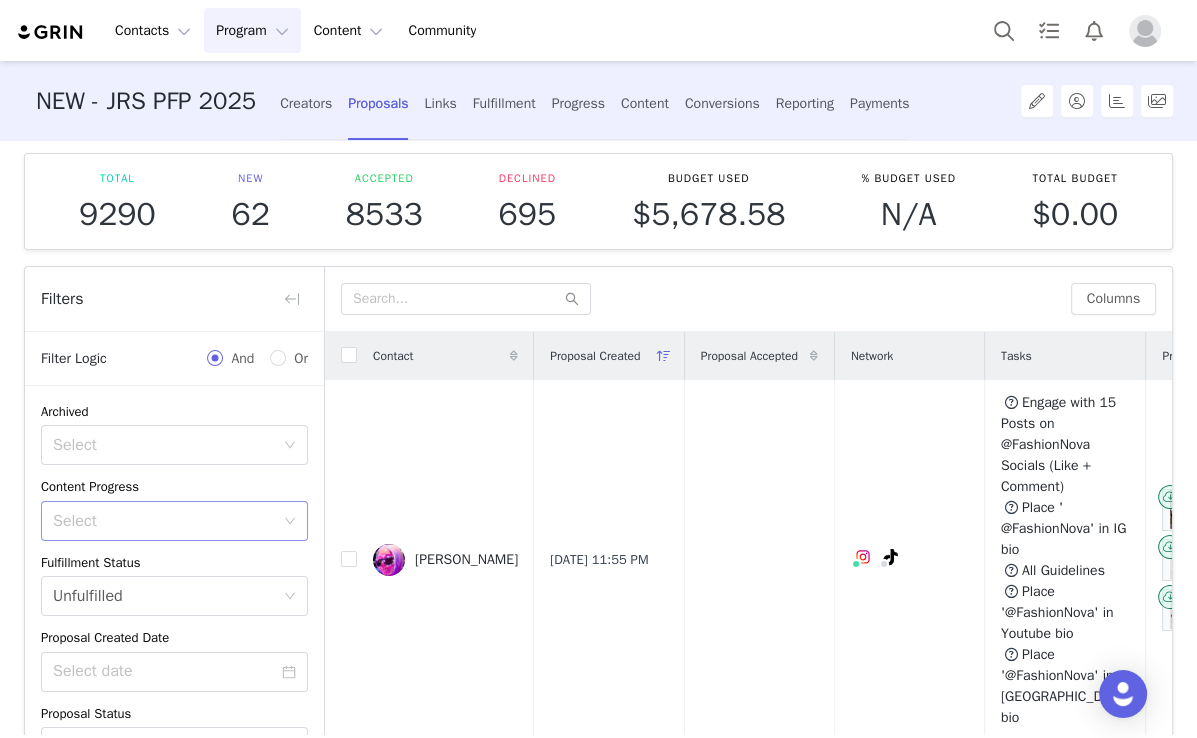 scroll, scrollTop: 5, scrollLeft: 0, axis: vertical 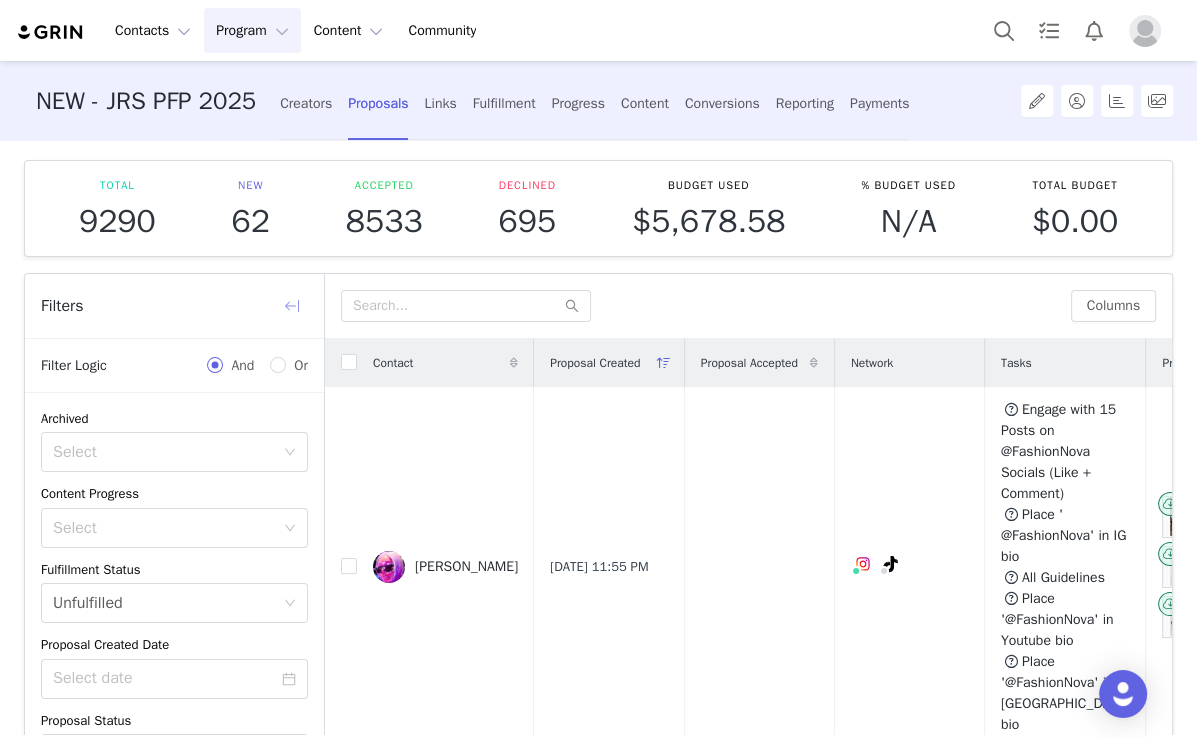 click at bounding box center [292, 306] 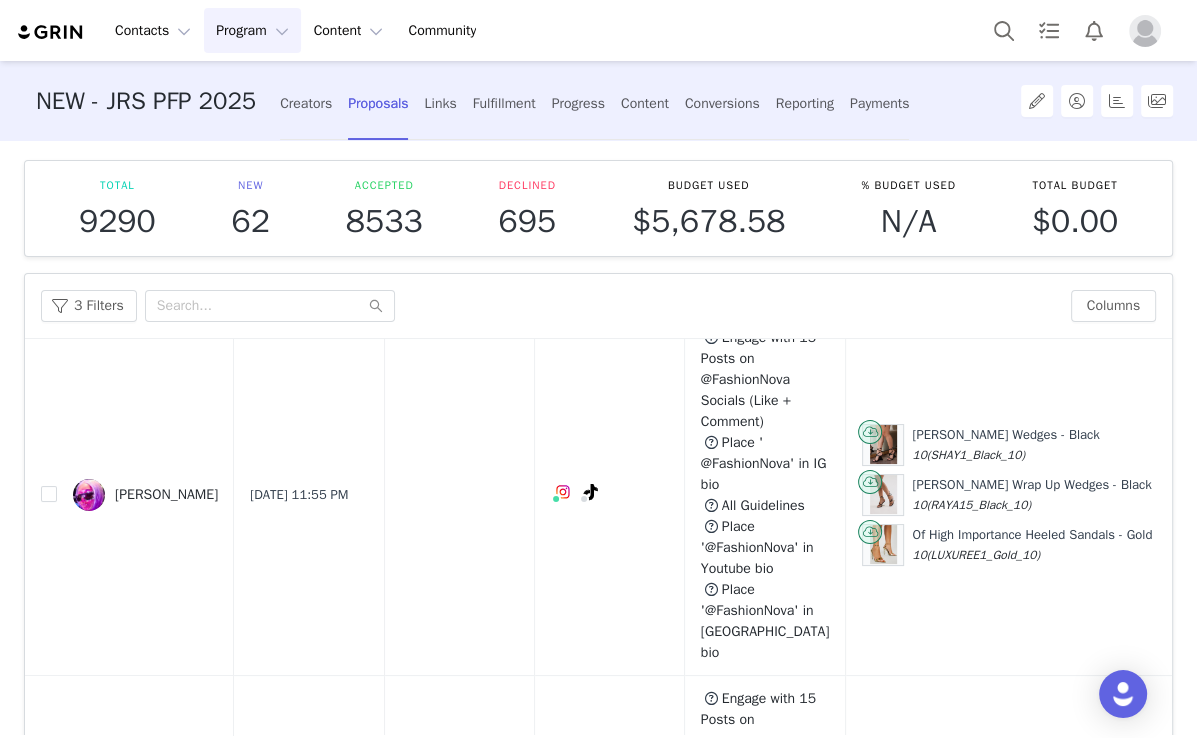 scroll, scrollTop: 320, scrollLeft: 0, axis: vertical 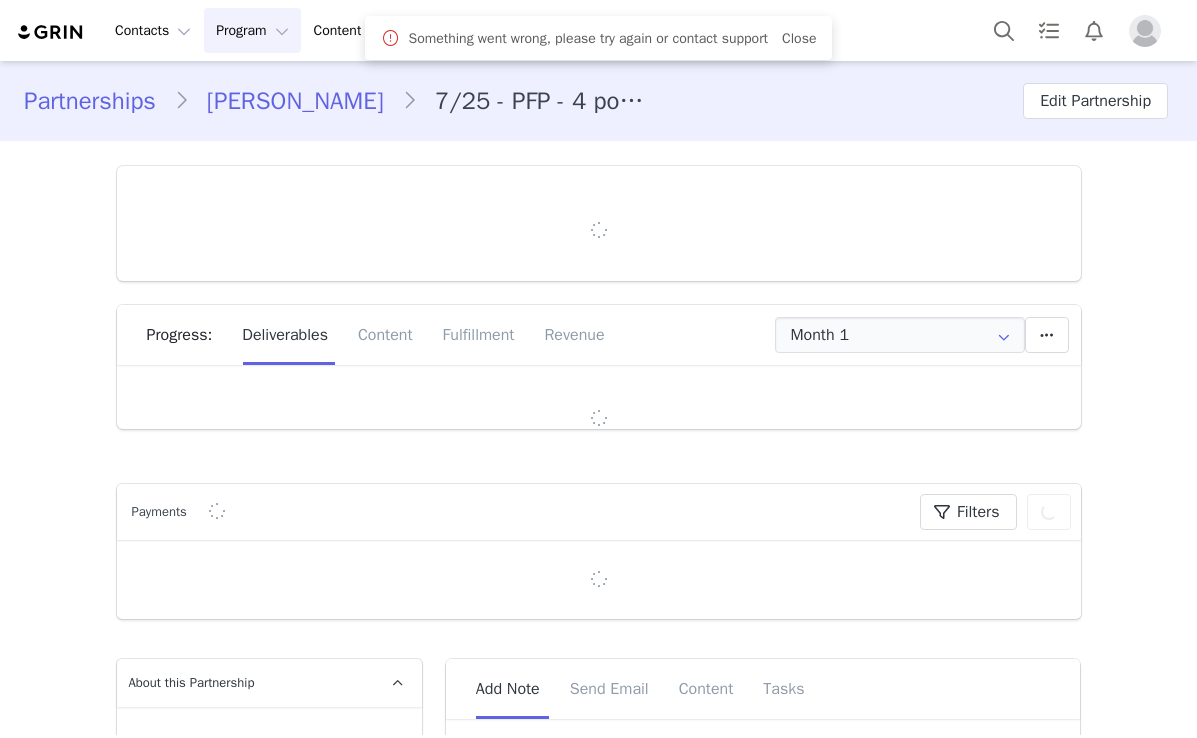 click on "[PERSON_NAME]" at bounding box center (295, 101) 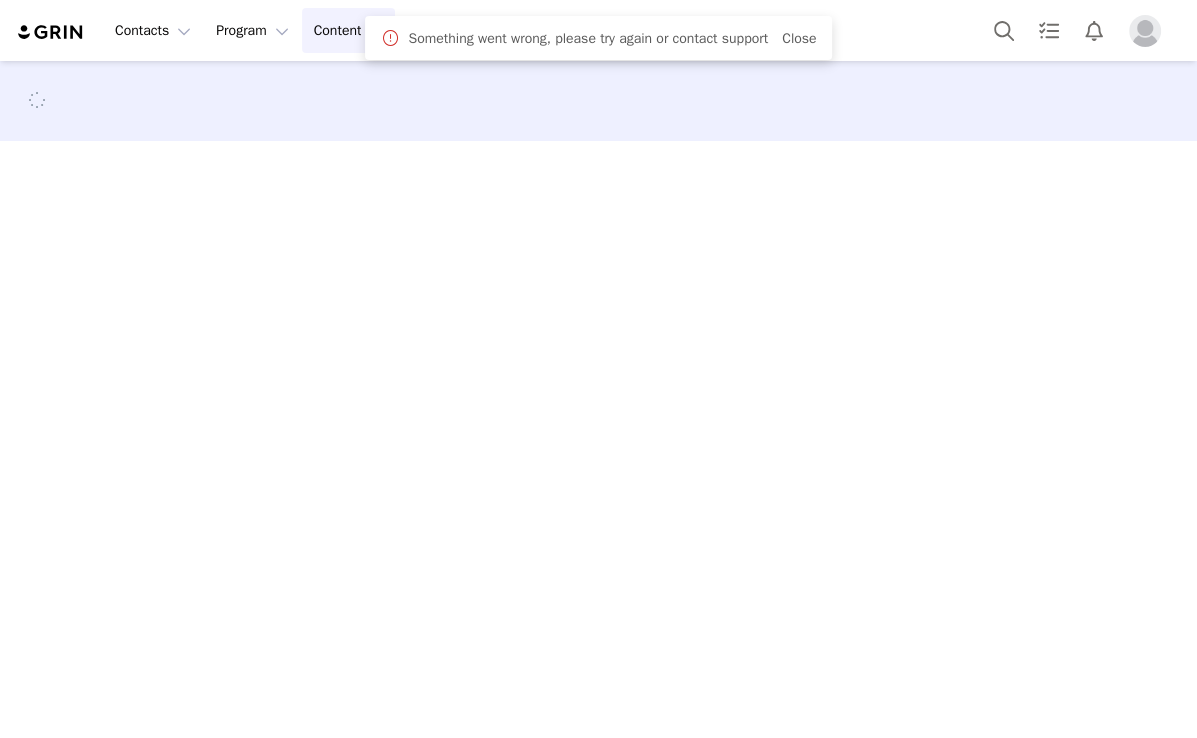 scroll, scrollTop: 0, scrollLeft: 0, axis: both 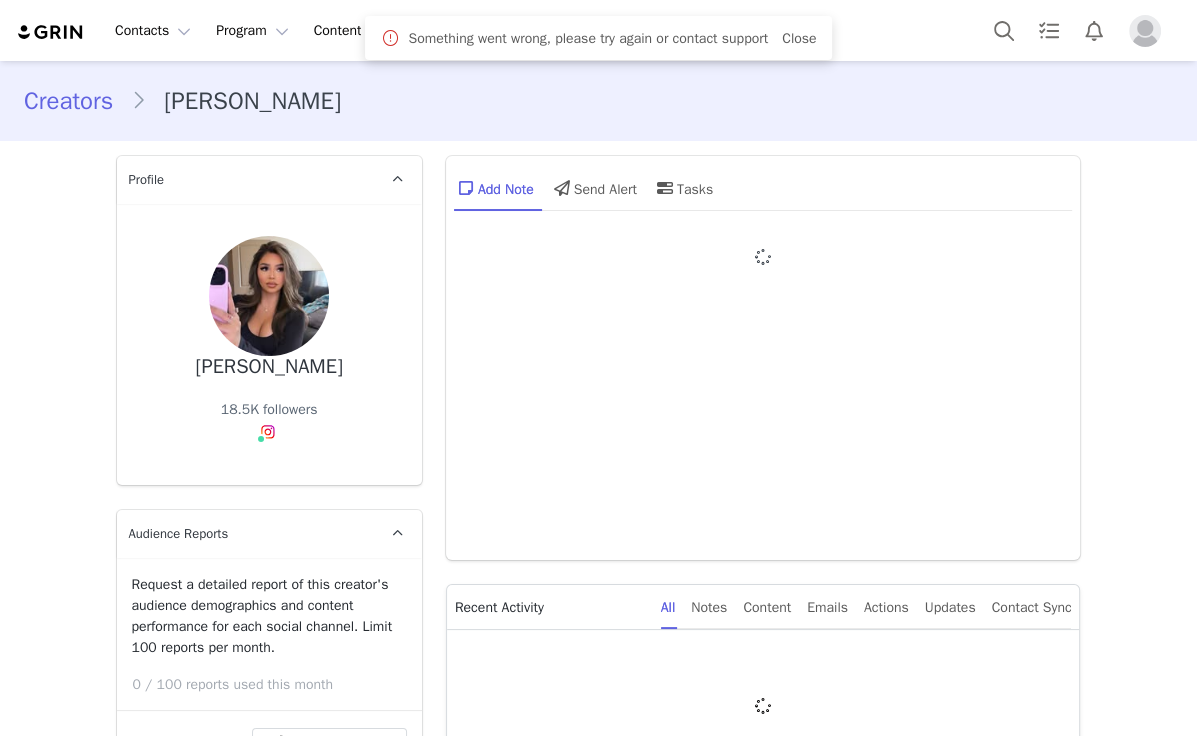 type on "+1 ([GEOGRAPHIC_DATA])" 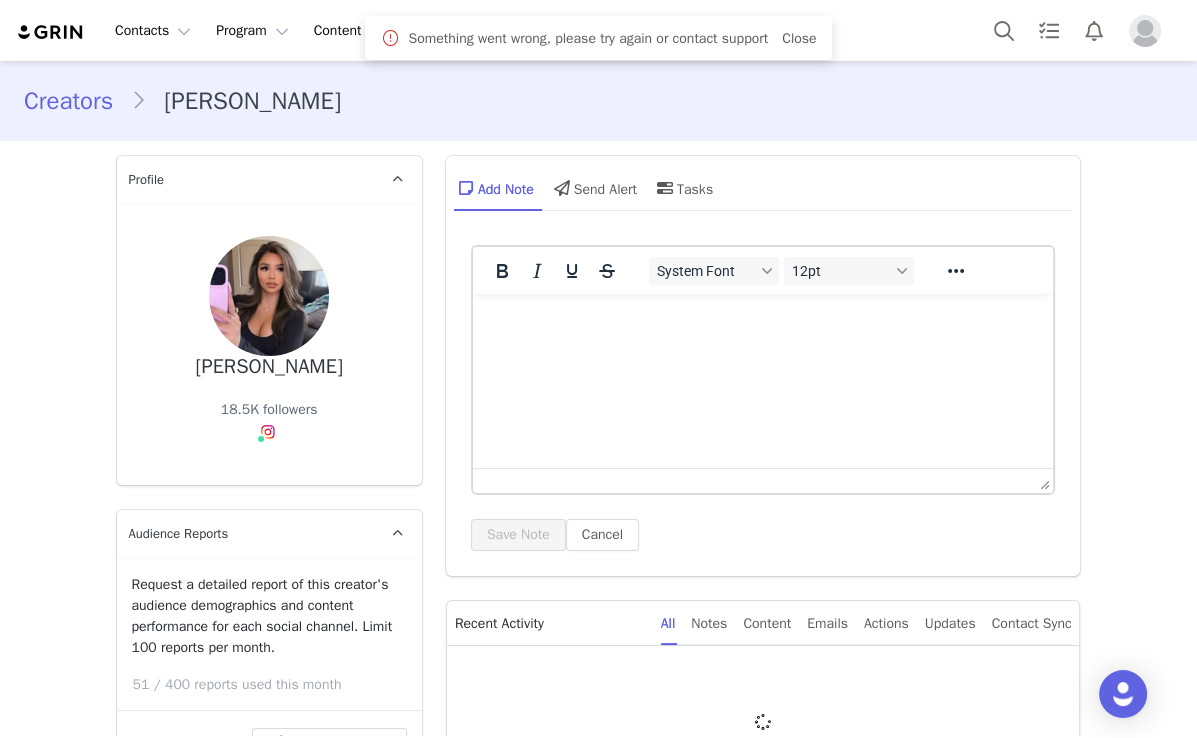 scroll, scrollTop: 0, scrollLeft: 0, axis: both 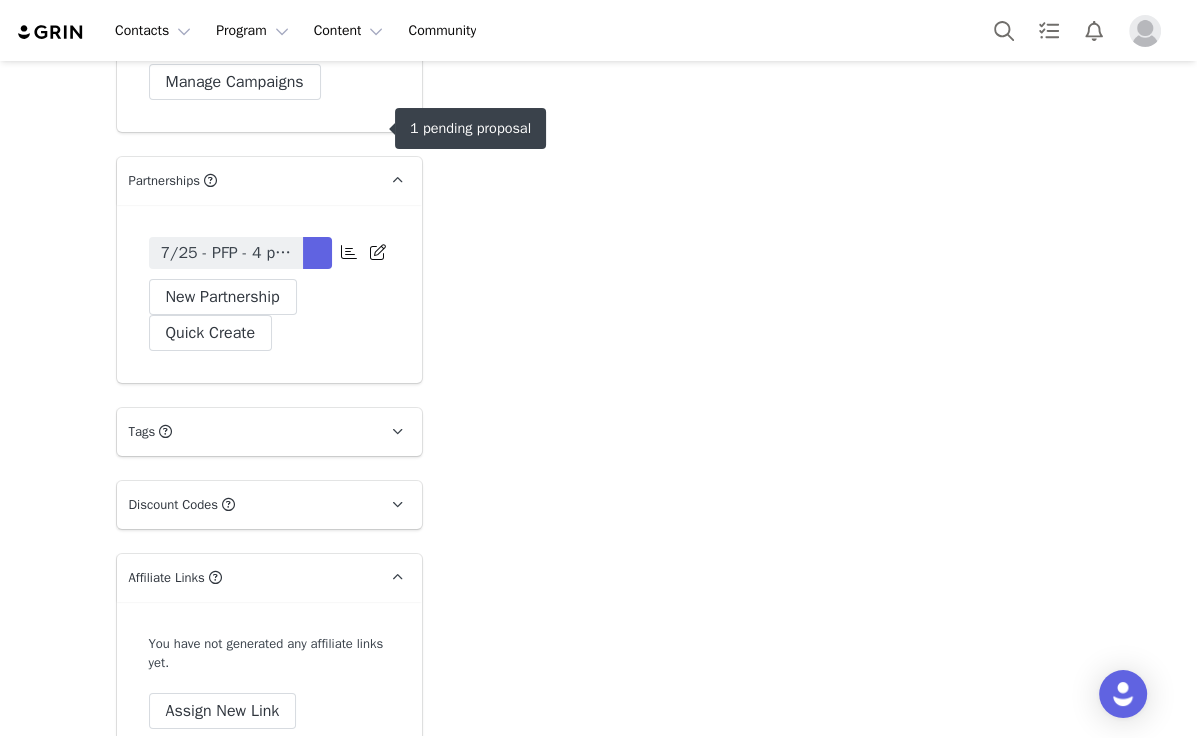 click on "1" at bounding box center (373, 36) 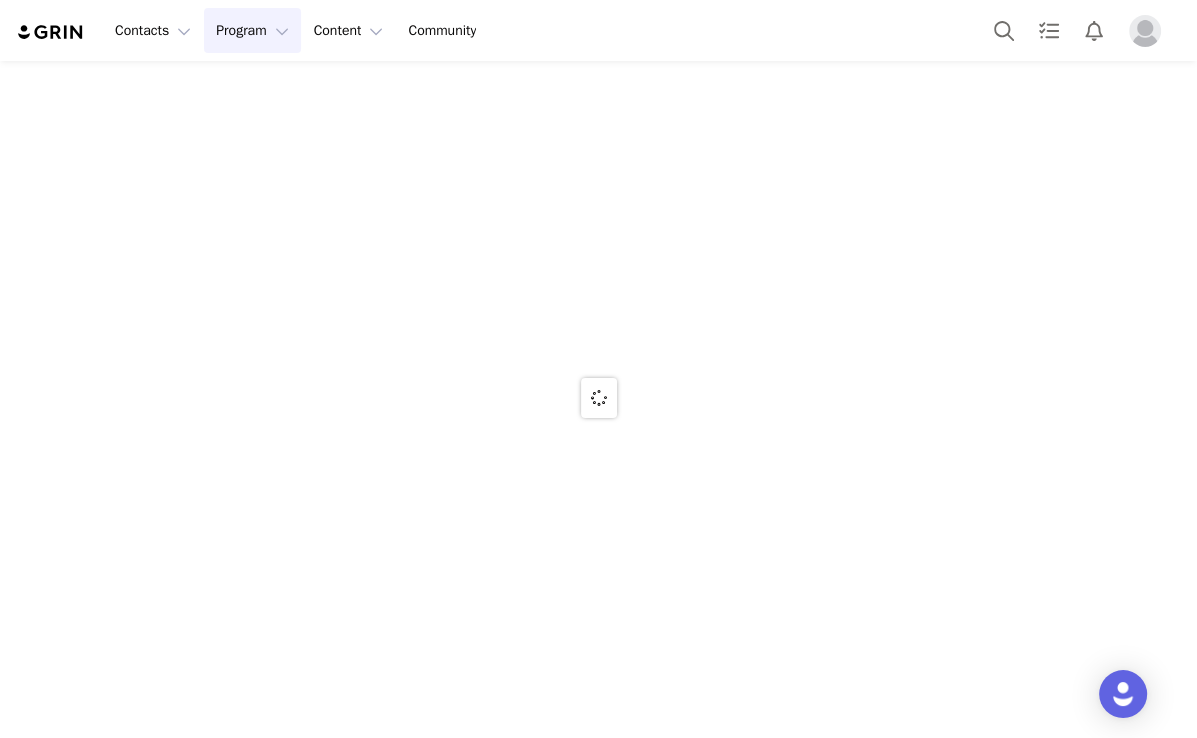 scroll, scrollTop: 0, scrollLeft: 0, axis: both 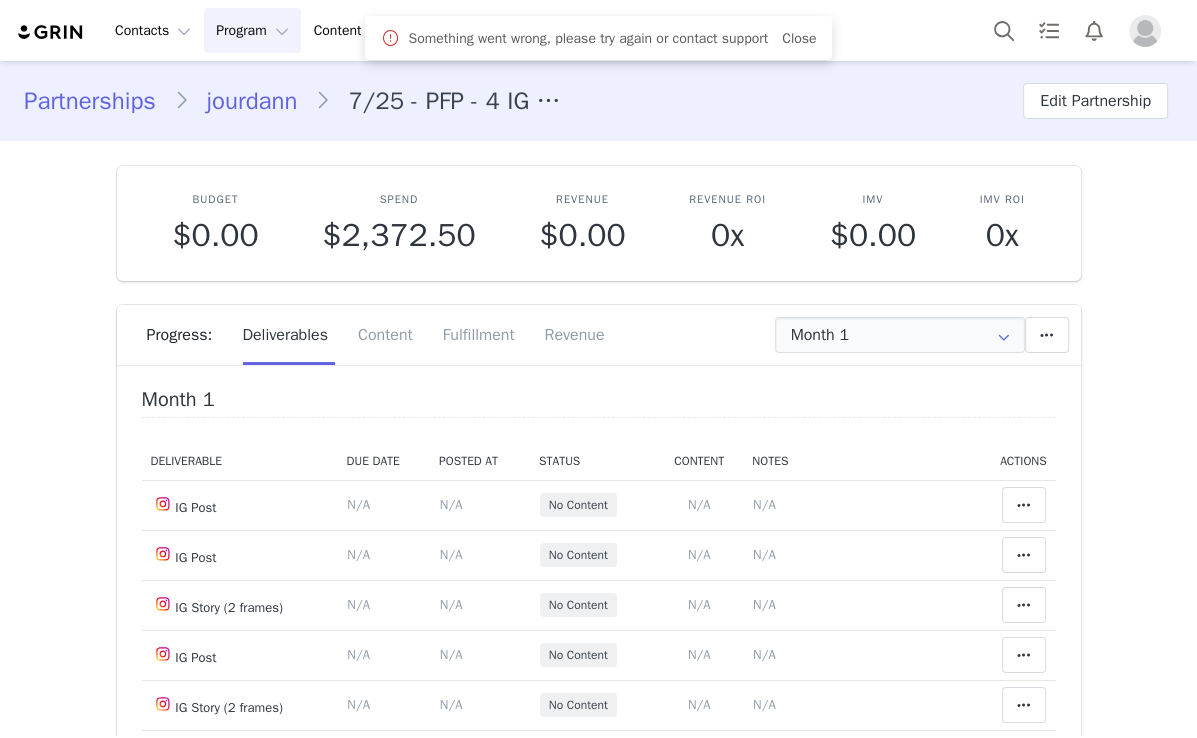 click on "jourdann" at bounding box center [252, 101] 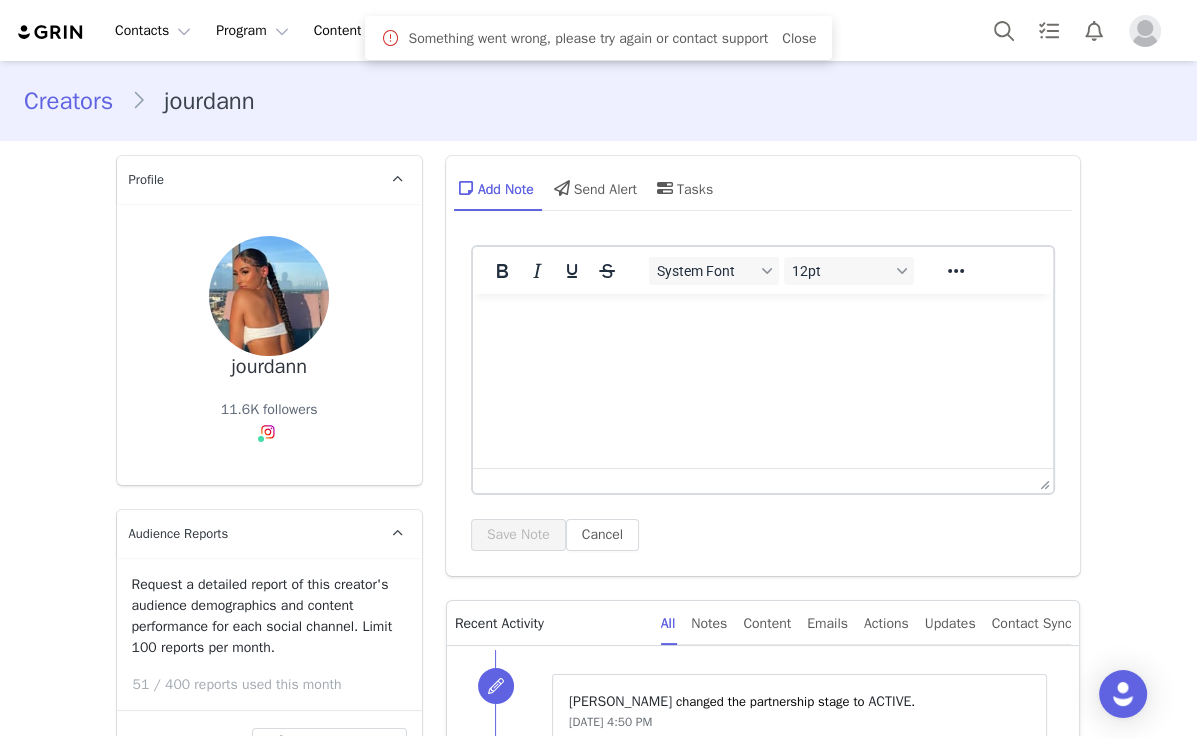 scroll, scrollTop: 0, scrollLeft: 0, axis: both 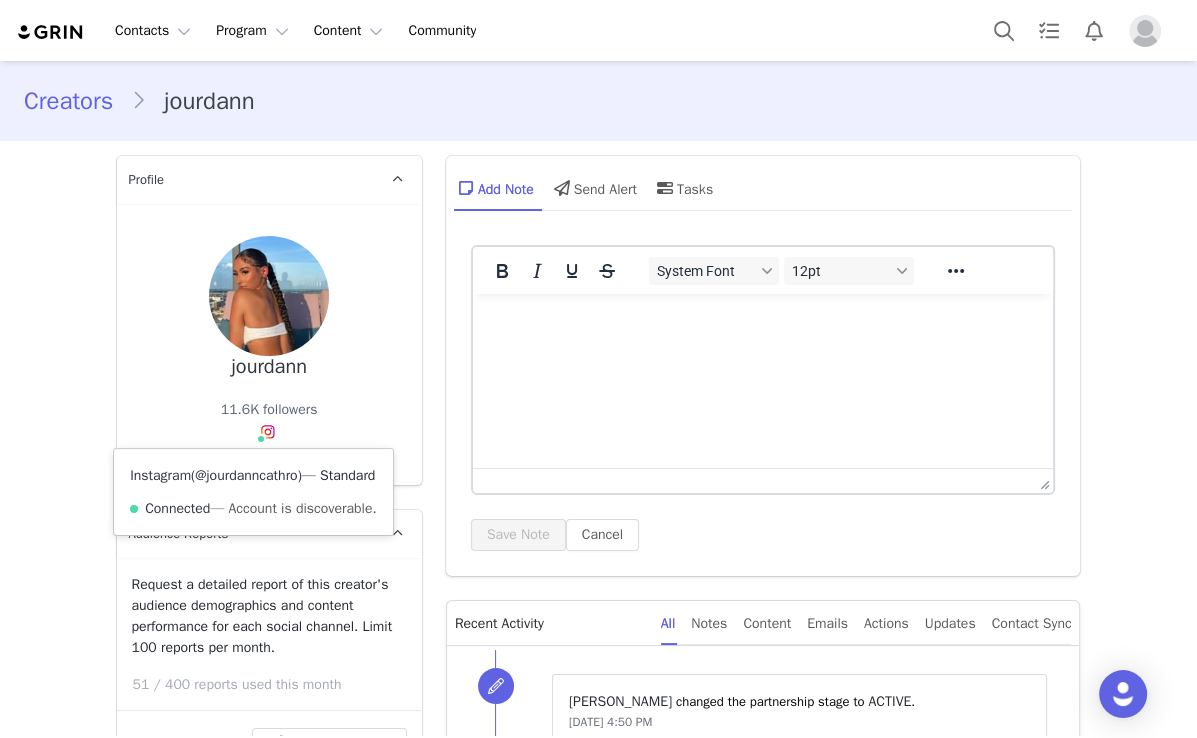 click on "@jourdanncathro" at bounding box center (246, 475) 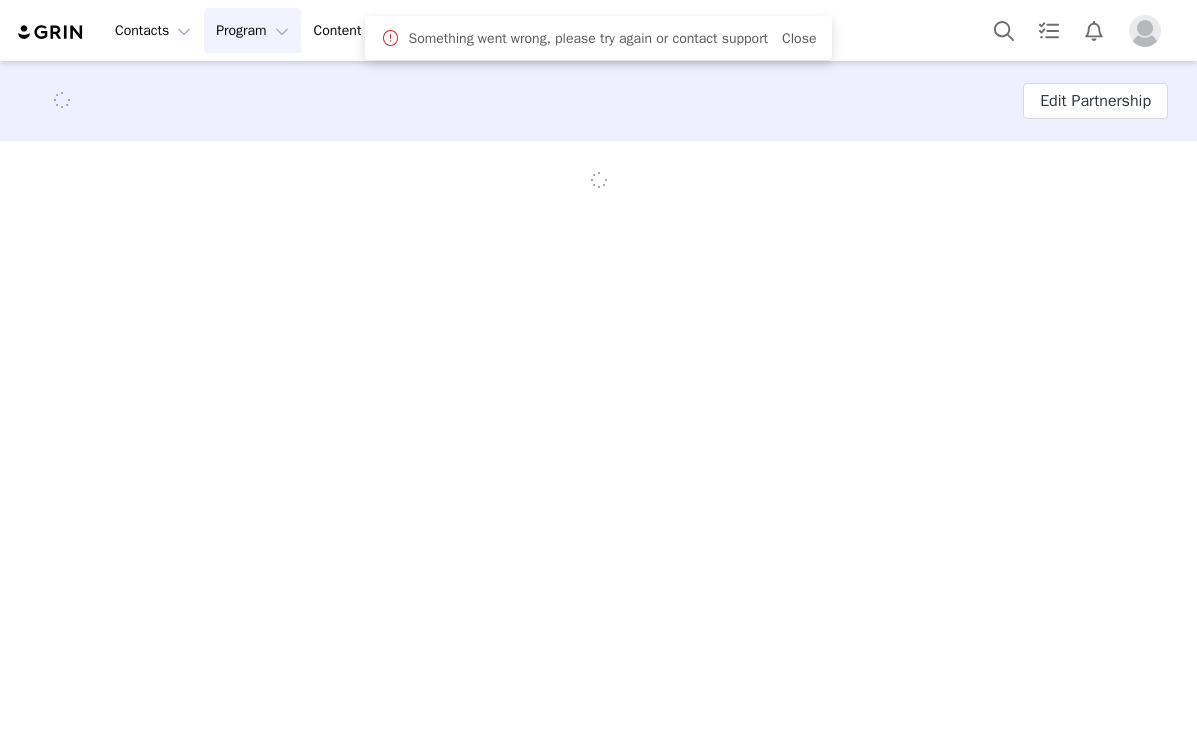 scroll, scrollTop: 0, scrollLeft: 0, axis: both 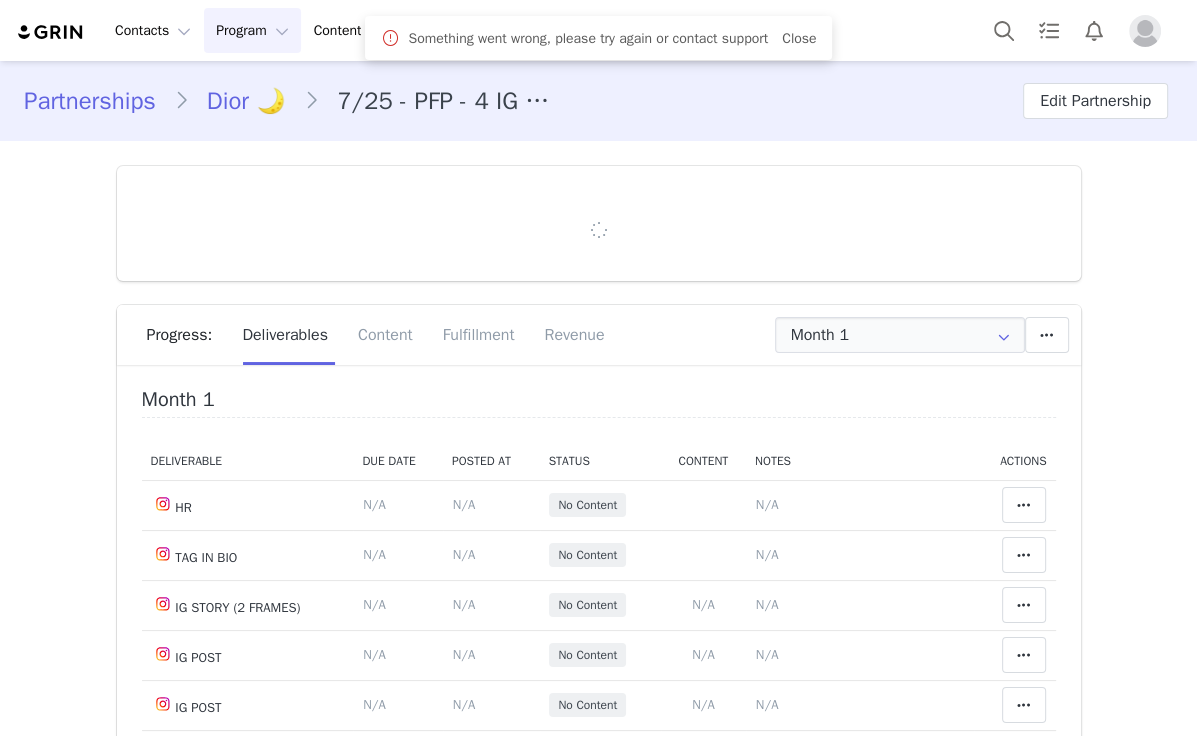 type on "+1 ([GEOGRAPHIC_DATA])" 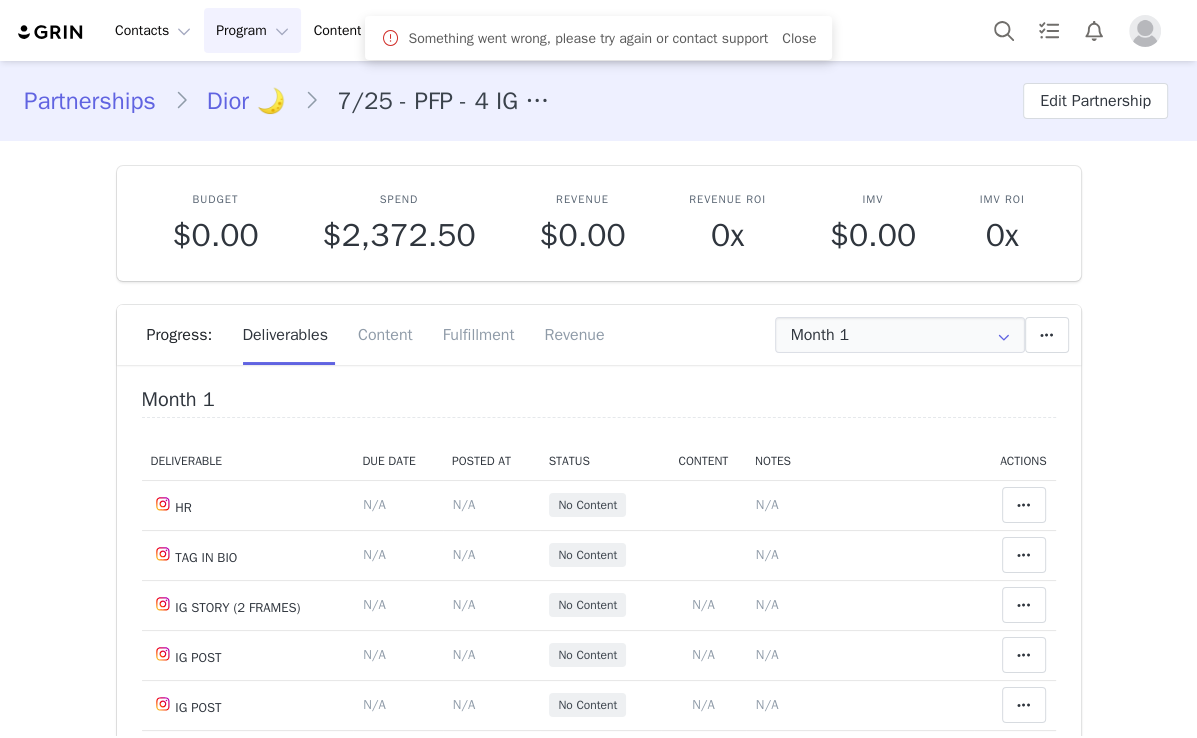 click on "Dior 🌙" at bounding box center (246, 101) 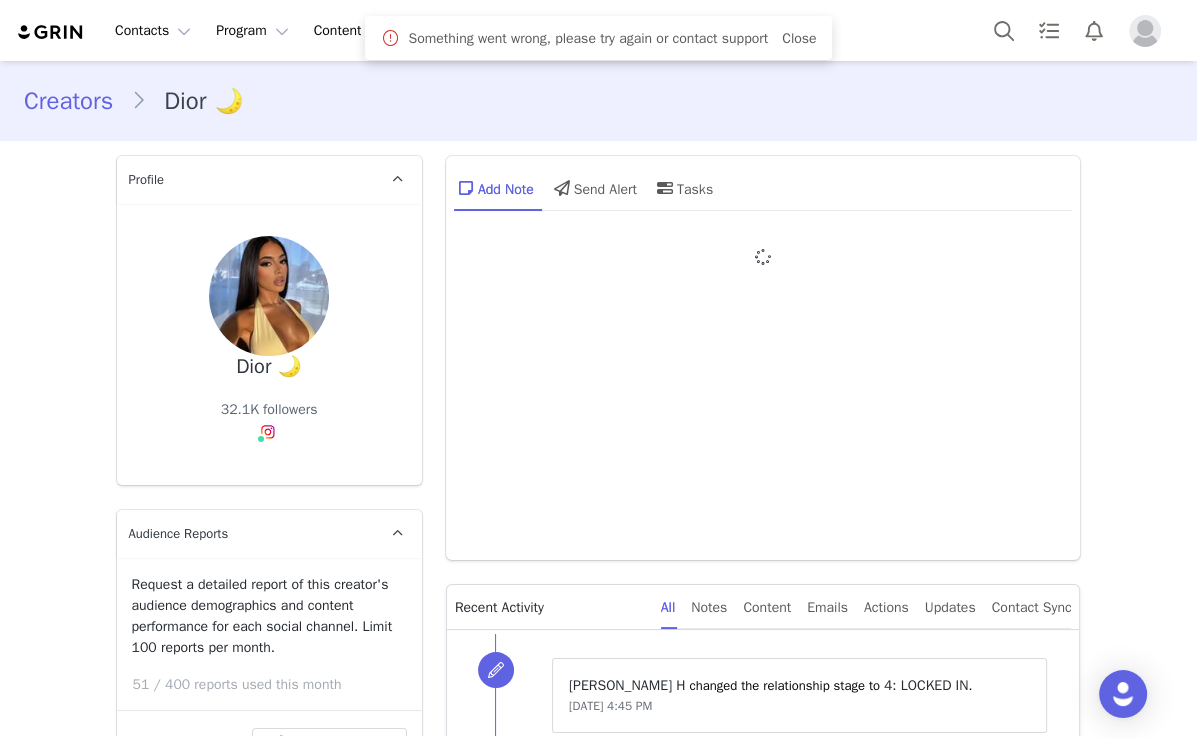 type on "+1 ([GEOGRAPHIC_DATA])" 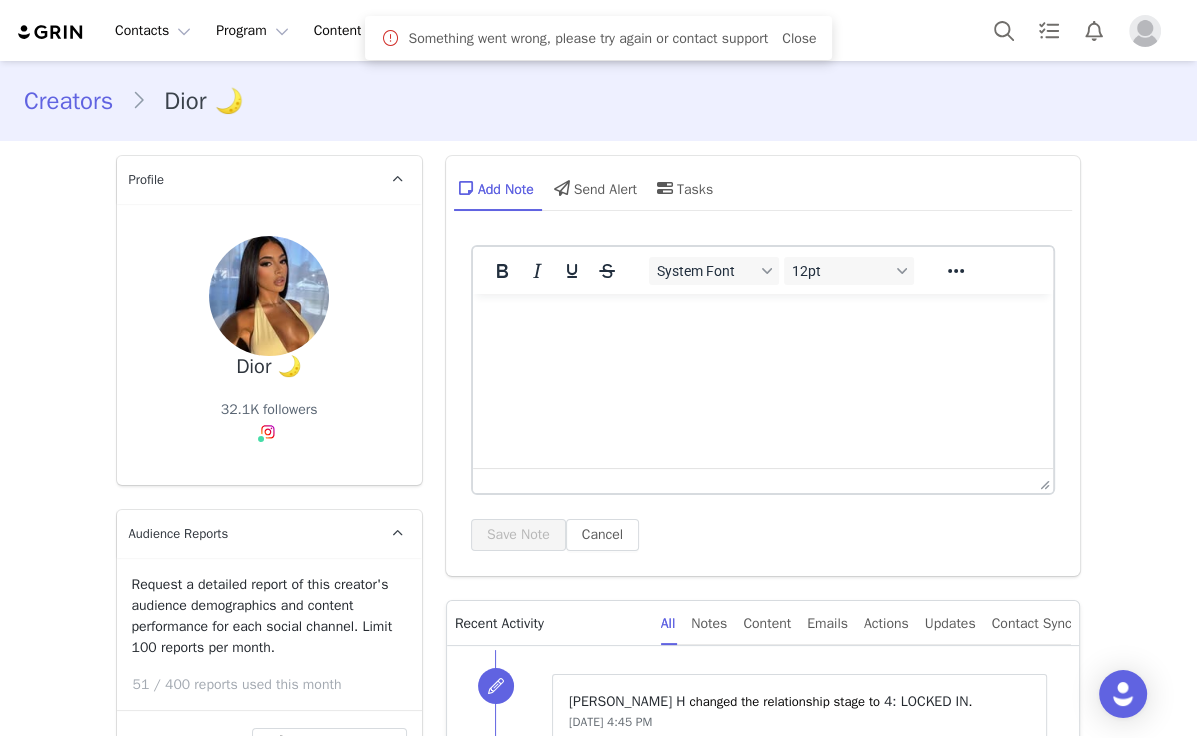 scroll, scrollTop: 0, scrollLeft: 0, axis: both 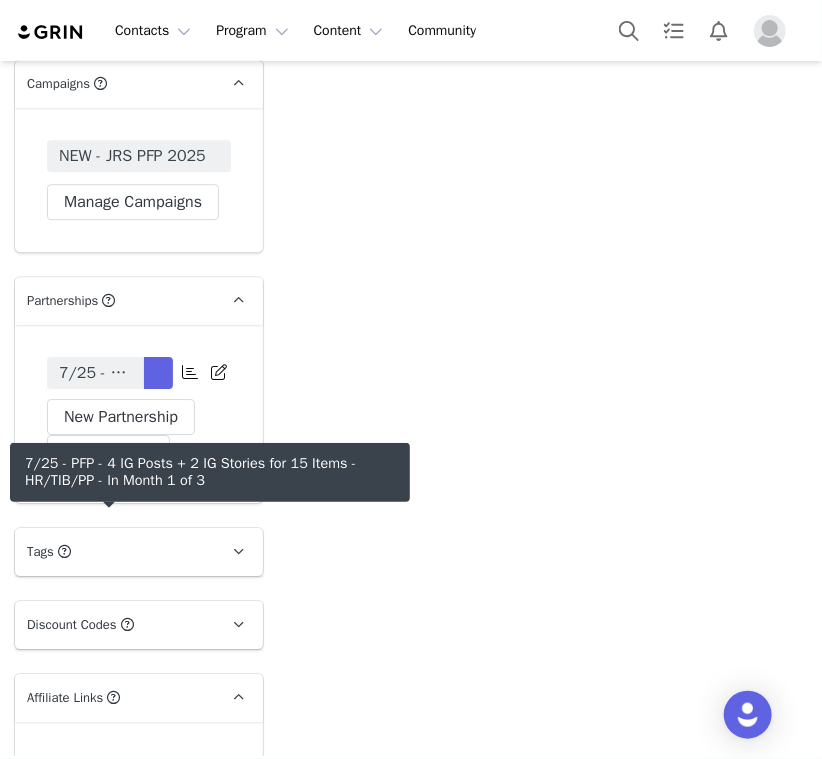 click at bounding box center [158, 373] 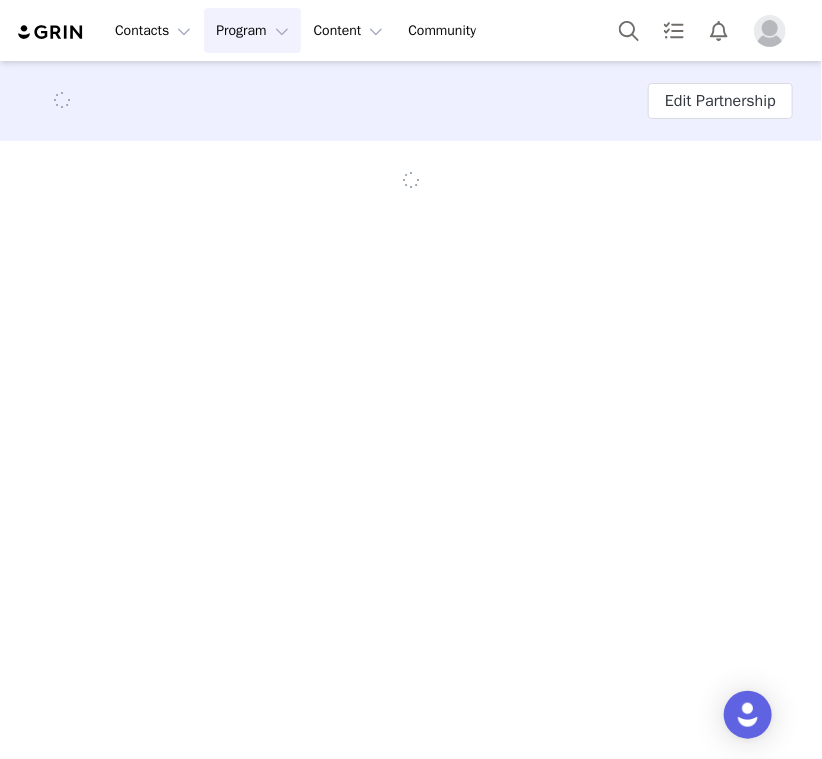 scroll, scrollTop: 0, scrollLeft: 0, axis: both 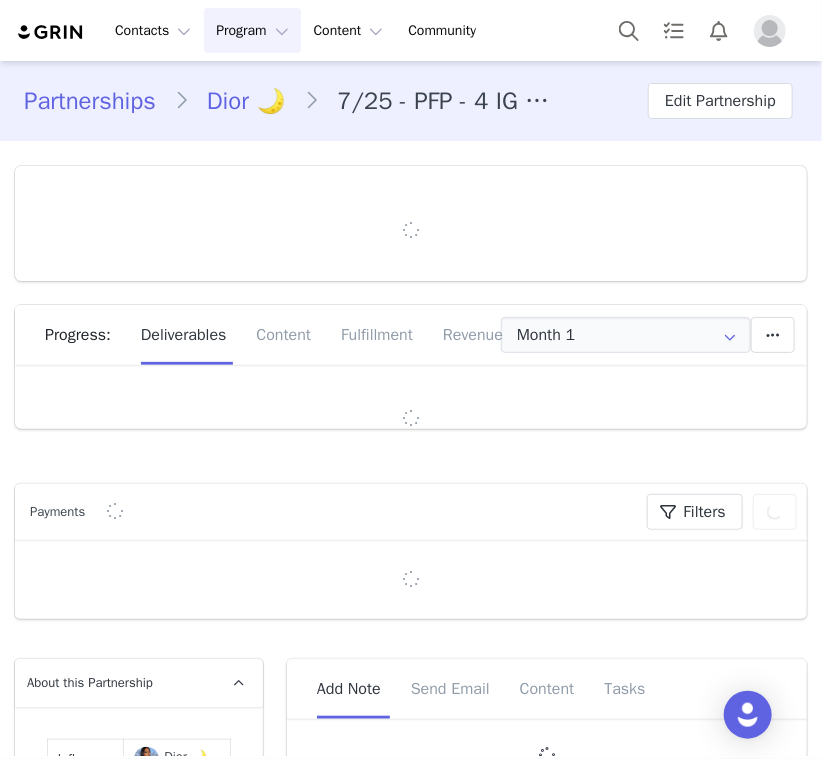type on "+1 ([GEOGRAPHIC_DATA])" 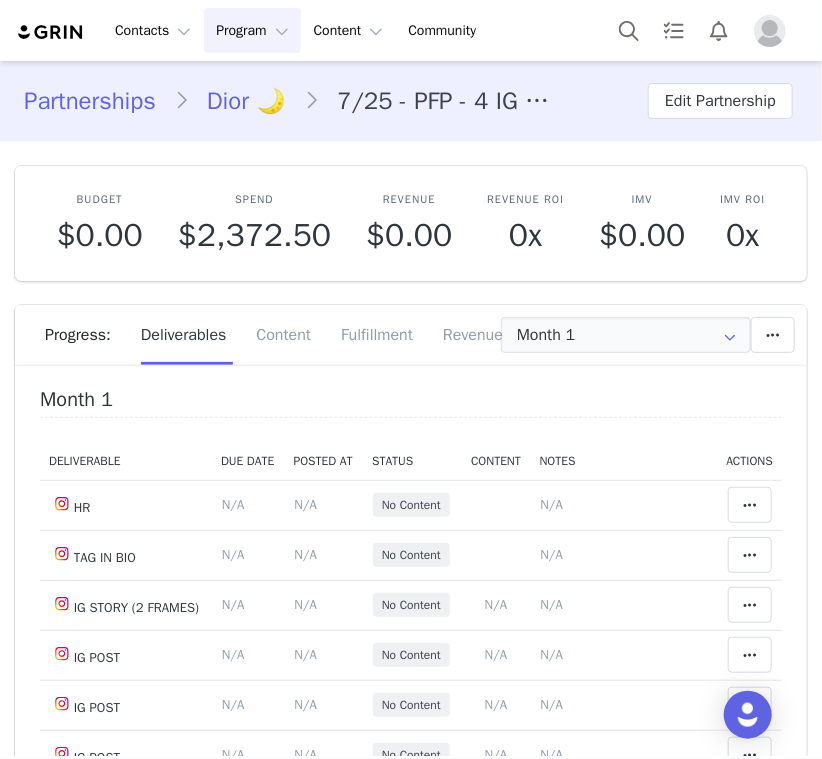 scroll, scrollTop: 0, scrollLeft: 0, axis: both 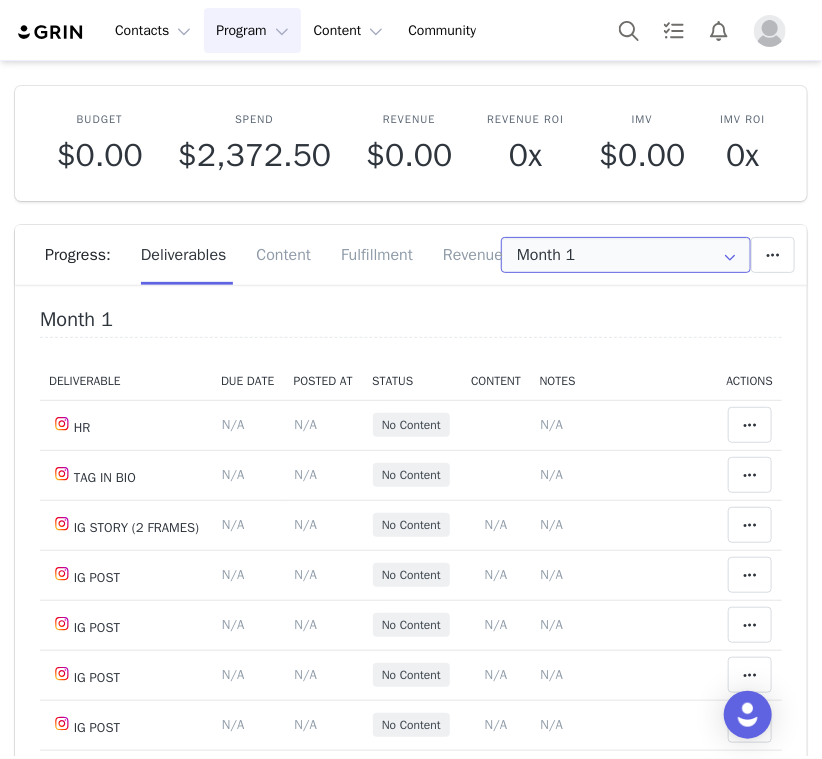 click on "Month 1" at bounding box center (626, 255) 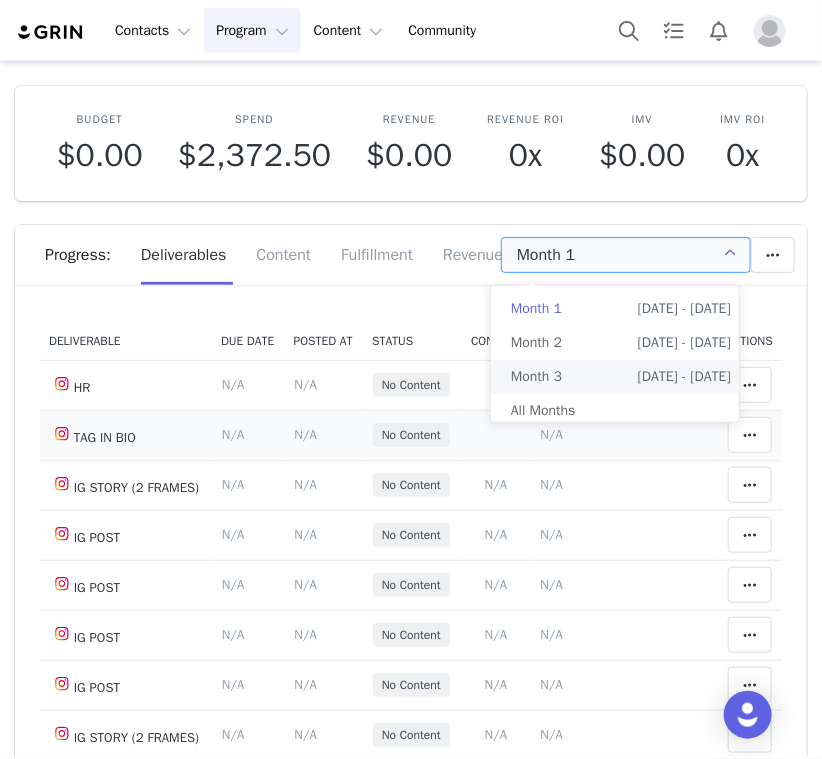 scroll, scrollTop: 79, scrollLeft: 0, axis: vertical 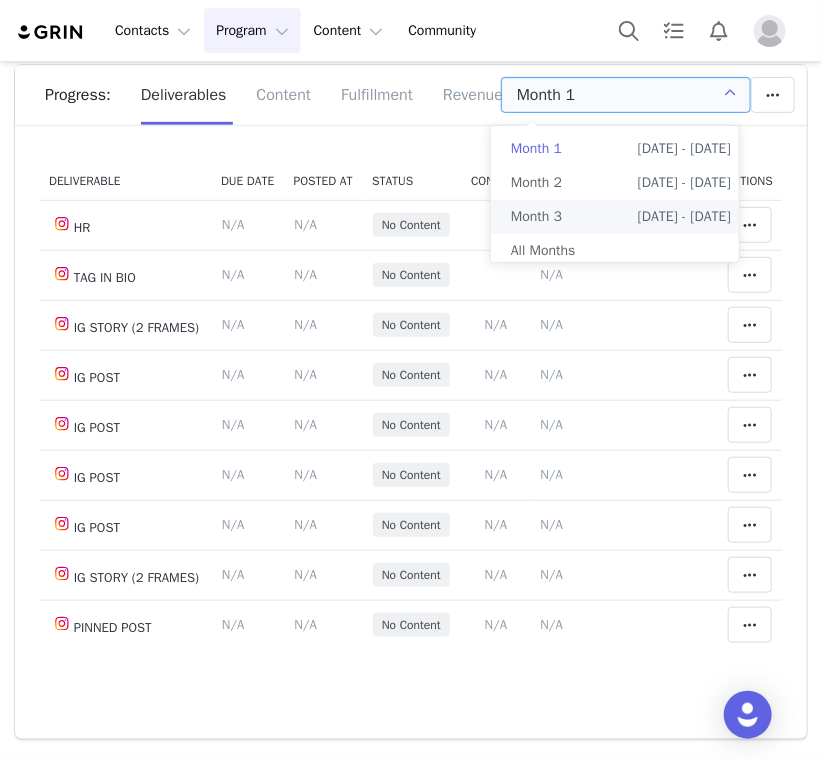 click on "Progress: Deliverables Content Fulfillment Revenue" at bounding box center (411, 95) 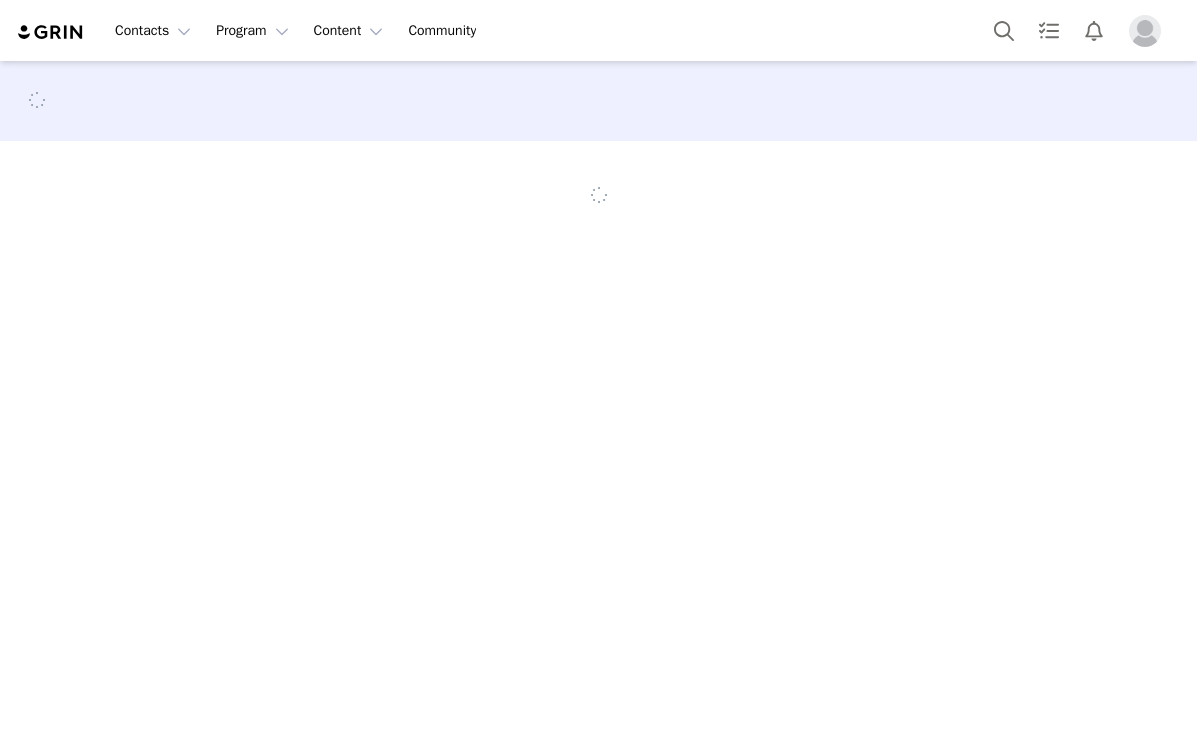 scroll, scrollTop: 0, scrollLeft: 0, axis: both 